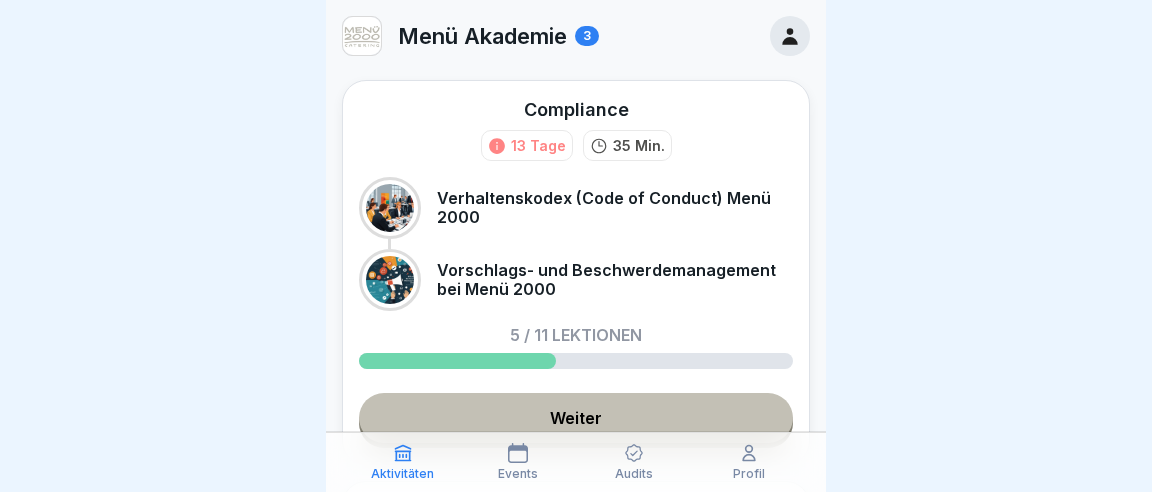 scroll, scrollTop: 0, scrollLeft: 0, axis: both 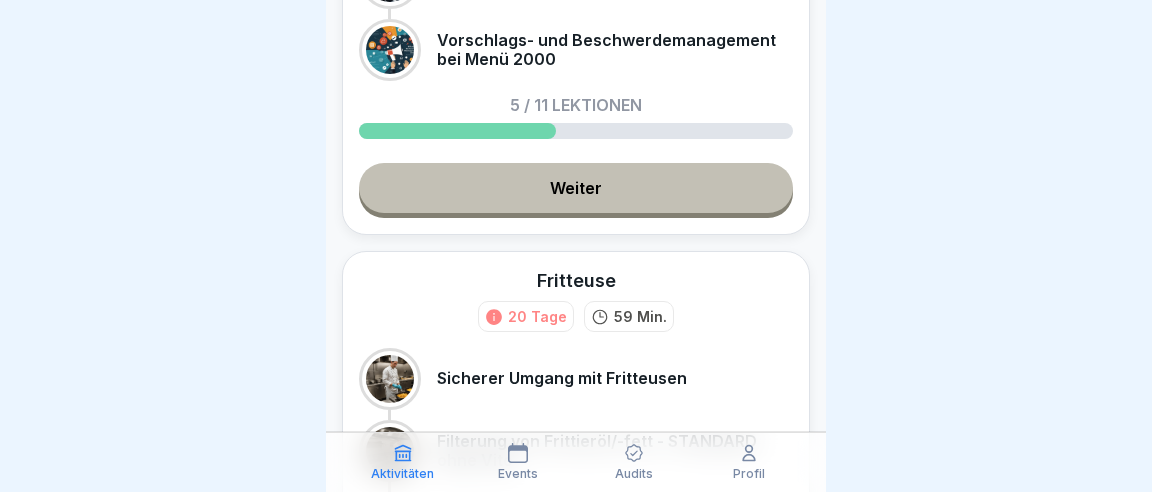 click on "Weiter" at bounding box center [576, 188] 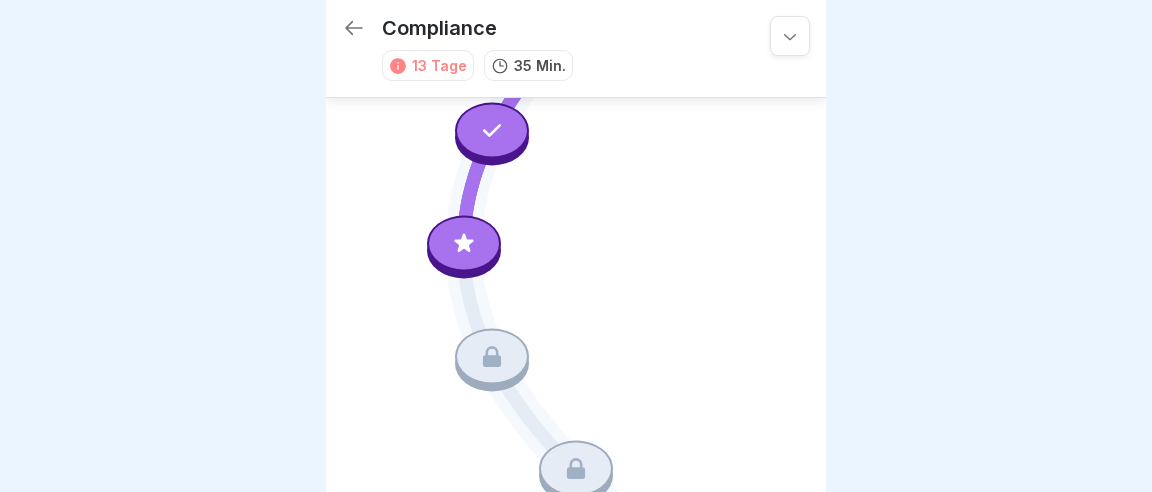 scroll, scrollTop: 557, scrollLeft: 0, axis: vertical 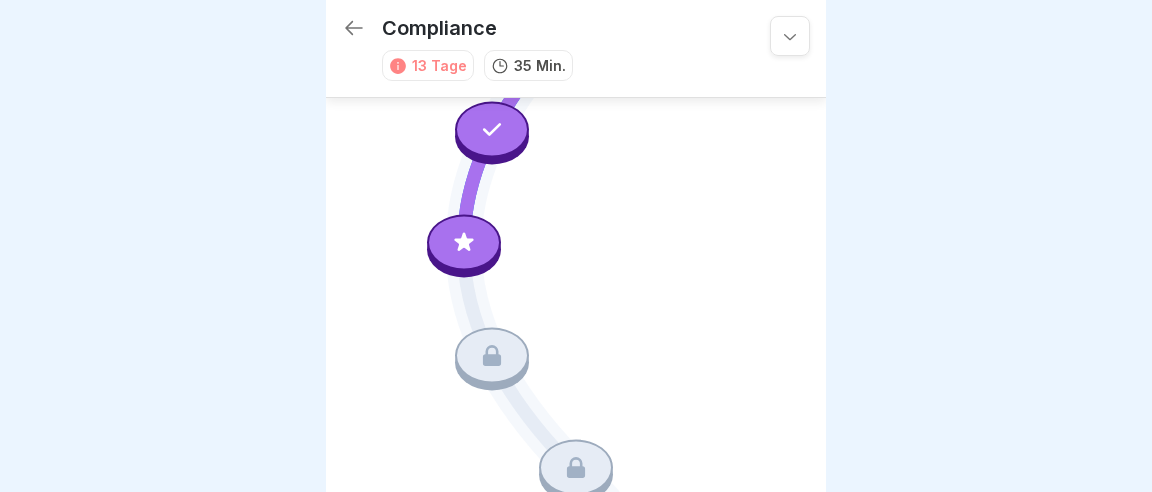 click 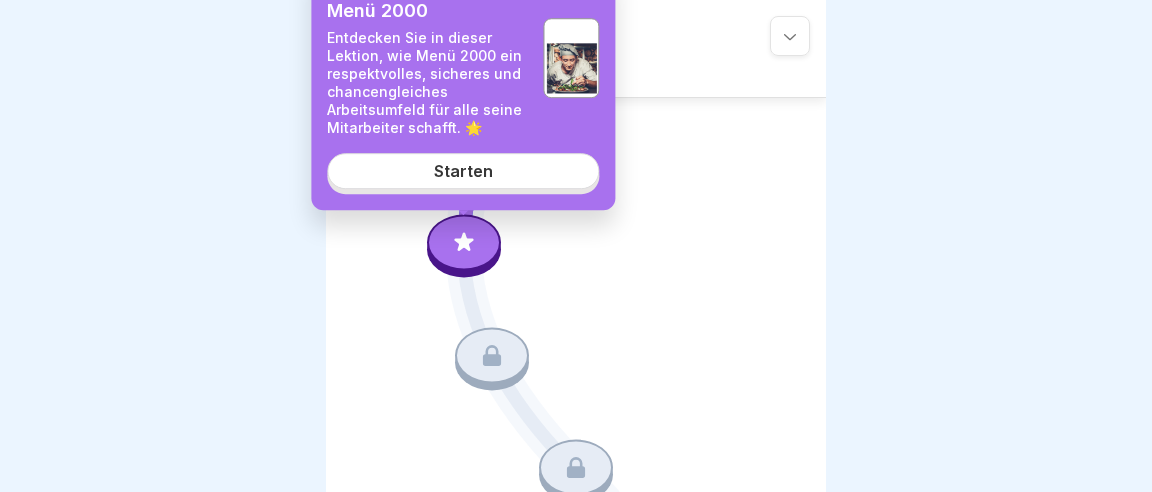click on "Starten" at bounding box center (463, 171) 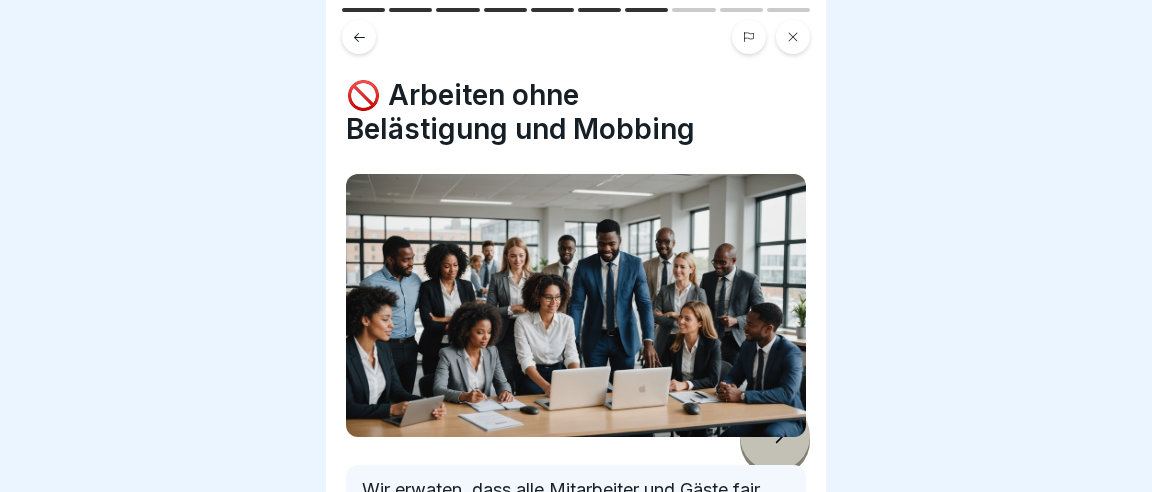 scroll, scrollTop: 0, scrollLeft: 0, axis: both 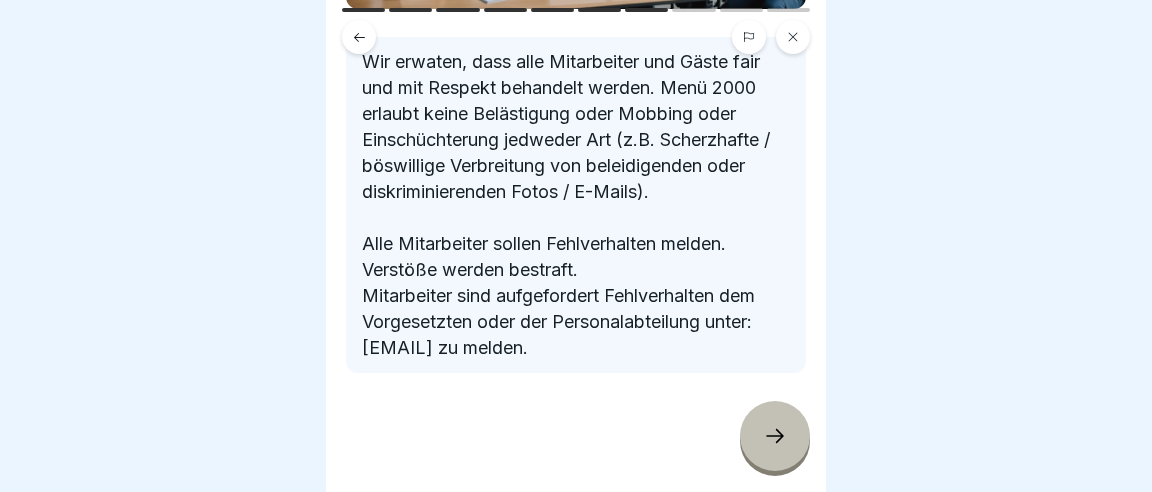 click 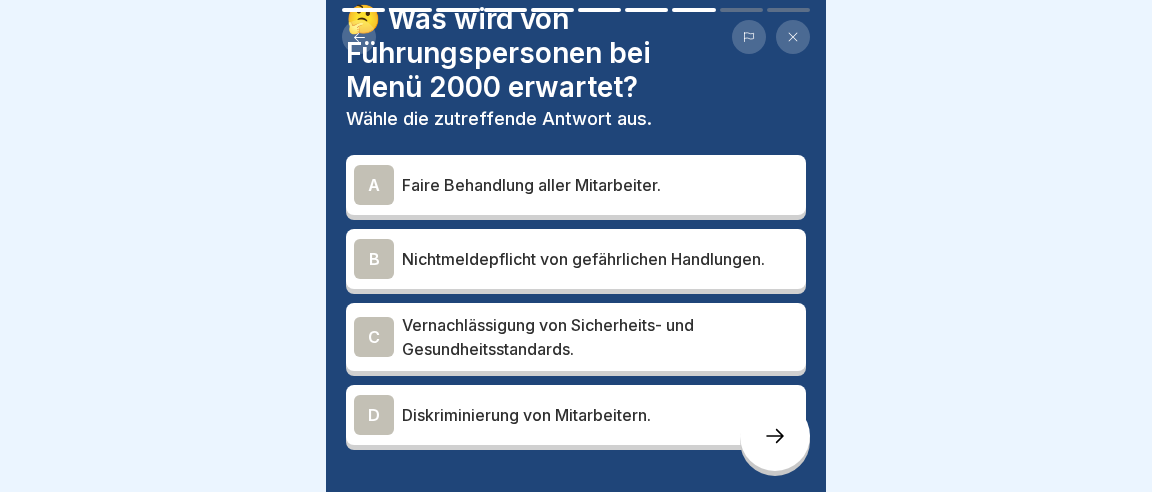 scroll, scrollTop: 115, scrollLeft: 0, axis: vertical 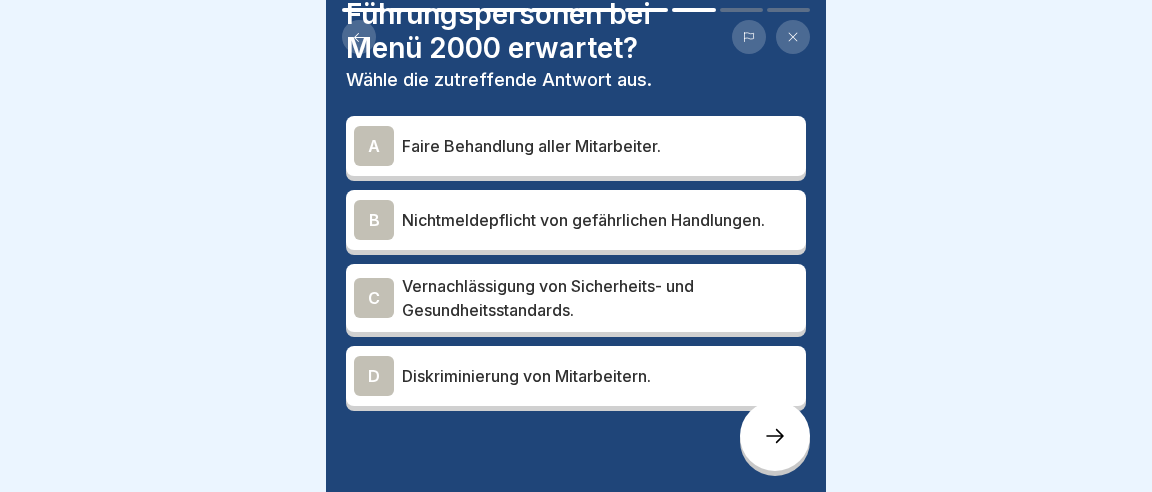 click on "A" at bounding box center (374, 146) 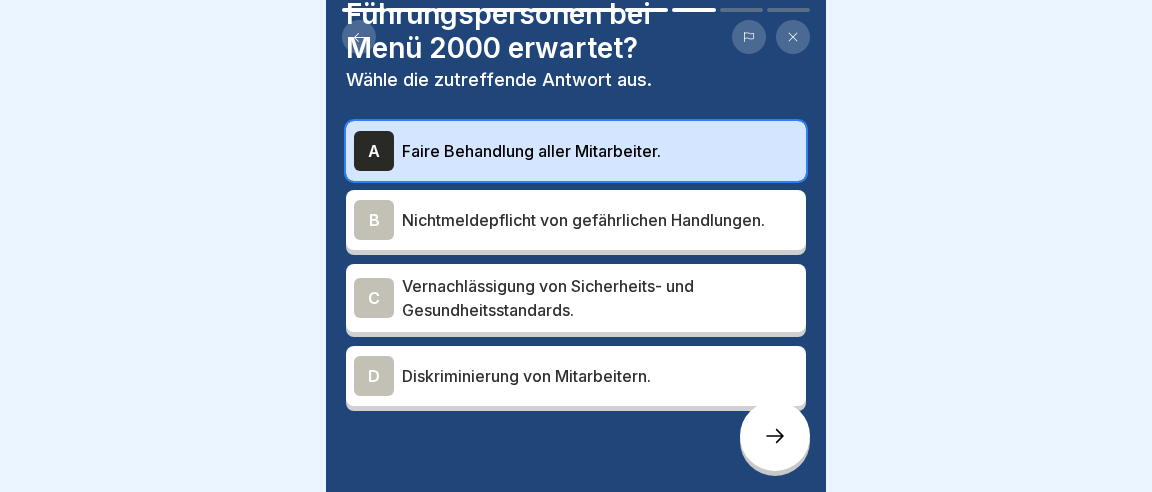 click 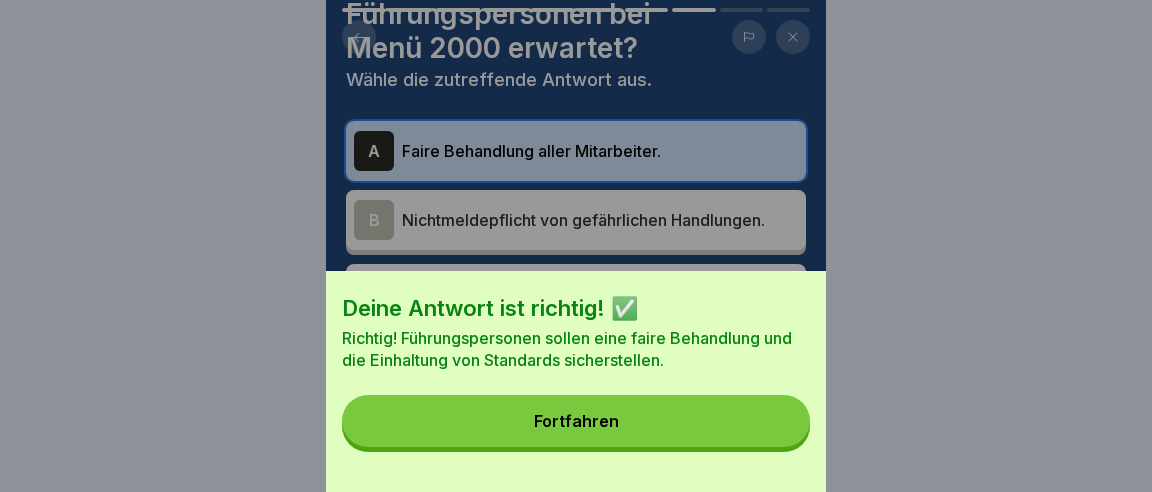 click on "Fortfahren" at bounding box center [576, 421] 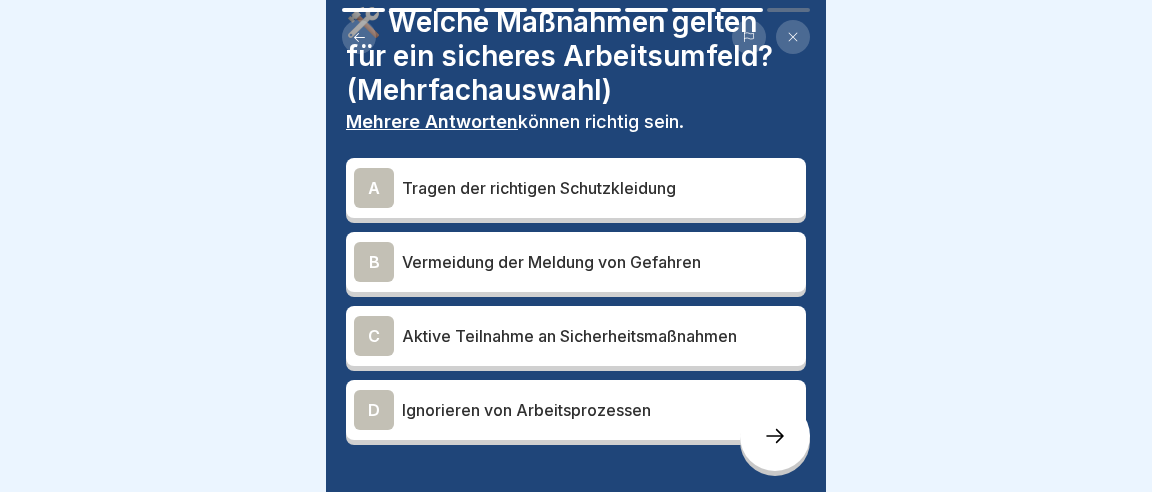 scroll, scrollTop: 115, scrollLeft: 0, axis: vertical 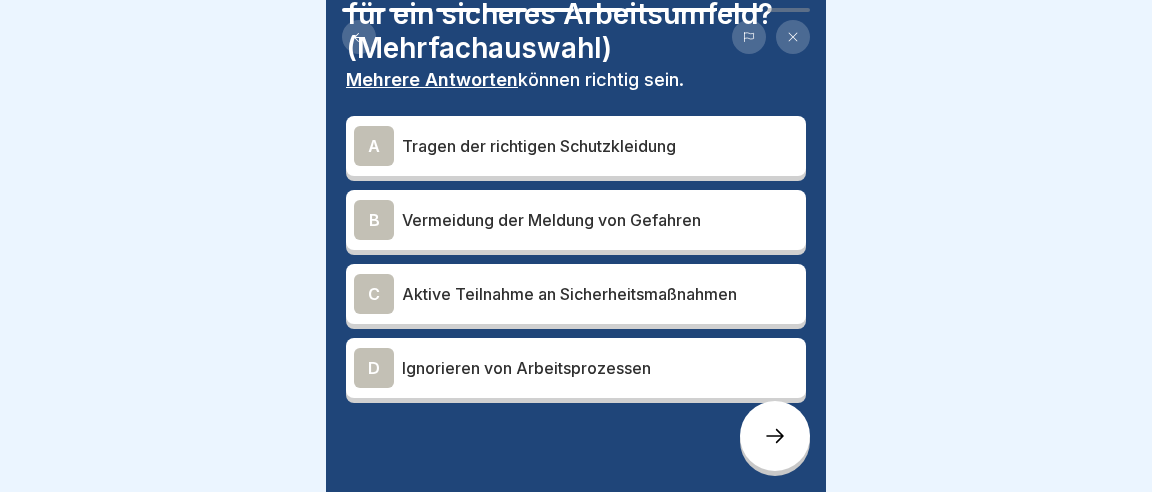 click on "A" at bounding box center (374, 146) 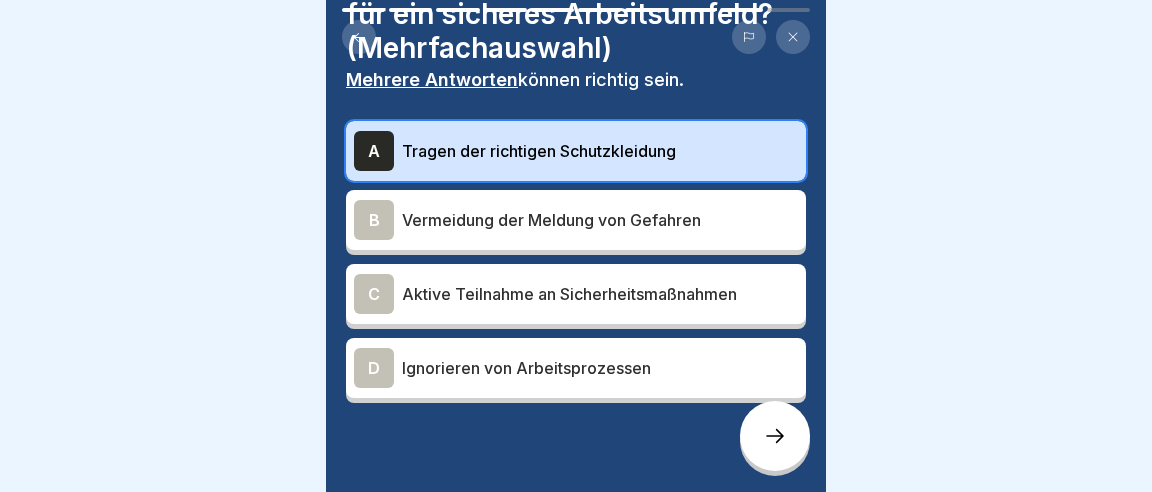 click on "C" at bounding box center [374, 294] 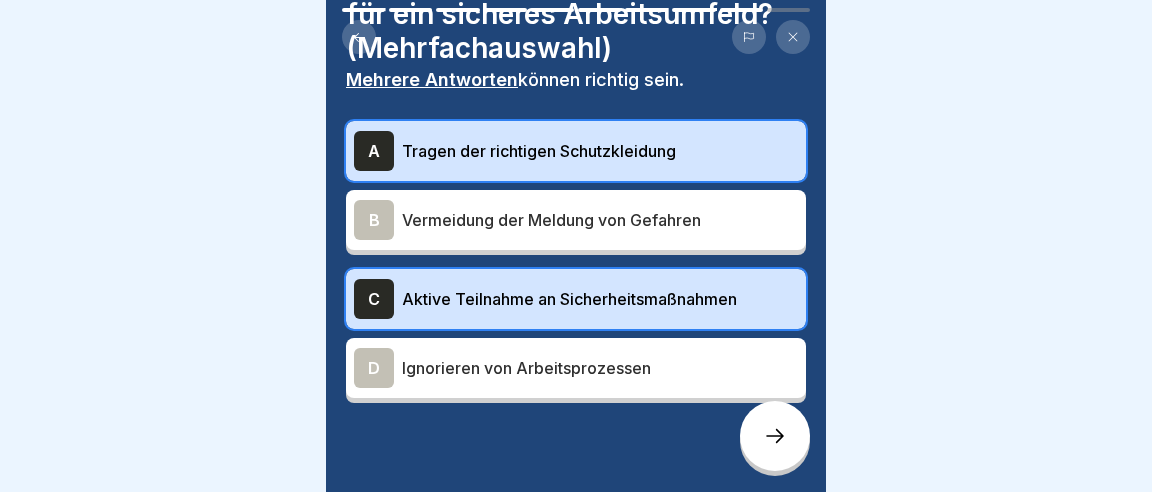 click 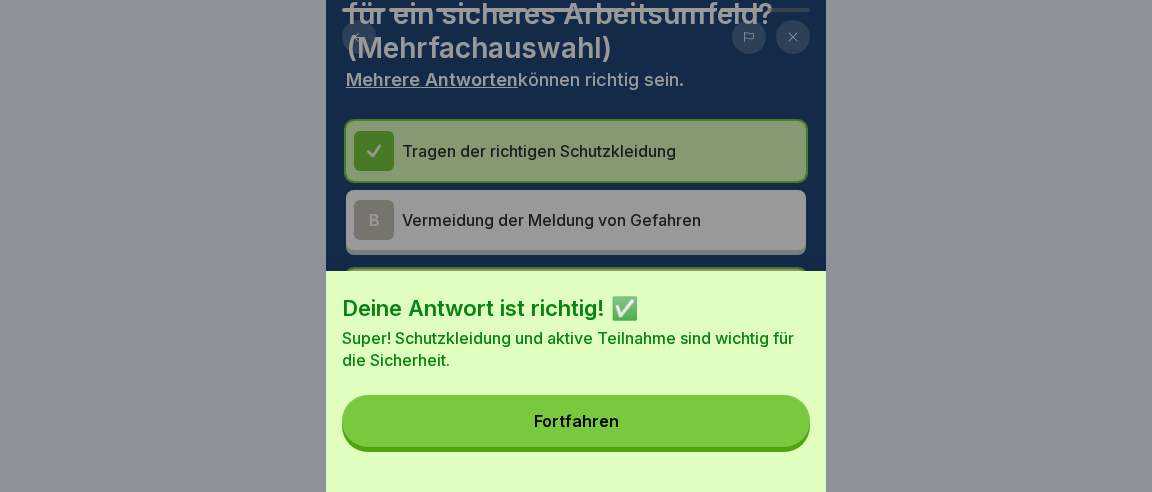 click on "Fortfahren" at bounding box center (576, 421) 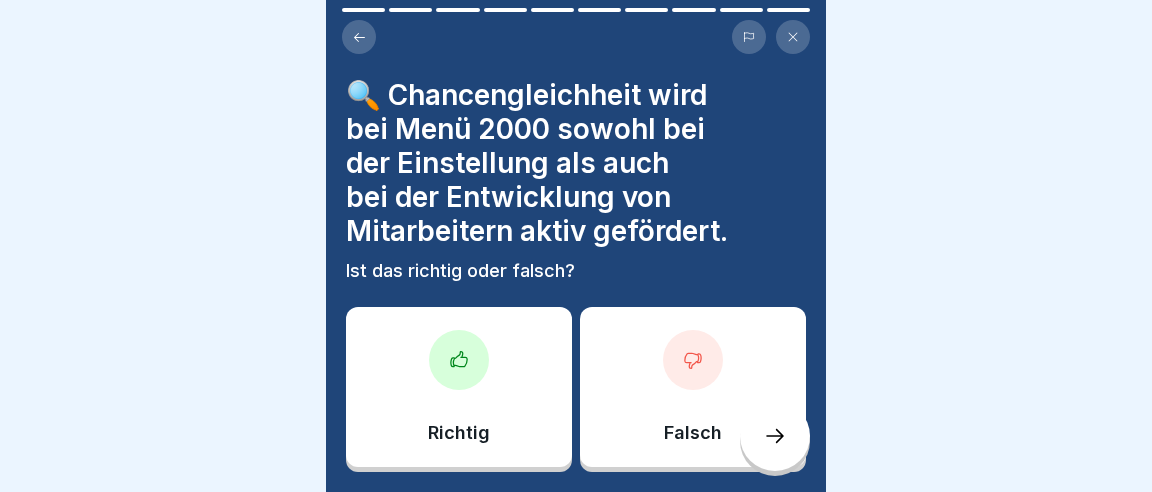 click 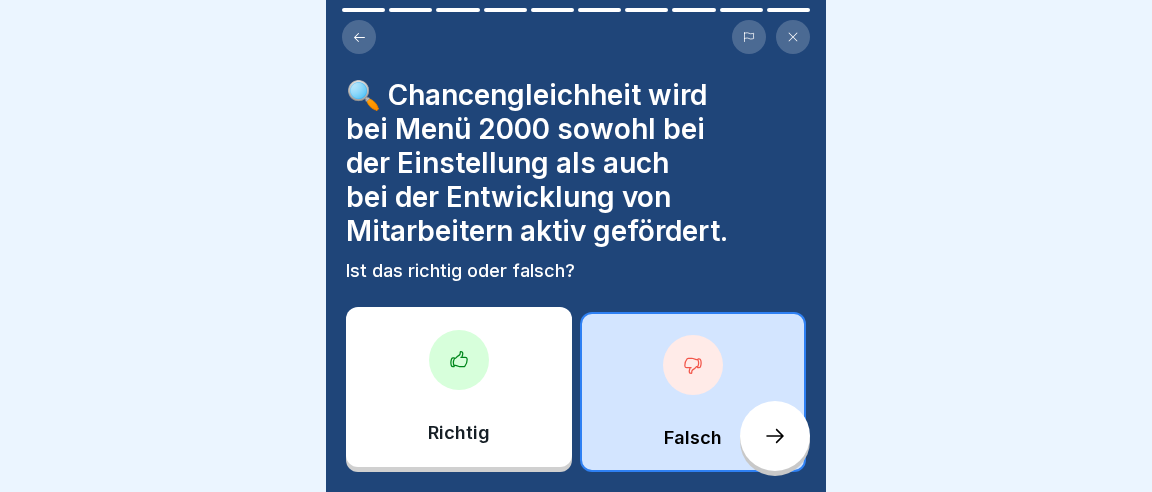 click 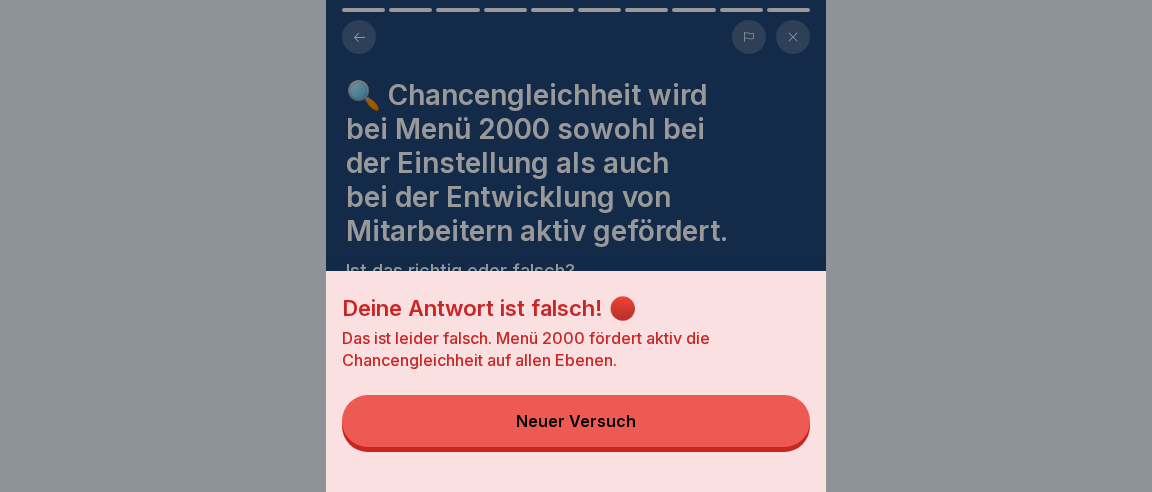 click on "Neuer Versuch" at bounding box center (576, 421) 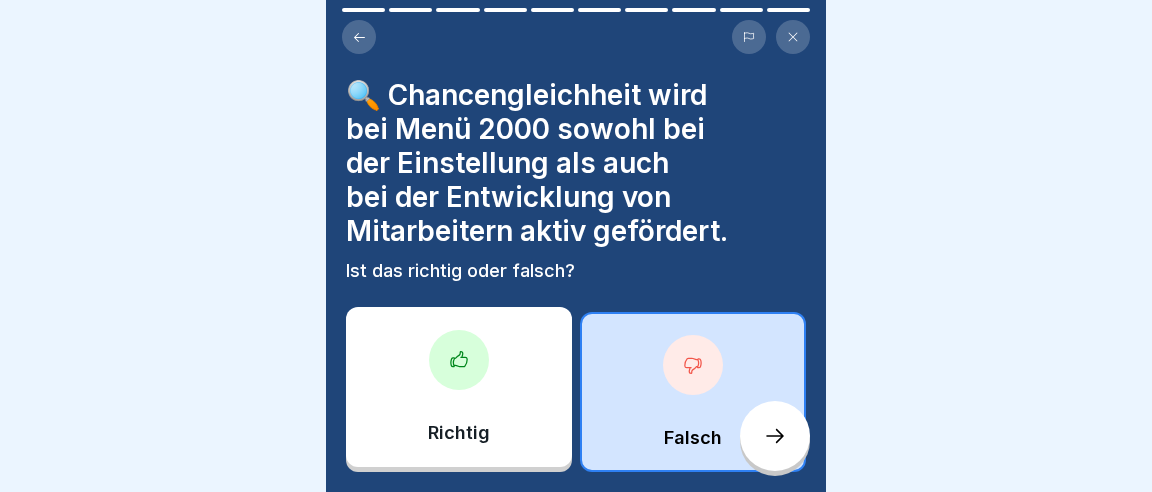 click on "Richtig" at bounding box center [459, 387] 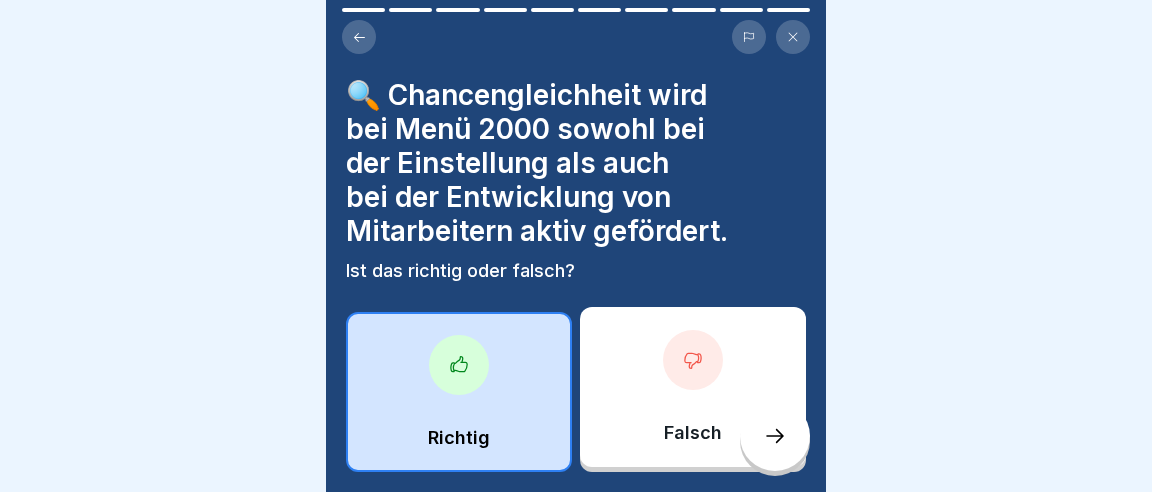 click at bounding box center [775, 436] 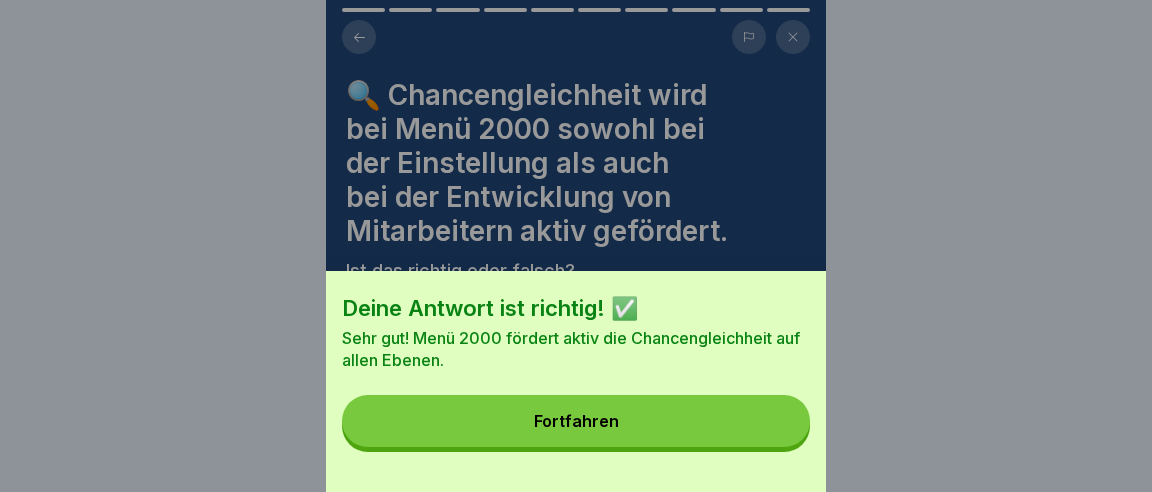 click on "Fortfahren" at bounding box center (576, 421) 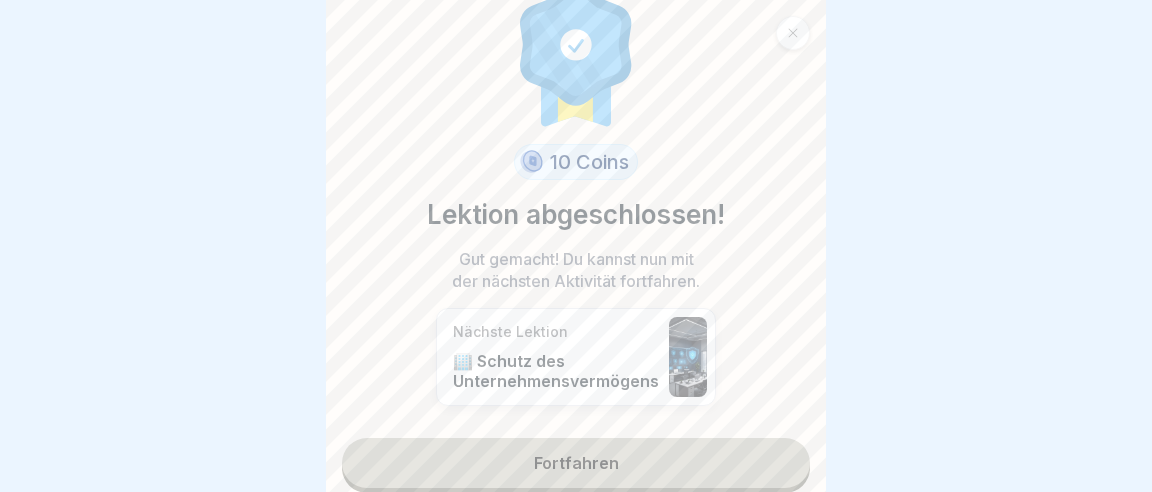 scroll, scrollTop: 53, scrollLeft: 0, axis: vertical 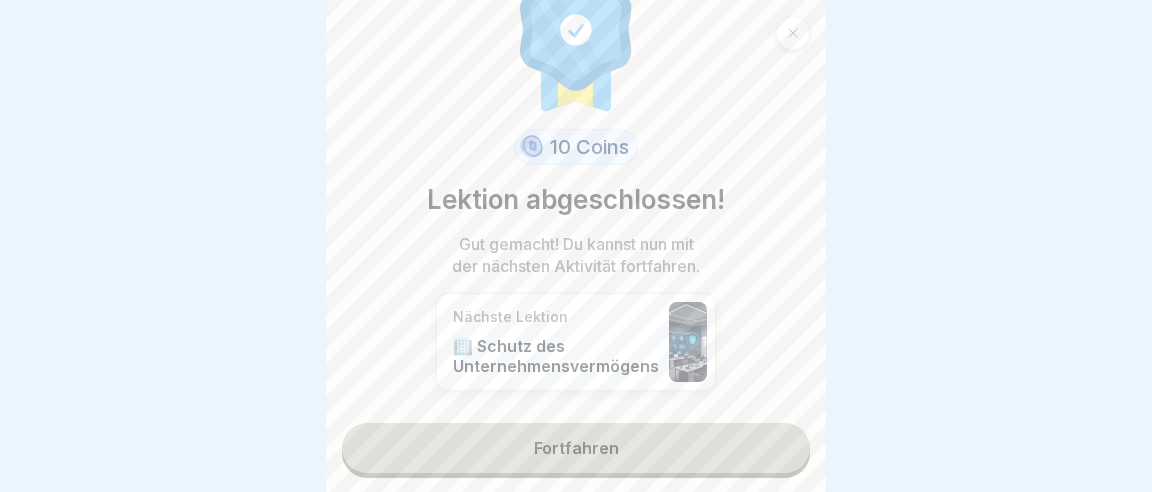 click on "Fortfahren" at bounding box center (576, 448) 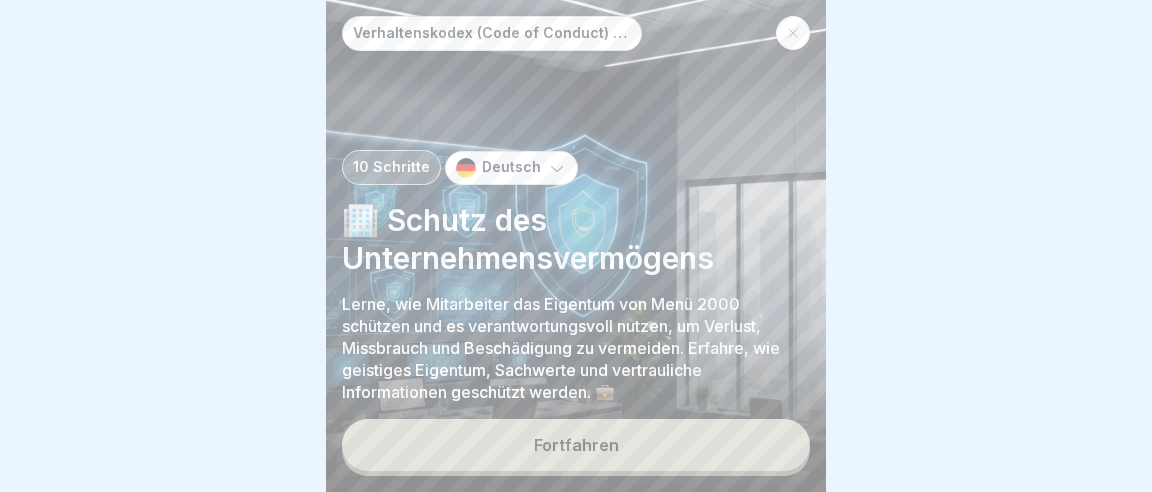 click on "Fortfahren" at bounding box center [576, 445] 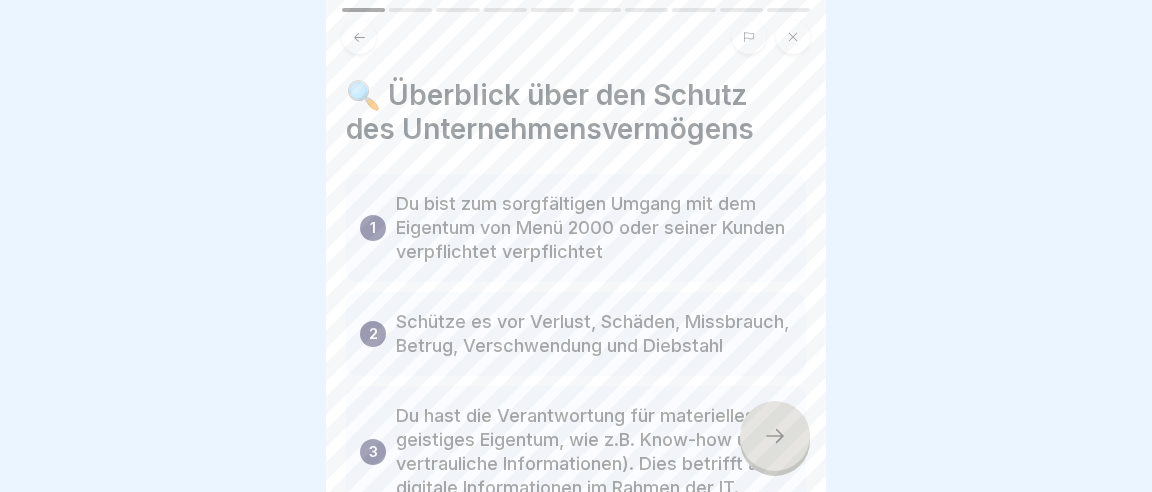 scroll, scrollTop: 115, scrollLeft: 0, axis: vertical 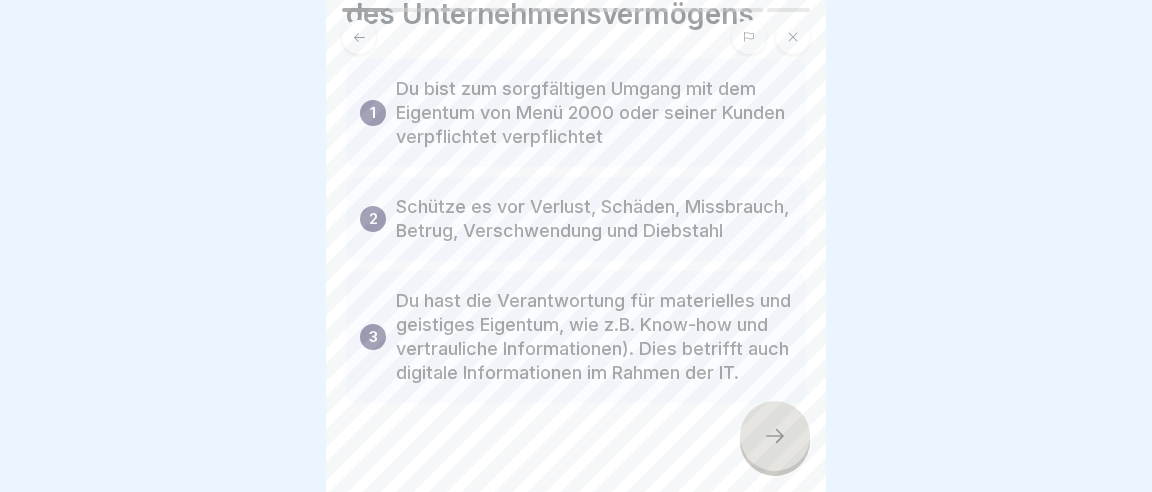 click 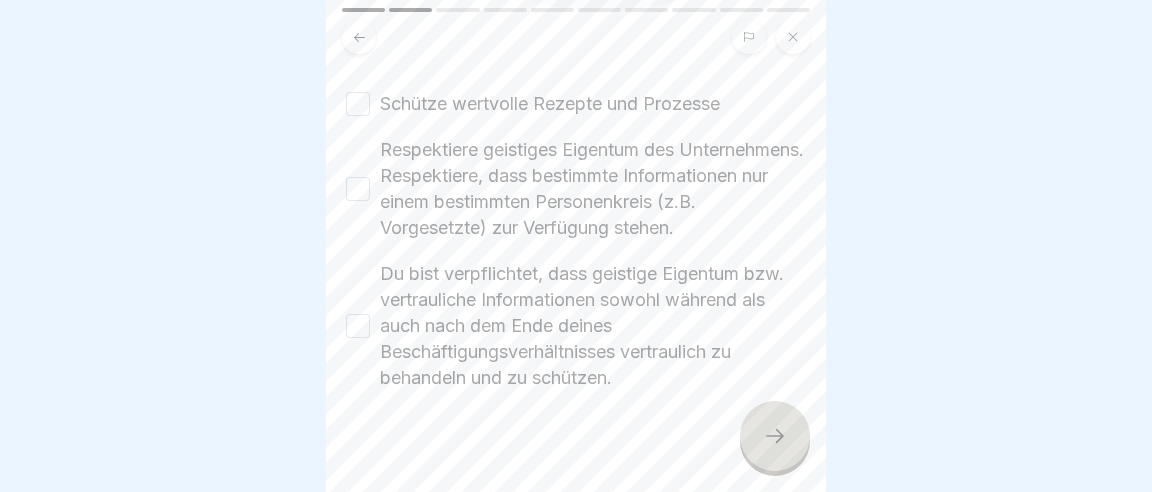 scroll, scrollTop: 576, scrollLeft: 0, axis: vertical 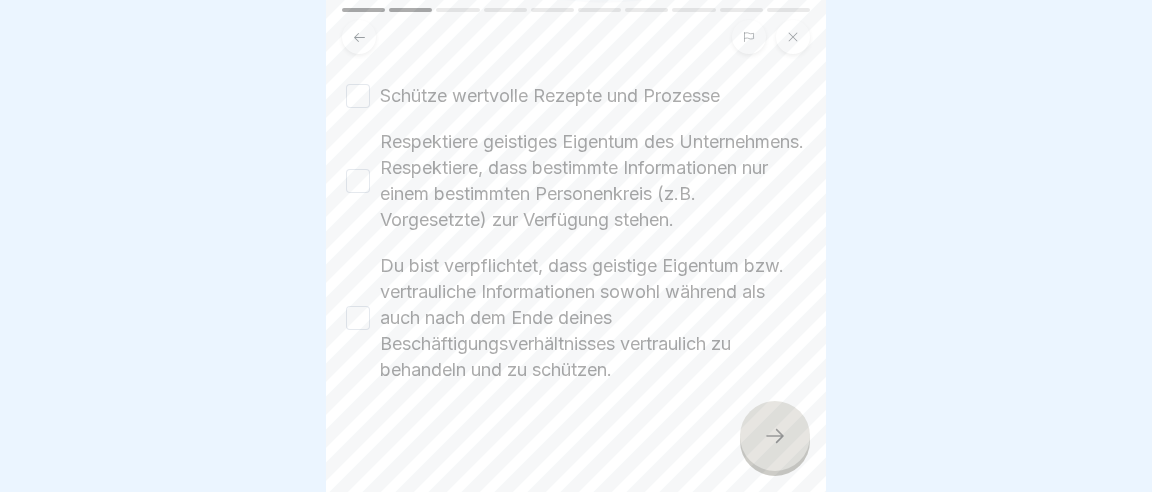 click on "Schütze wertvolle Rezepte und Prozesse" at bounding box center [358, 96] 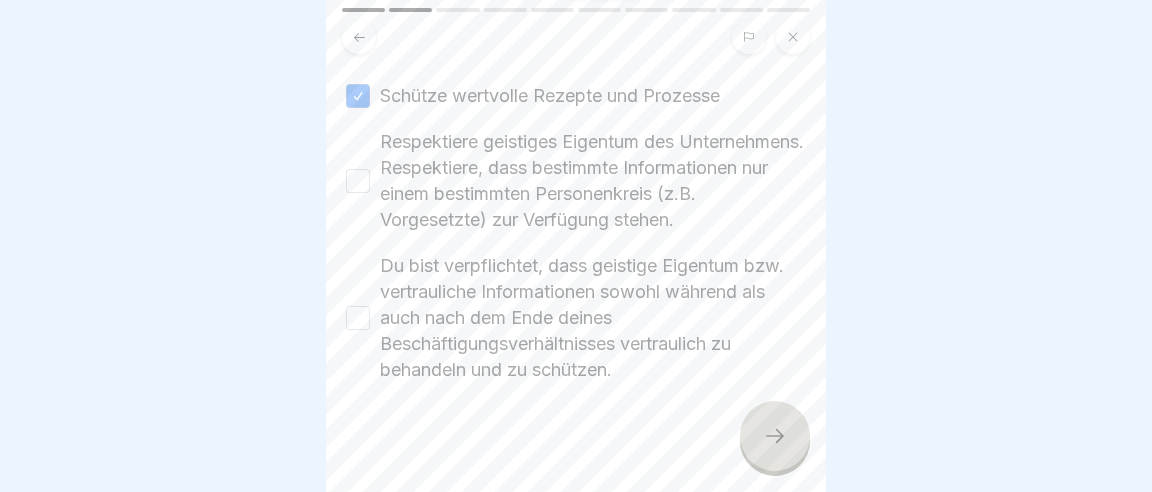 click on "Respektiere geistiges Eigentum des Unternehmens. Respektiere, dass bestimmte Informationen nur einem bestimmten Personenkreis (z.B. Vorgesetzte) zur Verfügung stehen." at bounding box center [358, 181] 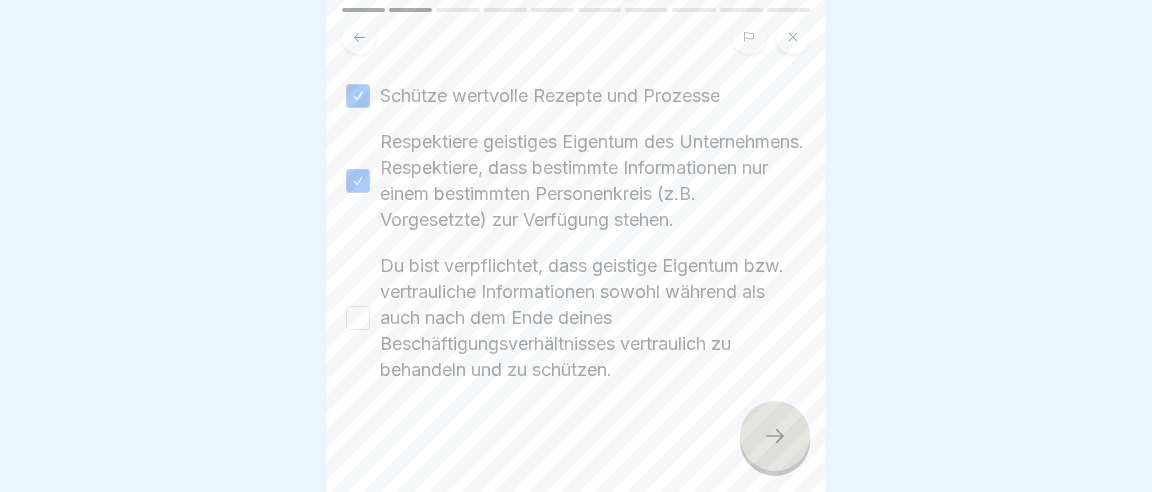 click on "Du bist verpflichtet, dass geistige Eigentum bzw. vertrauliche Informationen sowohl während als auch nach dem Ende deines Beschäftigungsverhältnisses vertraulich zu behandeln und zu schützen." at bounding box center [358, 318] 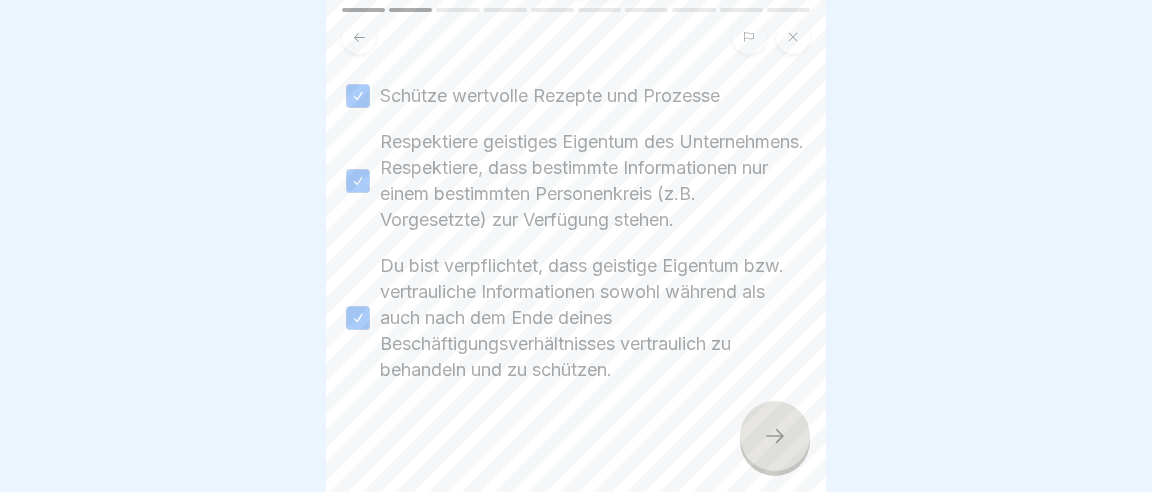 click at bounding box center [775, 436] 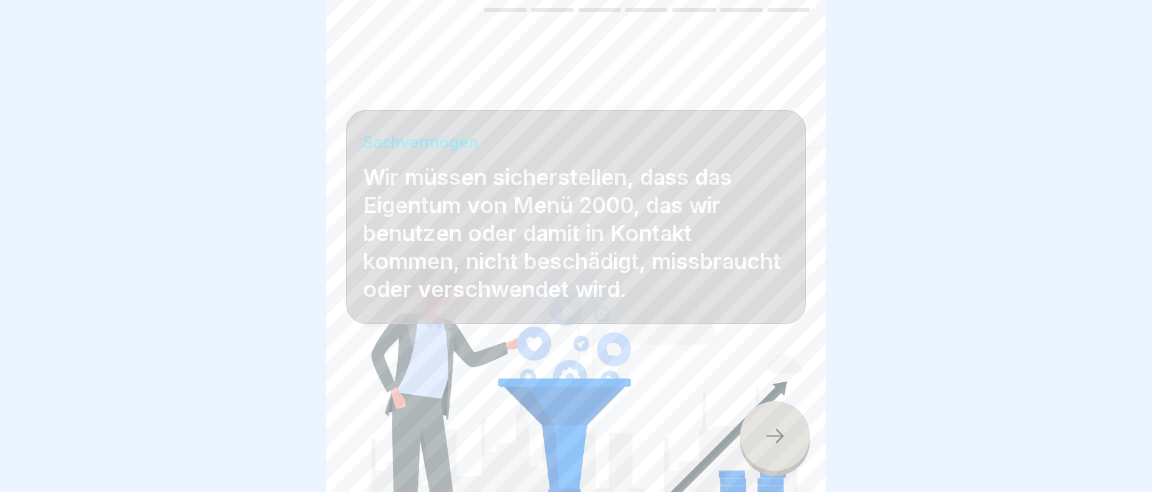 click at bounding box center (775, 436) 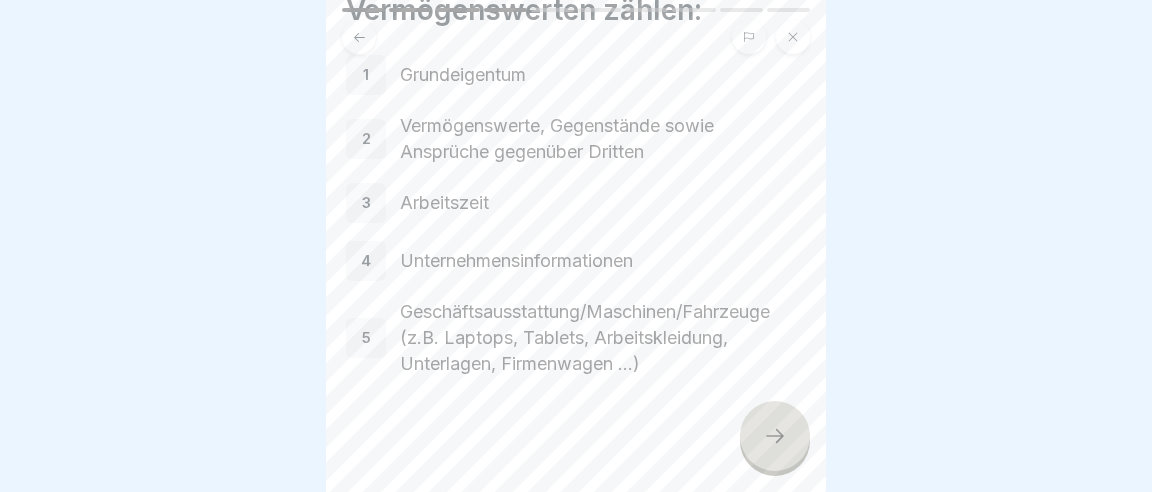 scroll, scrollTop: 124, scrollLeft: 0, axis: vertical 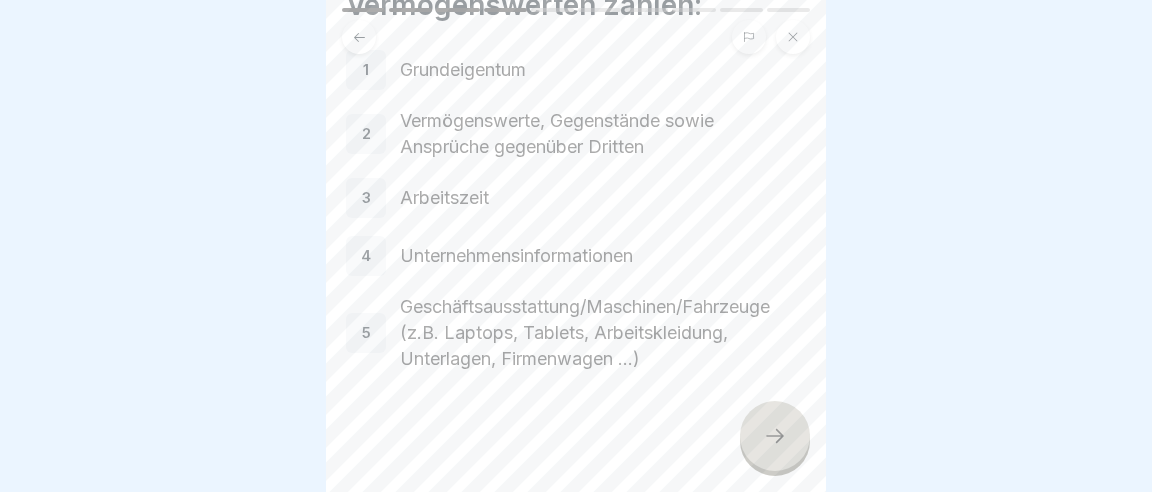 click 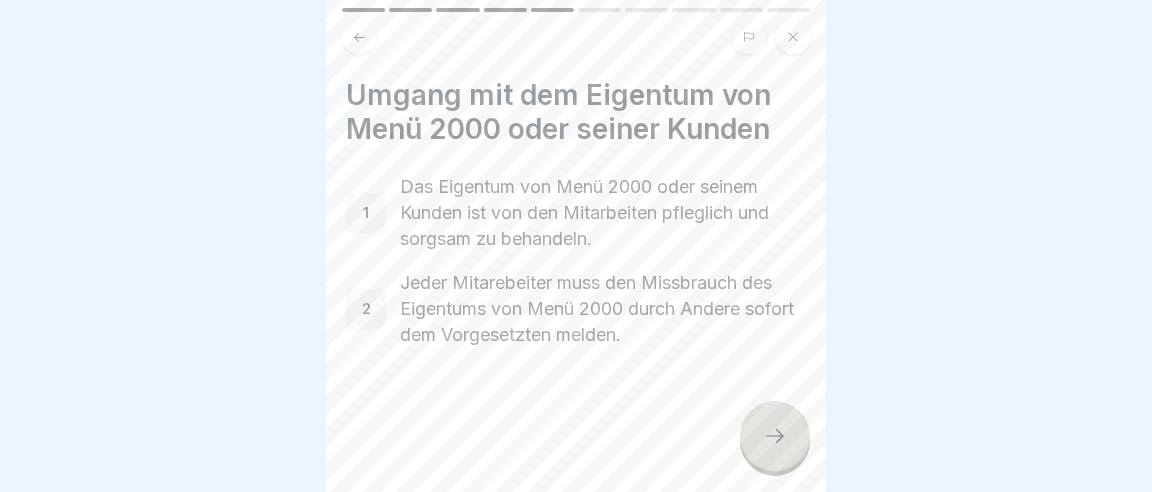 click 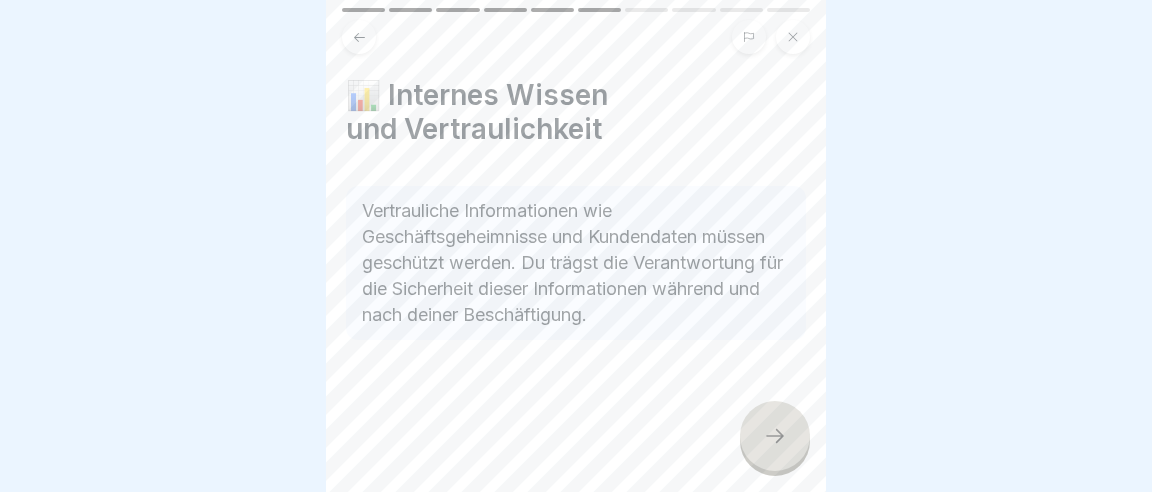 click at bounding box center [775, 436] 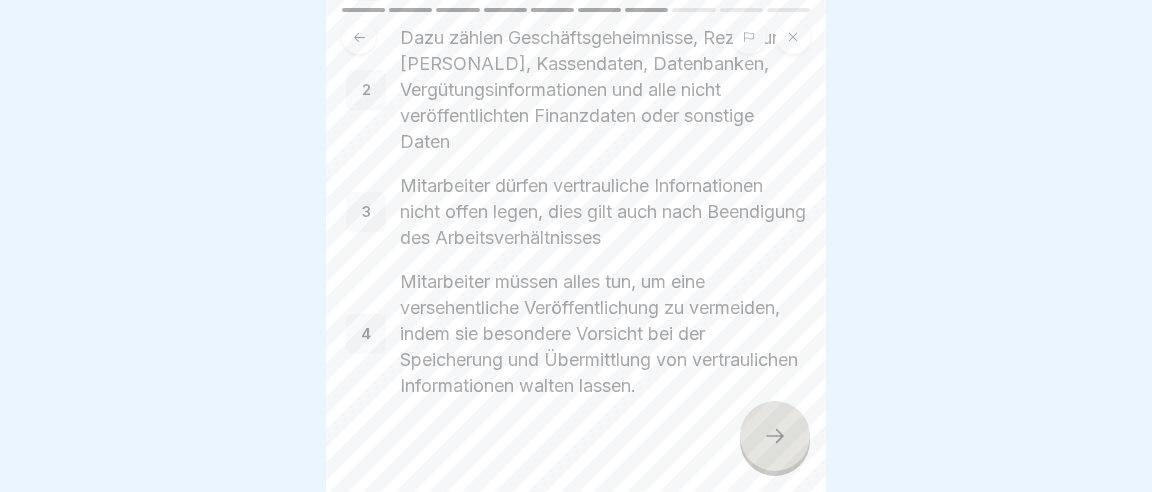 scroll, scrollTop: 212, scrollLeft: 0, axis: vertical 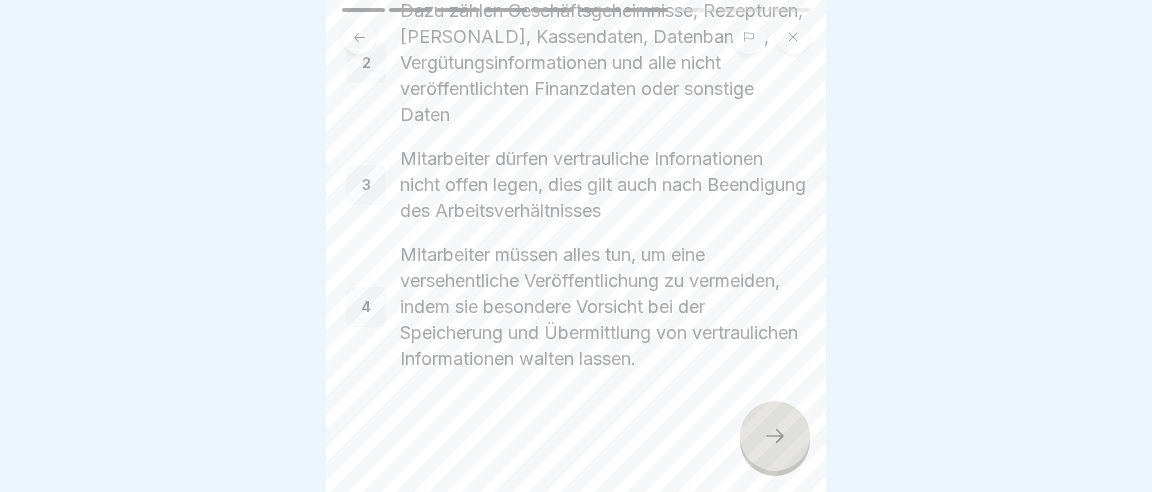 click 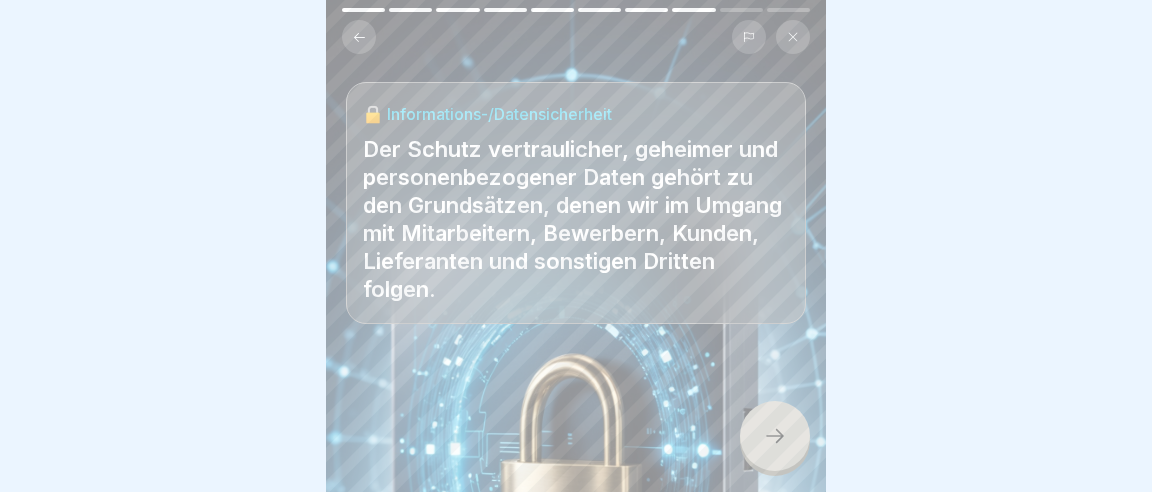 click 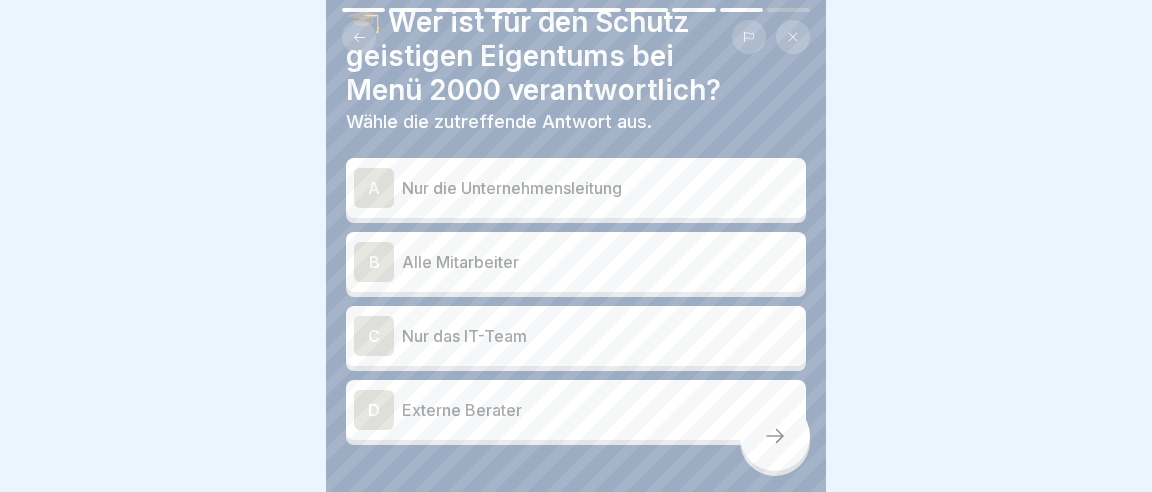 scroll, scrollTop: 115, scrollLeft: 0, axis: vertical 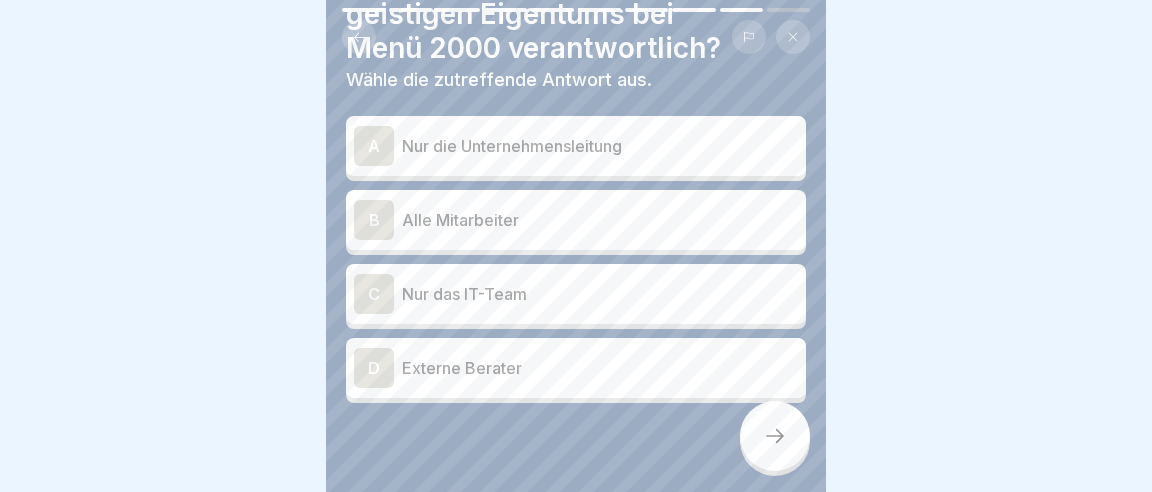 click on "B" at bounding box center [374, 220] 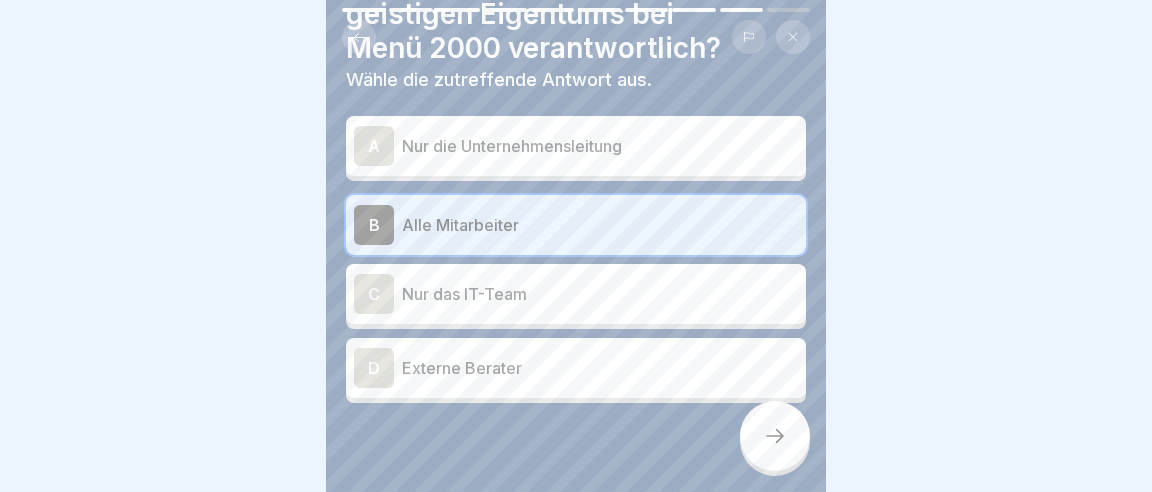 click 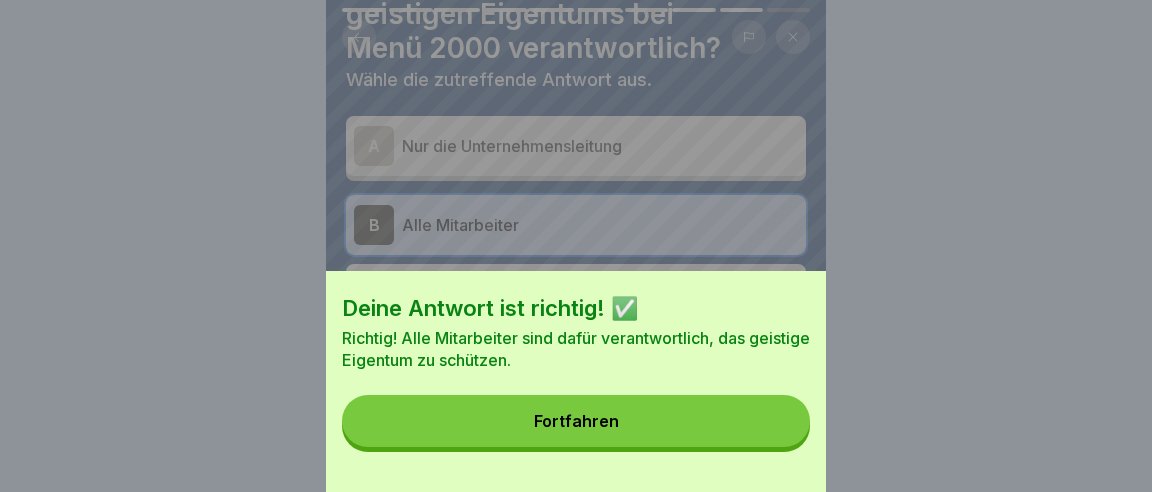 click on "Fortfahren" at bounding box center (576, 421) 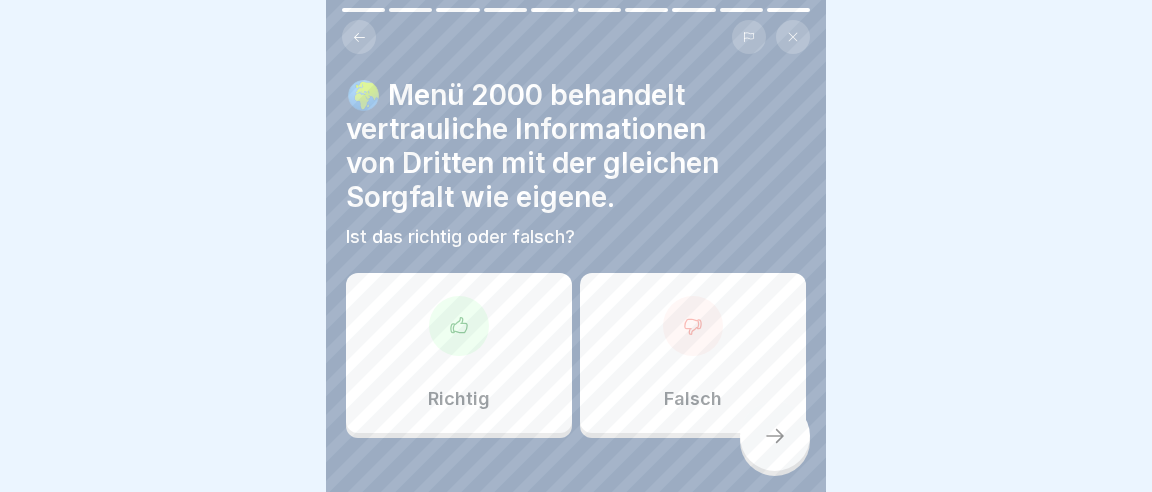 click at bounding box center (459, 326) 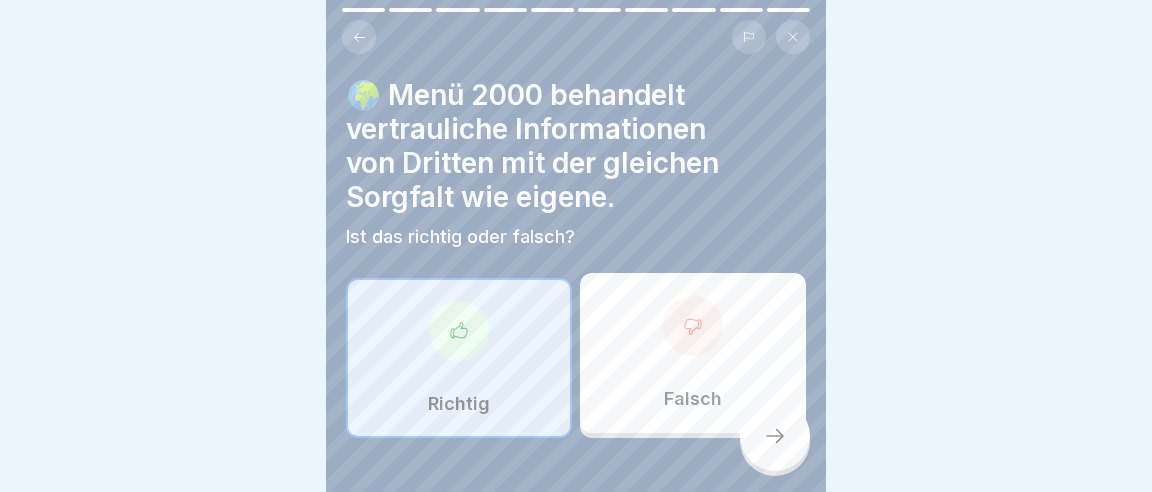 click at bounding box center [775, 436] 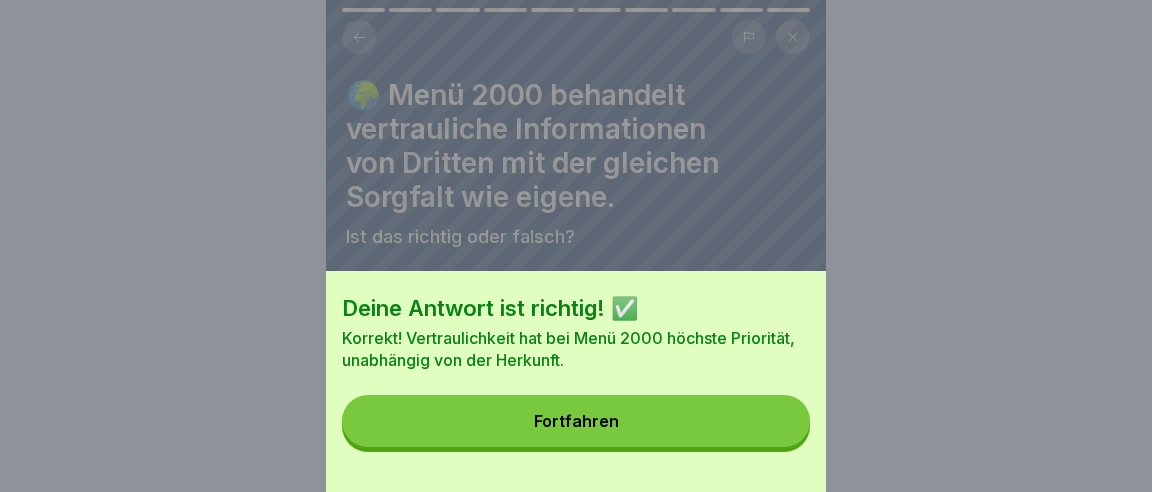 click on "Fortfahren" at bounding box center (576, 421) 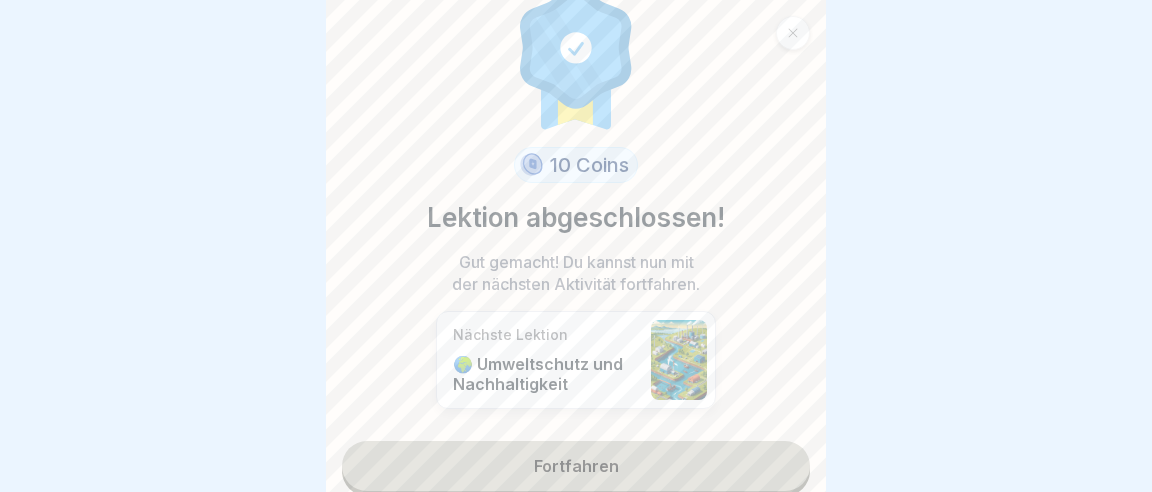scroll, scrollTop: 53, scrollLeft: 0, axis: vertical 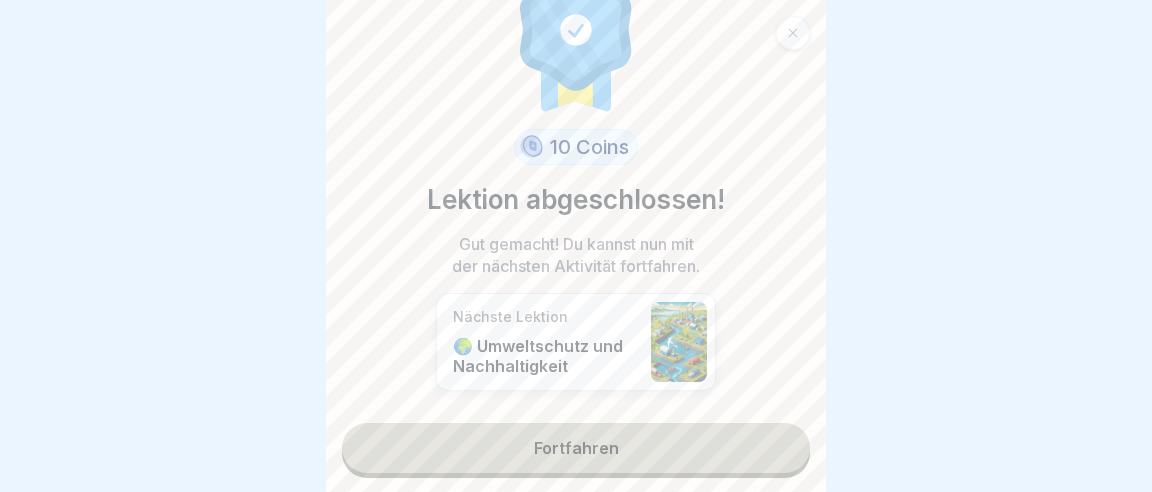 click on "Fortfahren" at bounding box center (576, 448) 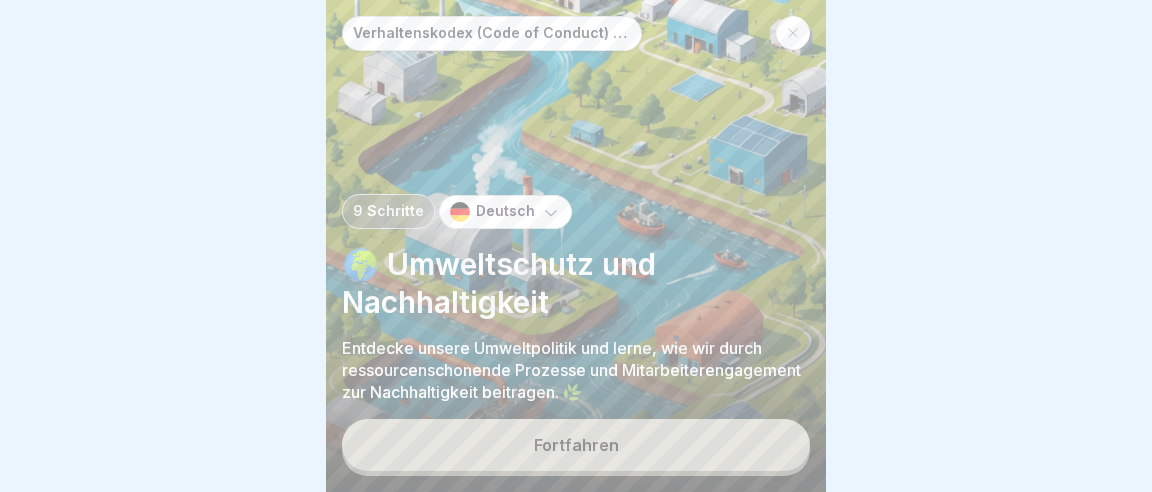 click on "Fortfahren" at bounding box center [576, 445] 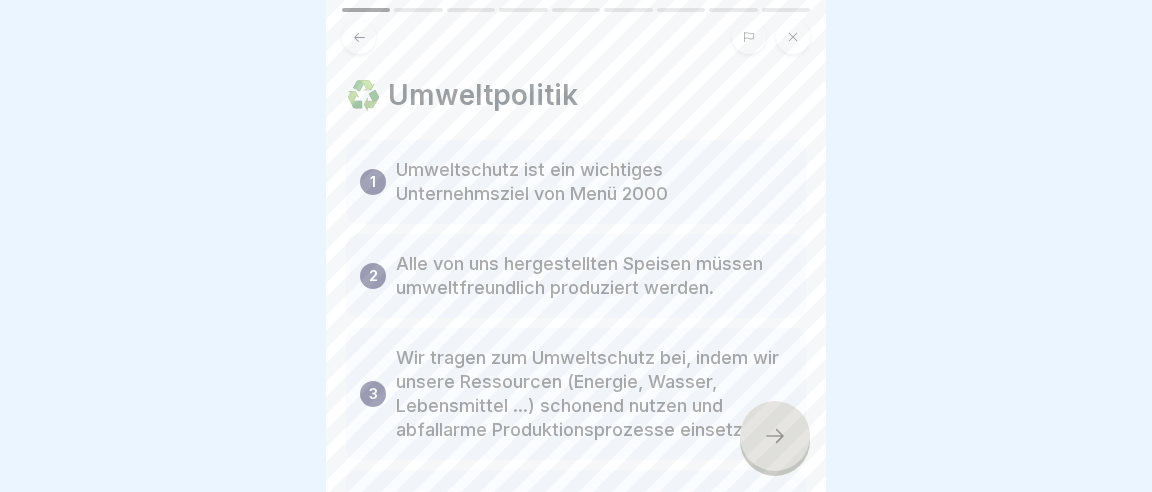 click 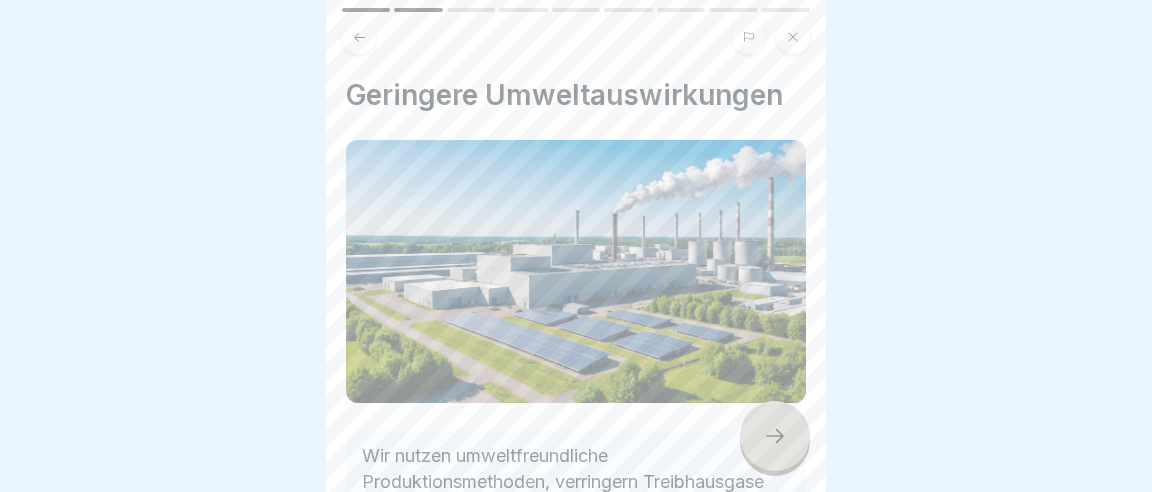 click 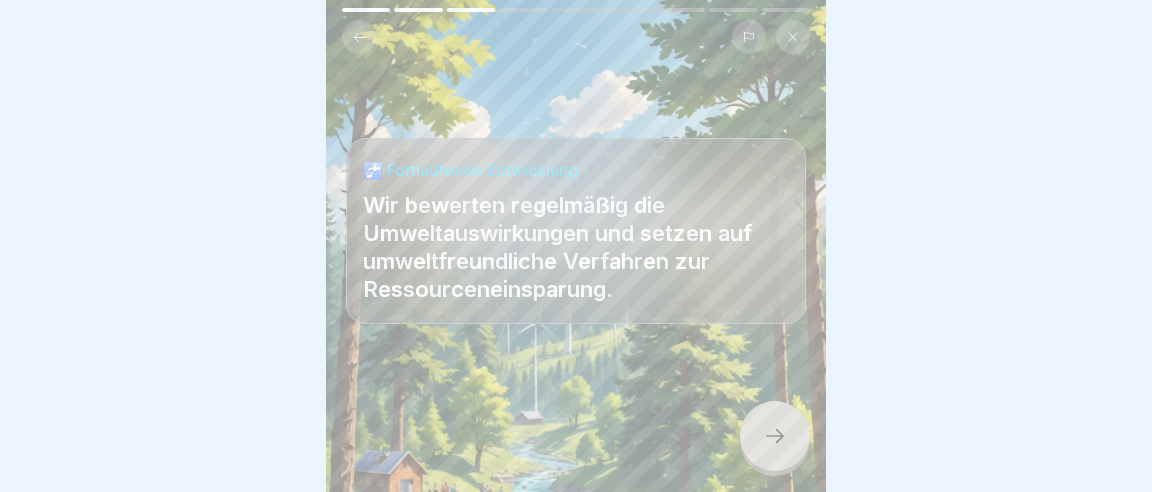 click 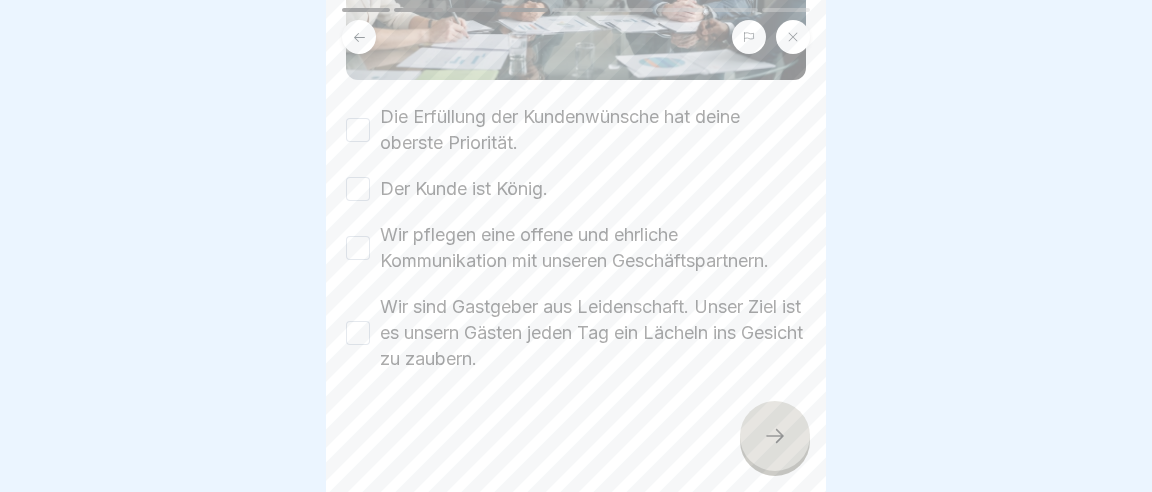 scroll, scrollTop: 277, scrollLeft: 0, axis: vertical 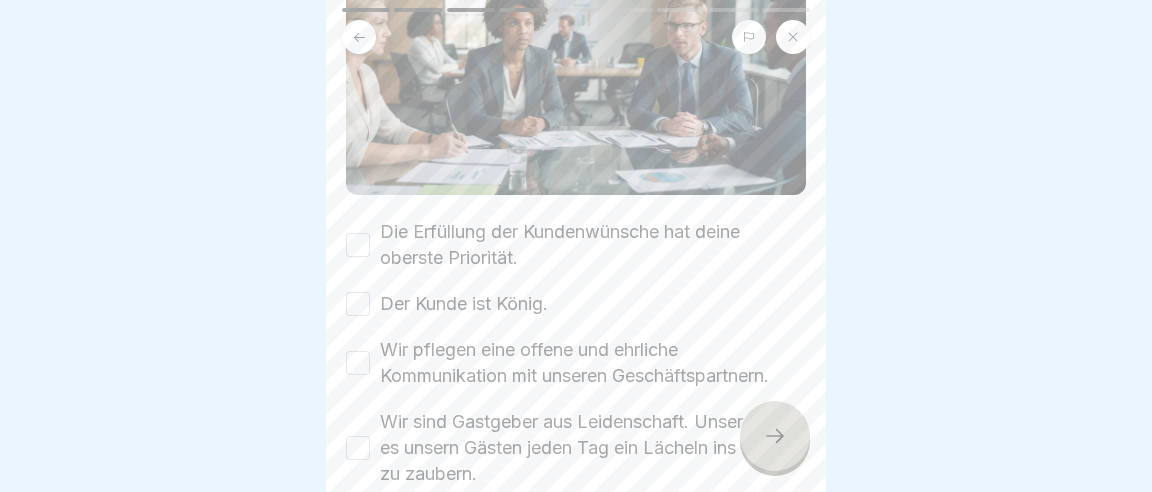 click on "Die Erfüllung der Kundenwünsche hat deine oberste Priorität." at bounding box center (358, 245) 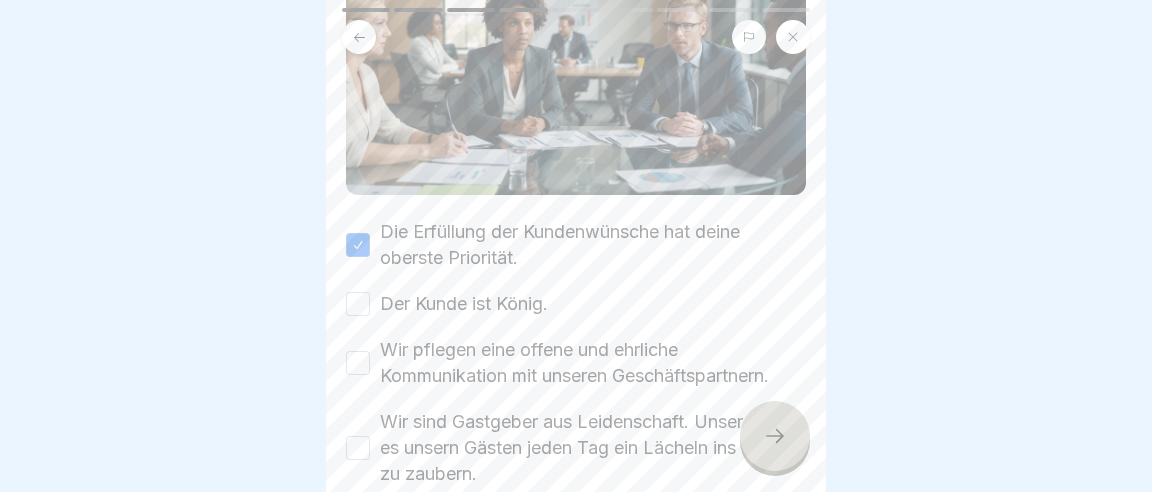 click on "Der Kunde ist König." at bounding box center (358, 304) 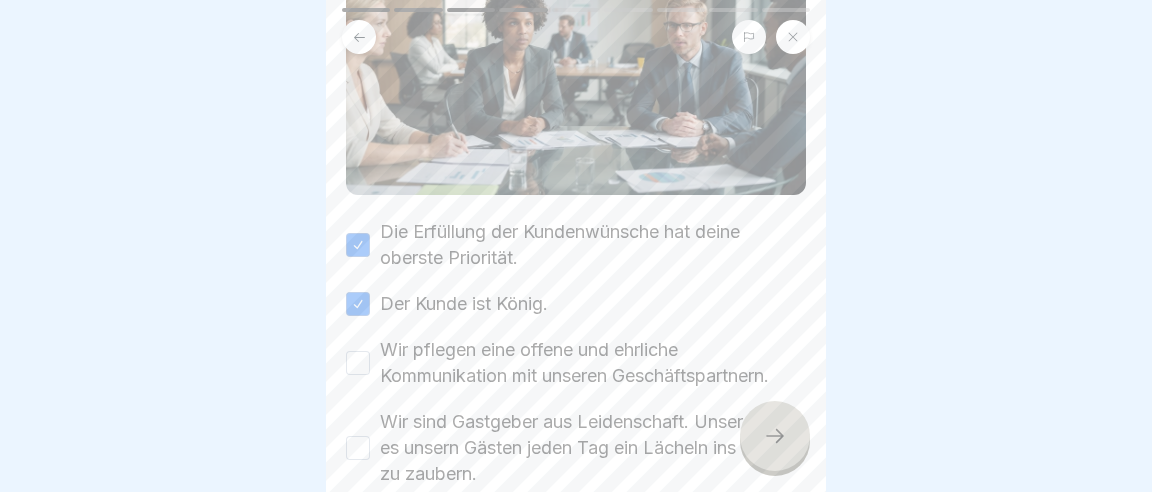 click on "Wir pflegen eine offene und ehrliche Kommunikation mit unseren Geschäftspartnern." at bounding box center (358, 363) 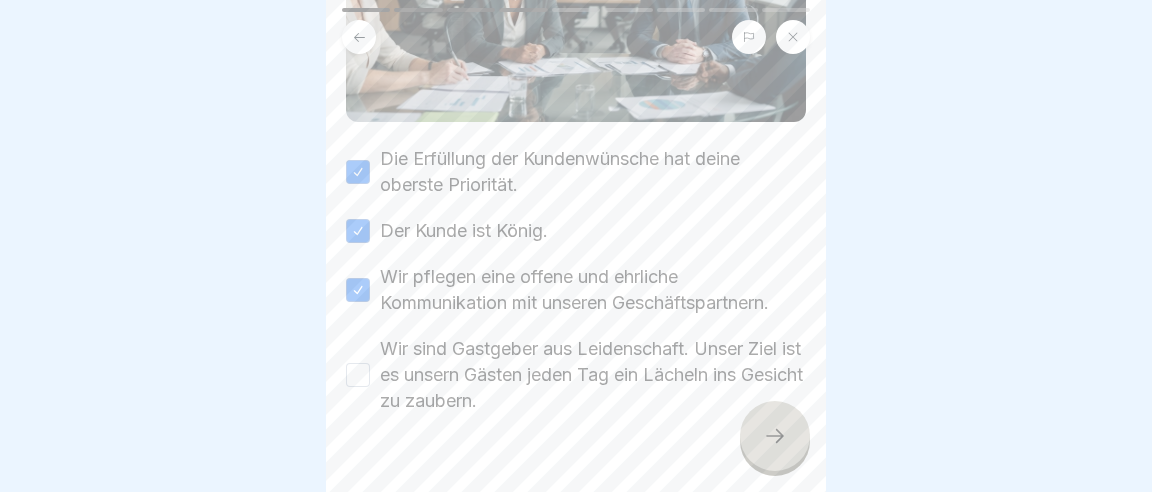 scroll, scrollTop: 392, scrollLeft: 0, axis: vertical 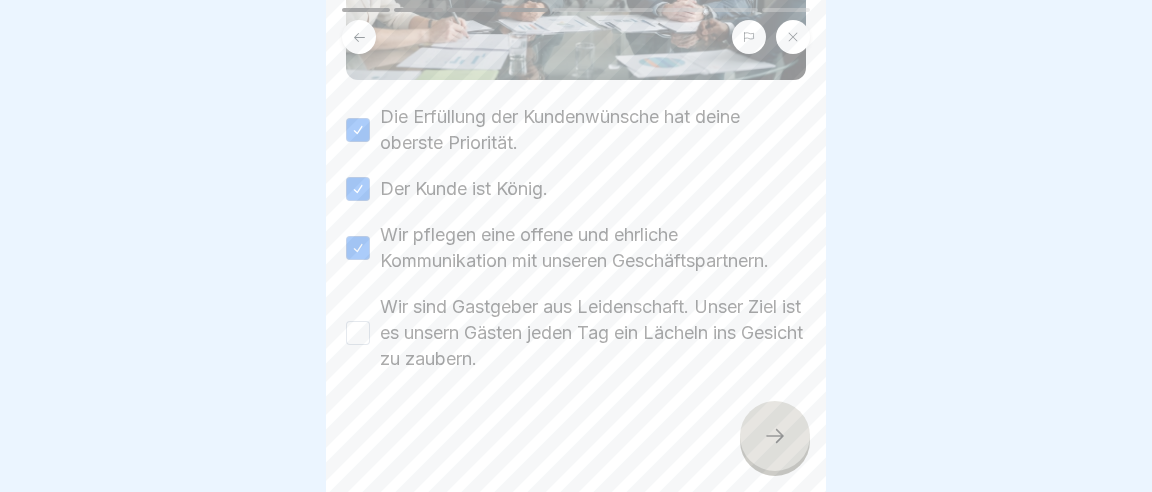 click on "Wir sind Gastgeber aus Leidenschaft. Unser Ziel ist es unsern Gästen jeden Tag ein Lächeln ins Gesicht zu zaubern." at bounding box center (358, 333) 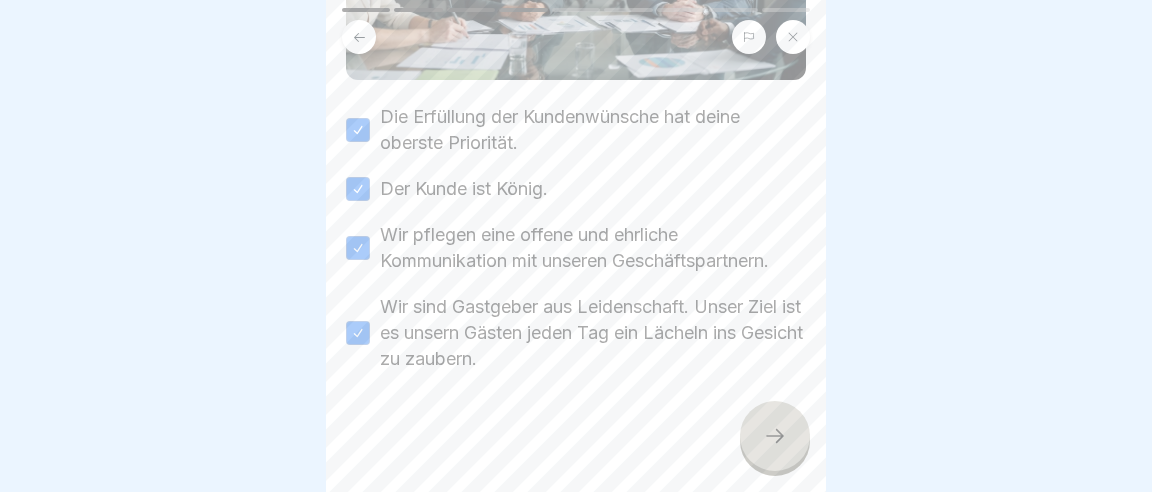 click 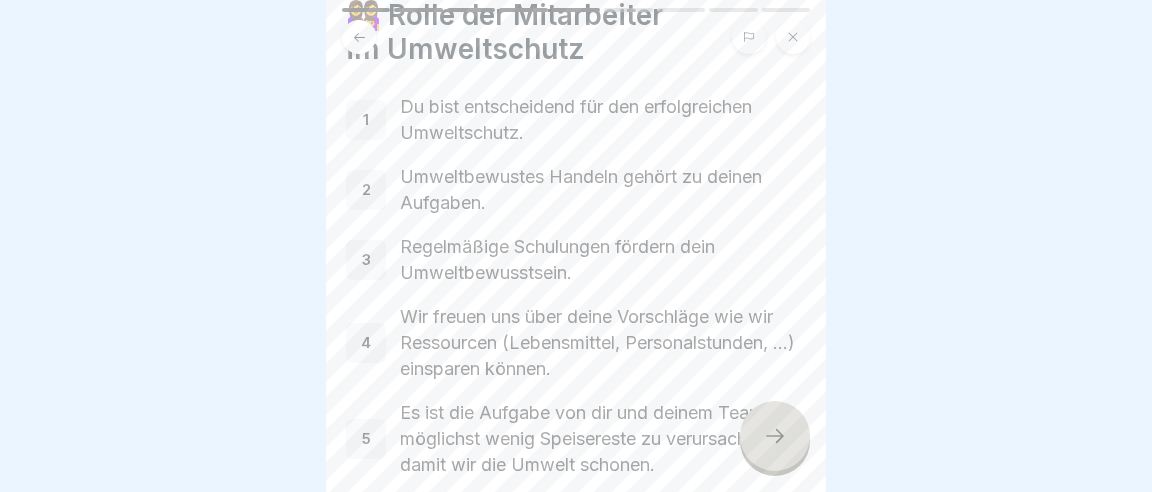 scroll, scrollTop: 115, scrollLeft: 0, axis: vertical 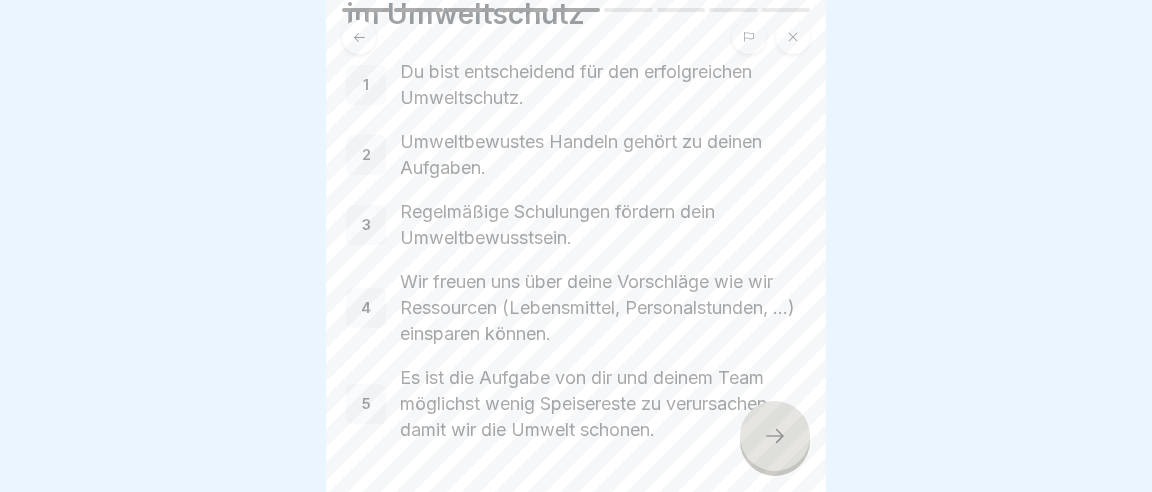 click 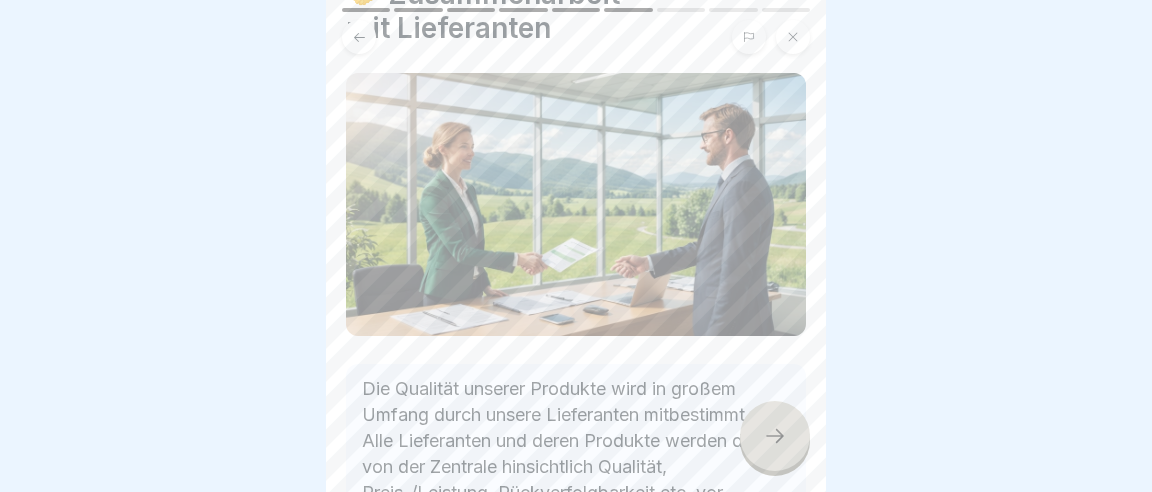 scroll, scrollTop: 230, scrollLeft: 0, axis: vertical 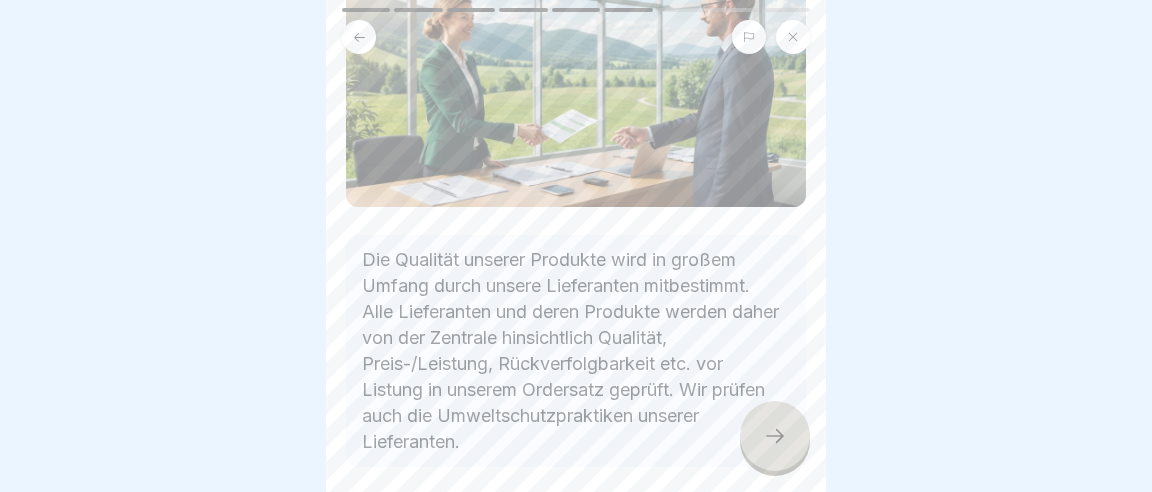 click 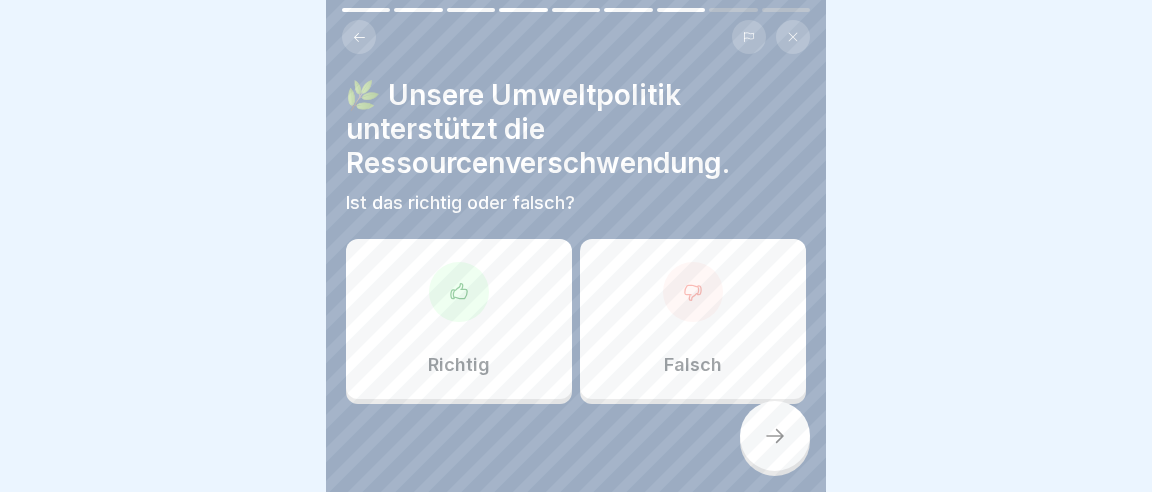 click on "Richtig" at bounding box center [459, 319] 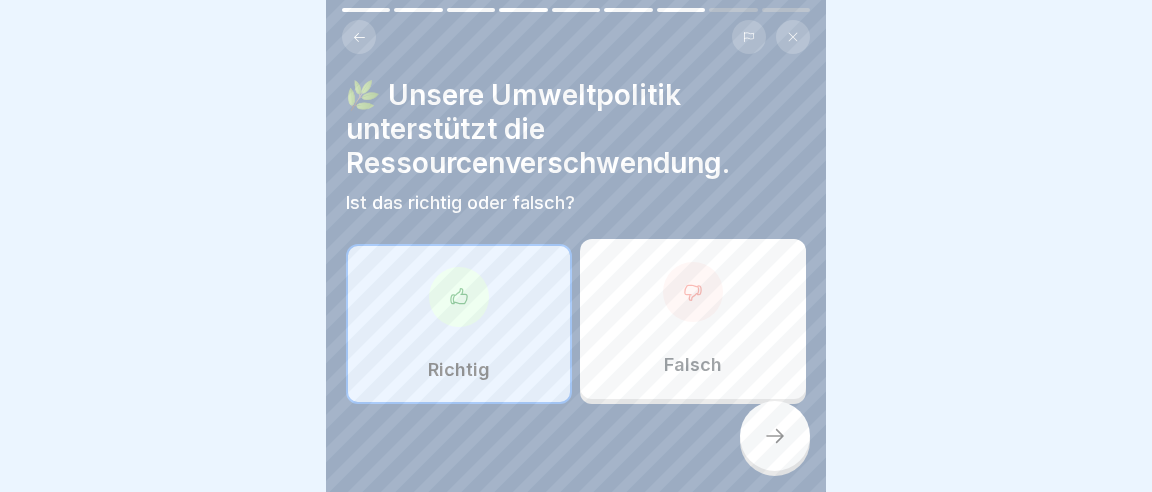 click at bounding box center [775, 436] 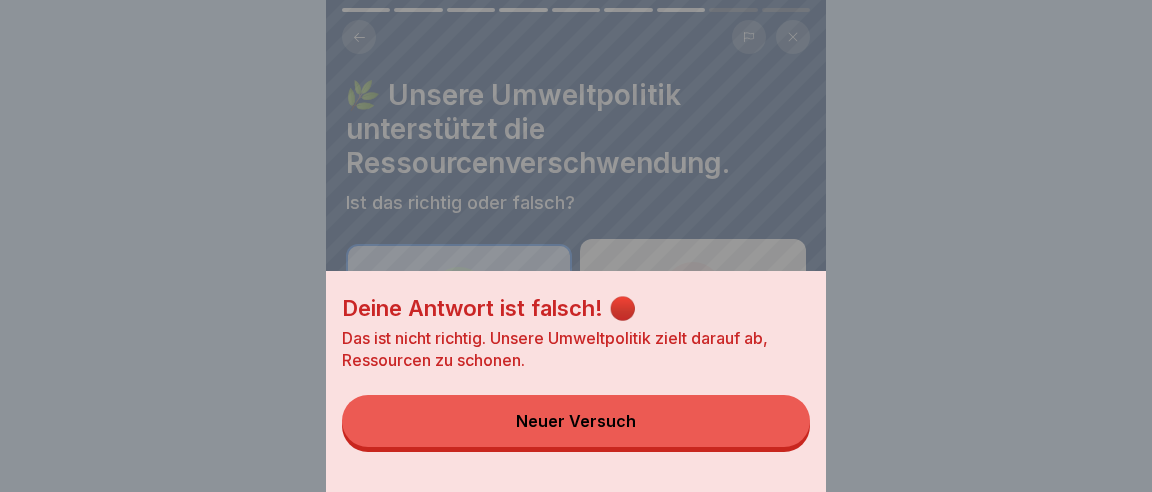click on "Neuer Versuch" at bounding box center (576, 421) 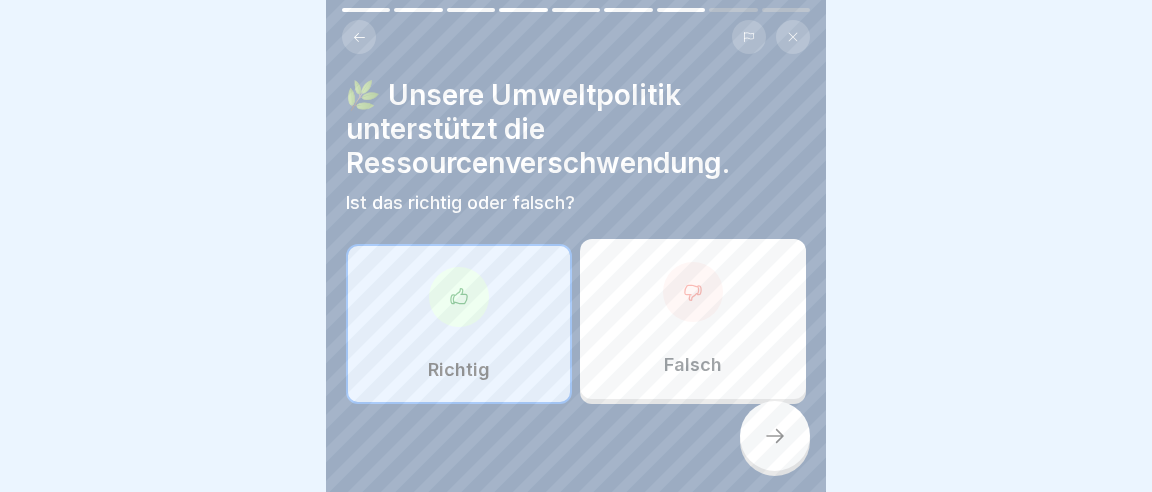 click on "Falsch" at bounding box center [693, 319] 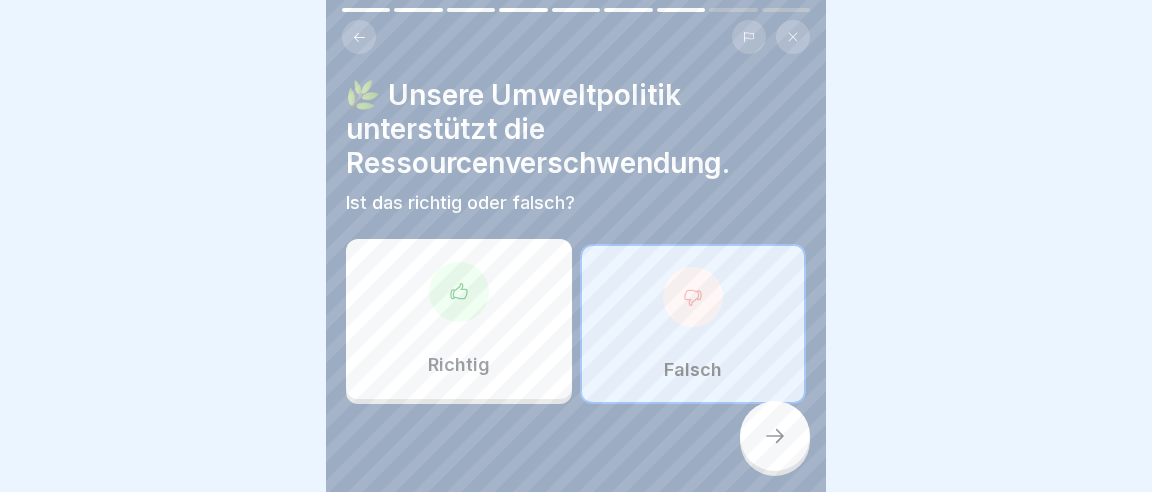 click 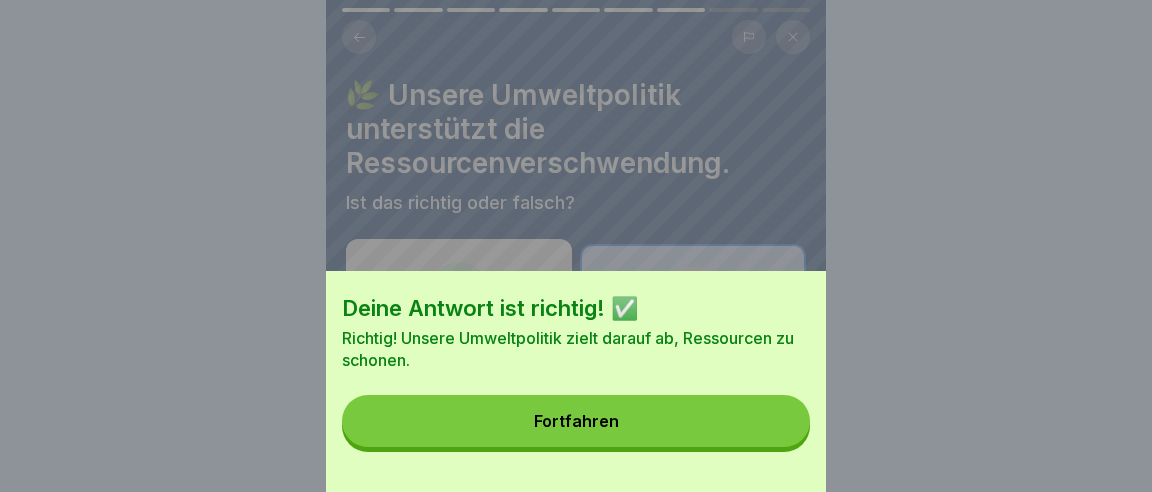 click on "Fortfahren" at bounding box center (576, 421) 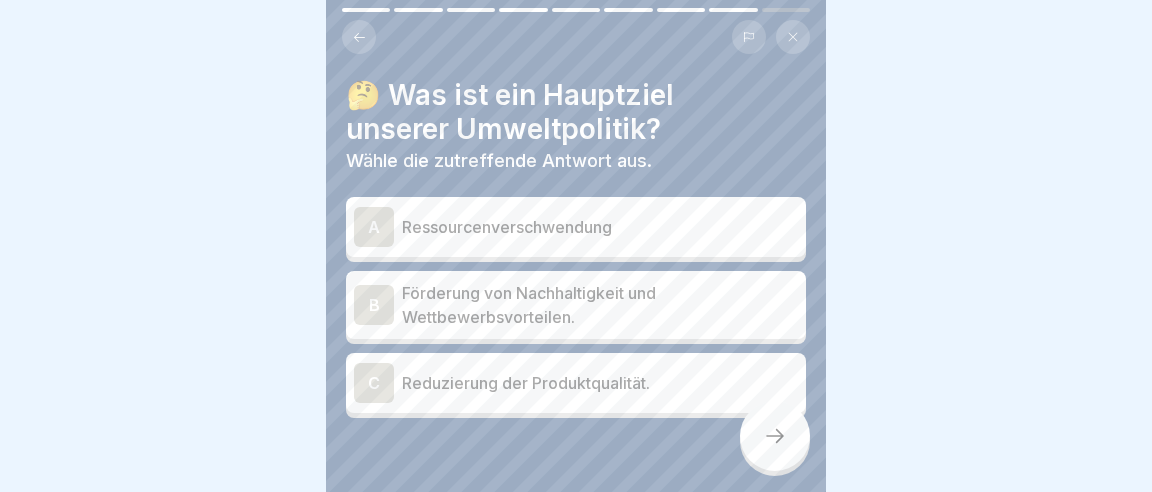 click on "B" at bounding box center [374, 305] 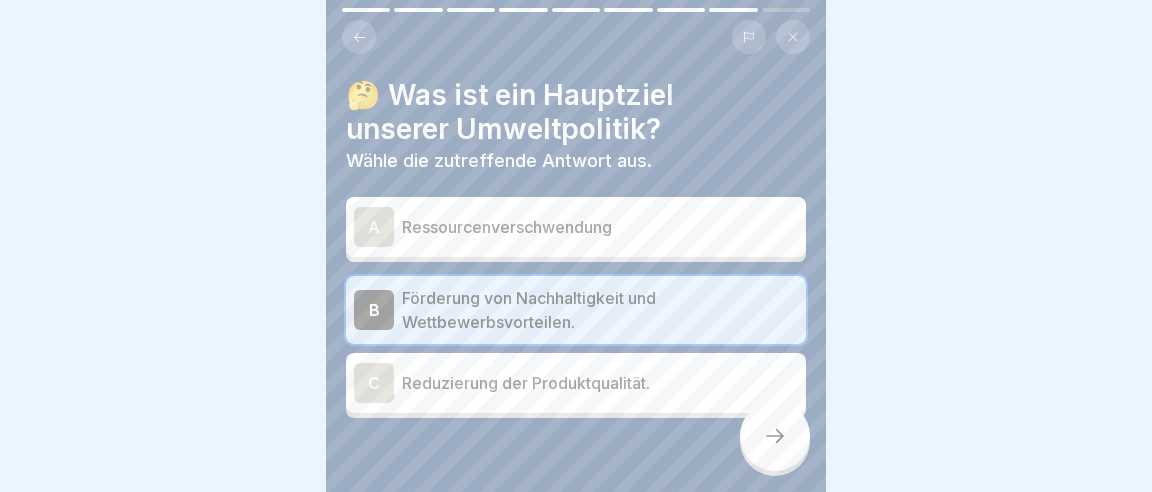 click 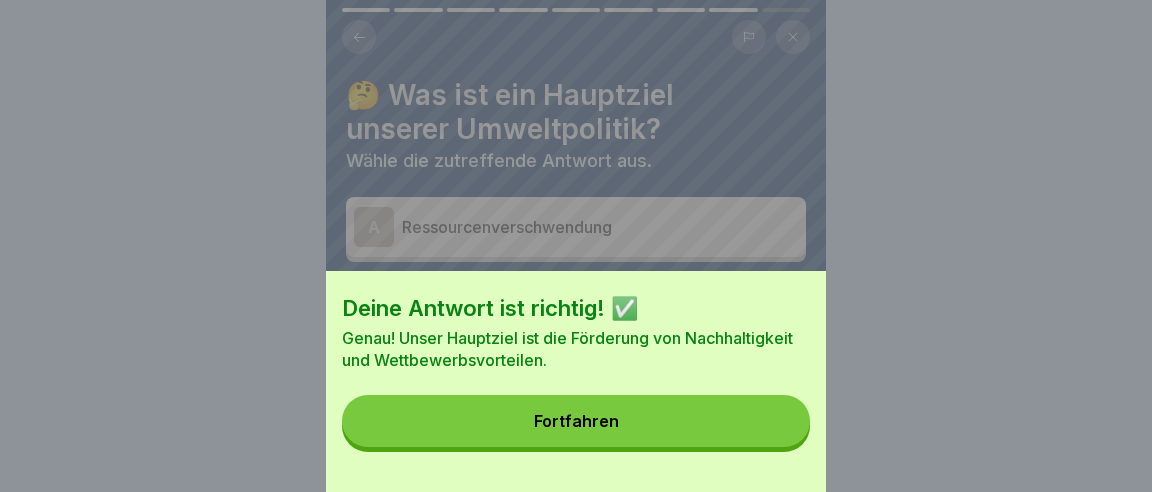 click on "Fortfahren" at bounding box center [576, 421] 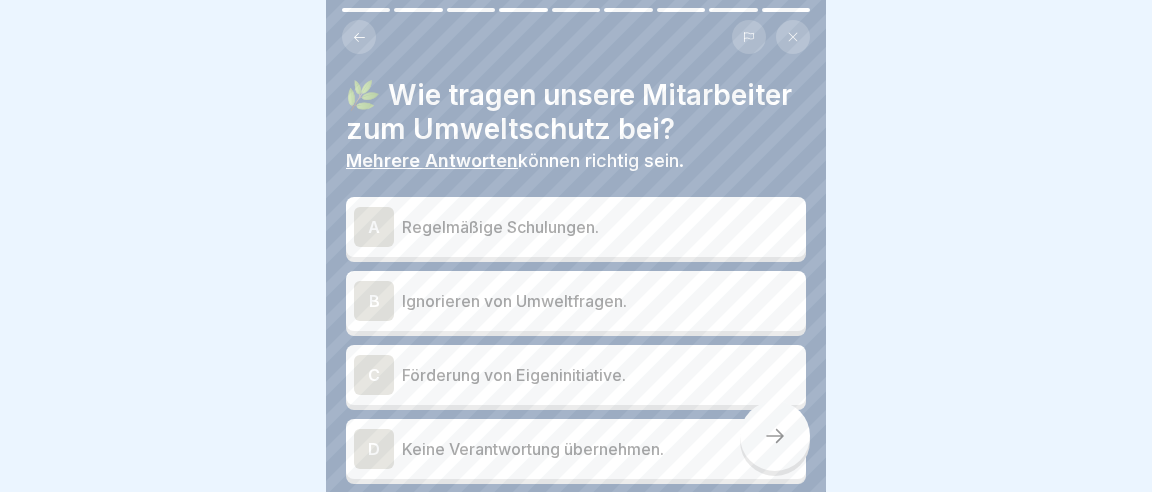 click on "A" at bounding box center [374, 227] 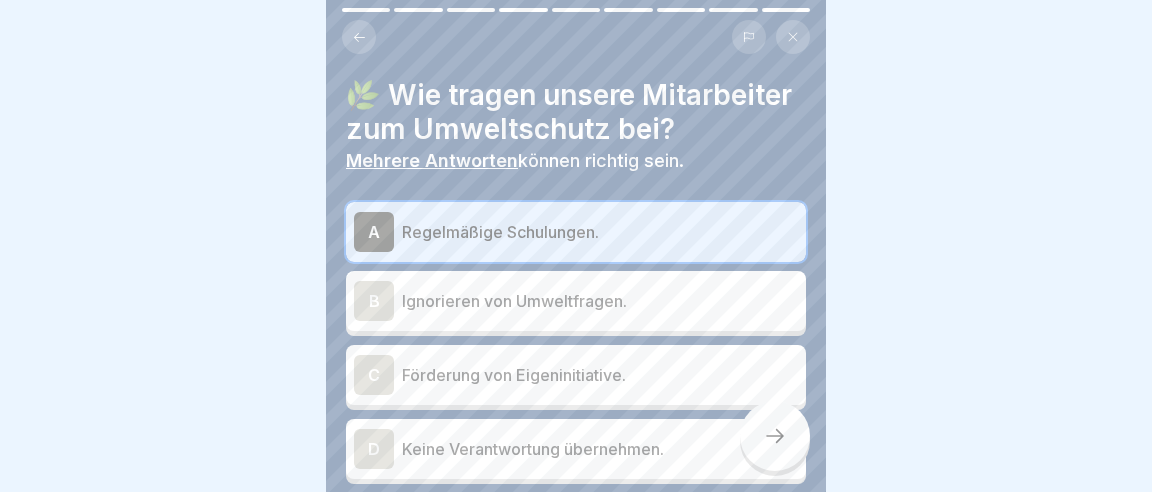 click on "C" at bounding box center (374, 375) 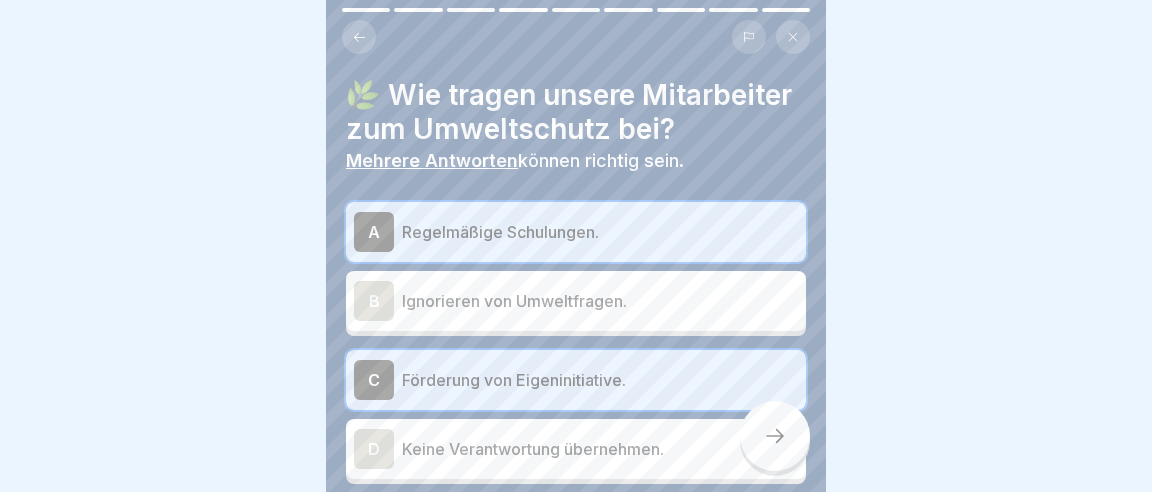 click at bounding box center (775, 436) 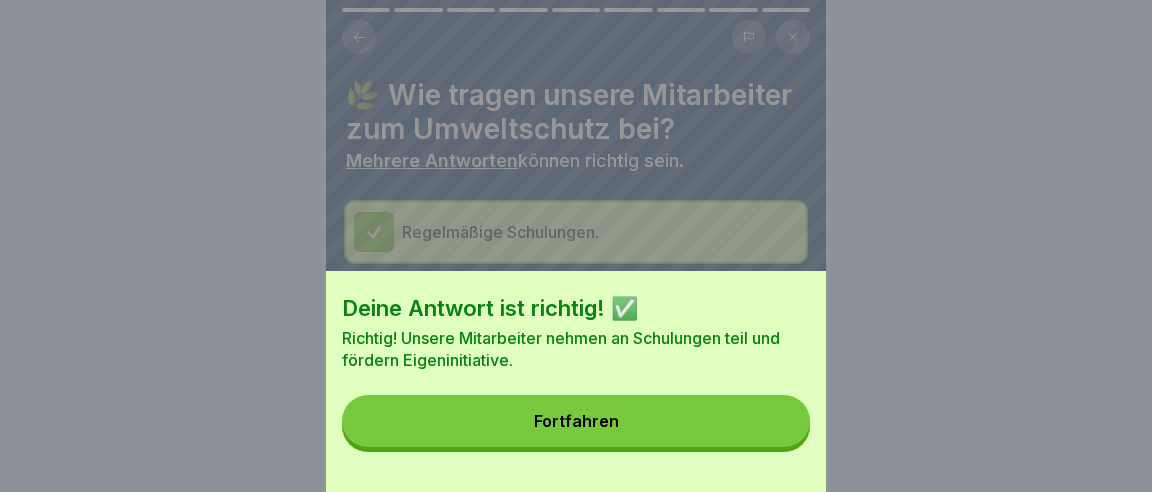 click on "Fortfahren" at bounding box center (576, 421) 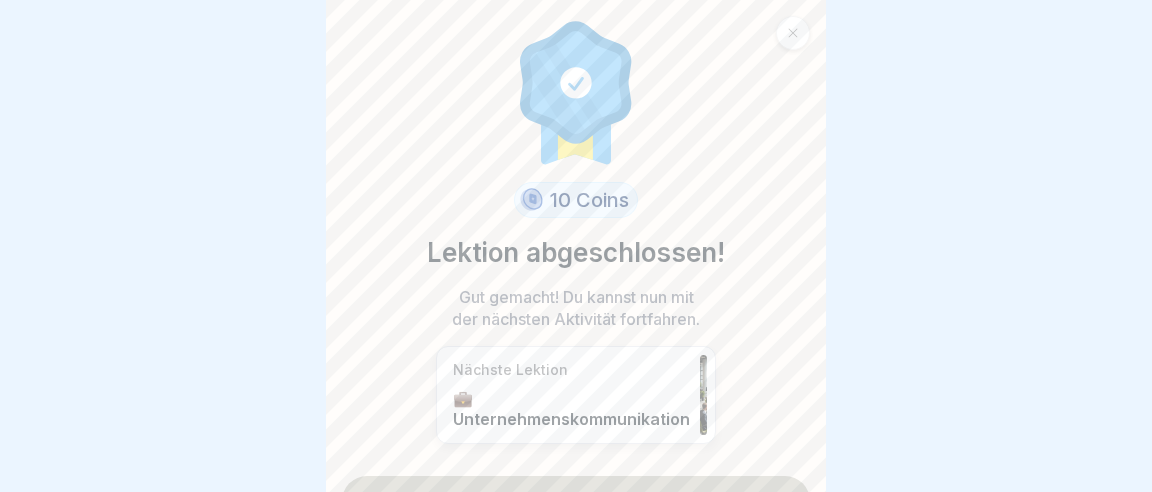 scroll, scrollTop: 53, scrollLeft: 0, axis: vertical 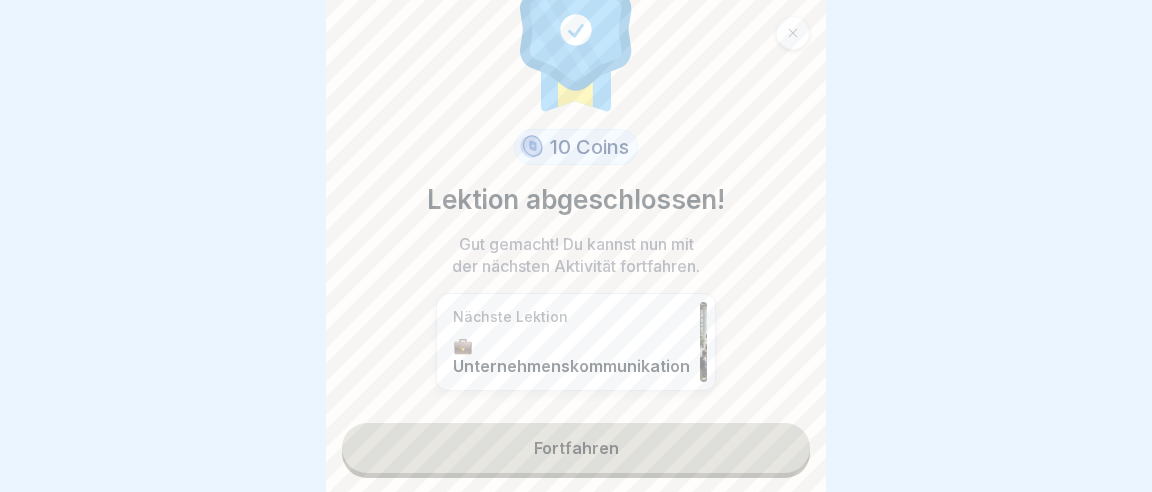 click on "Fortfahren" at bounding box center [576, 448] 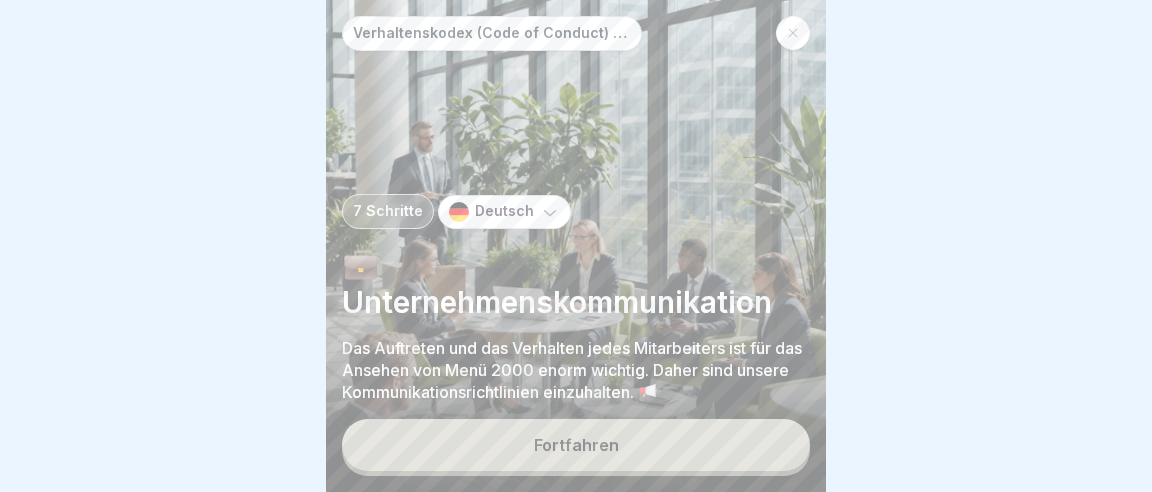 click on "Fortfahren" at bounding box center (576, 445) 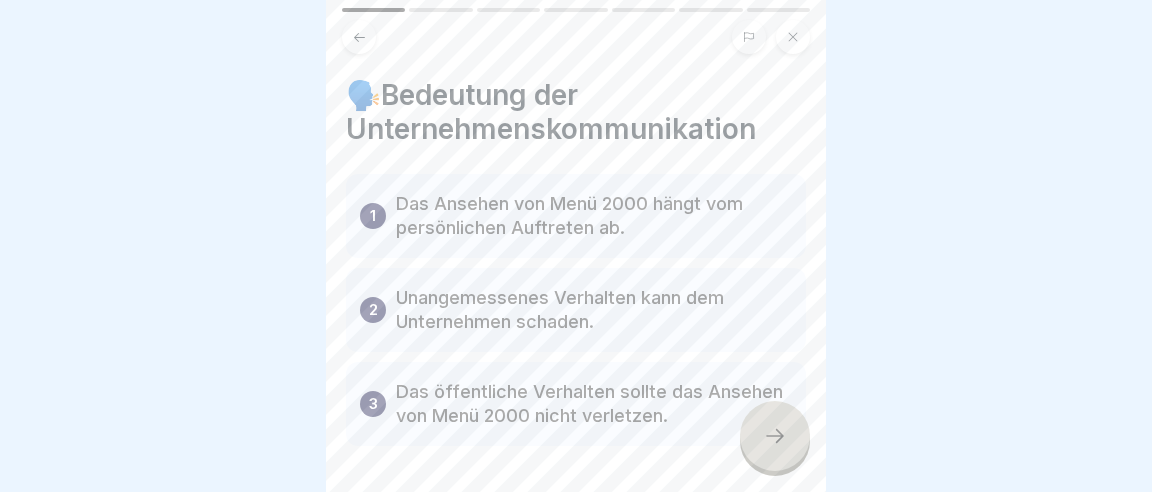 click at bounding box center (775, 436) 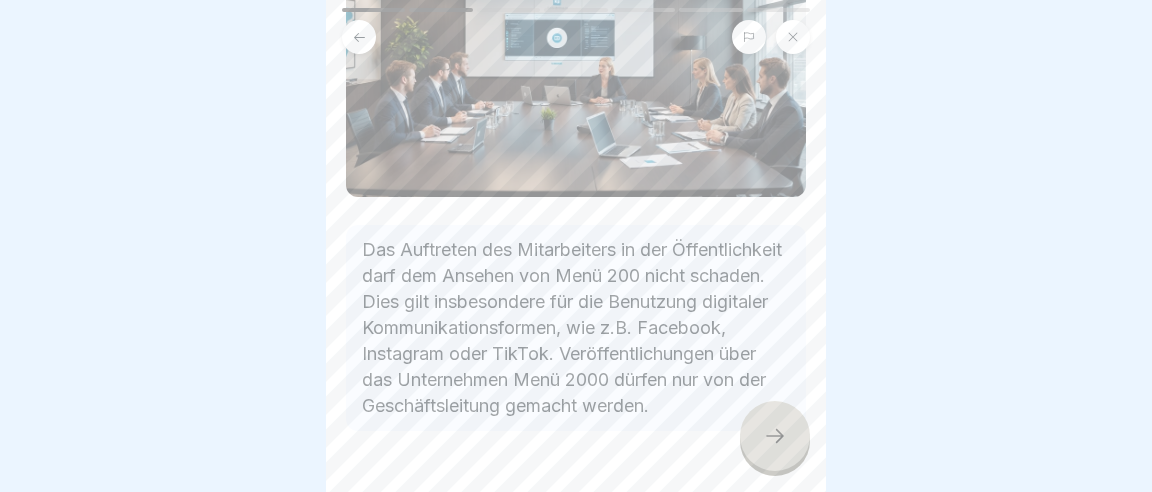 scroll, scrollTop: 230, scrollLeft: 0, axis: vertical 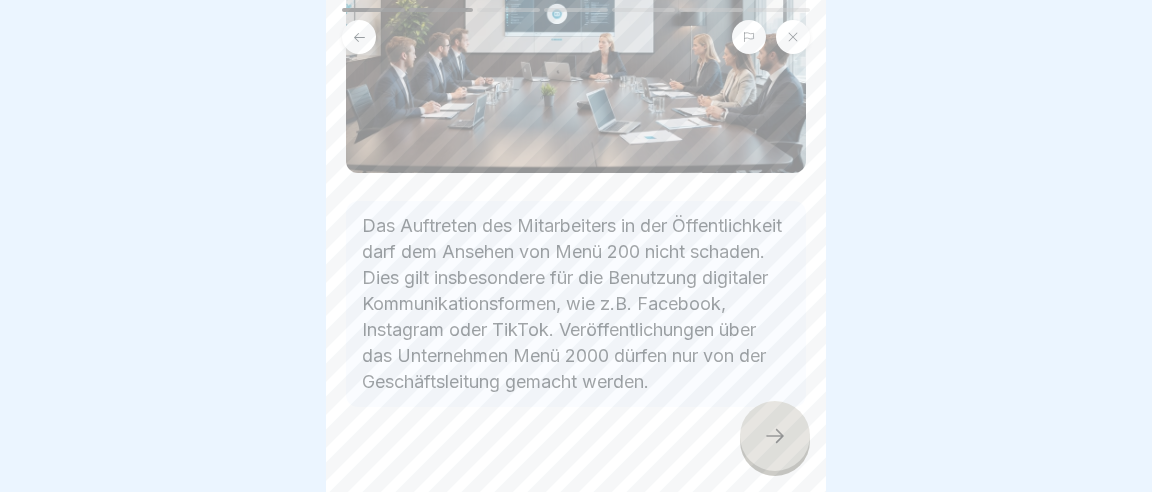 click 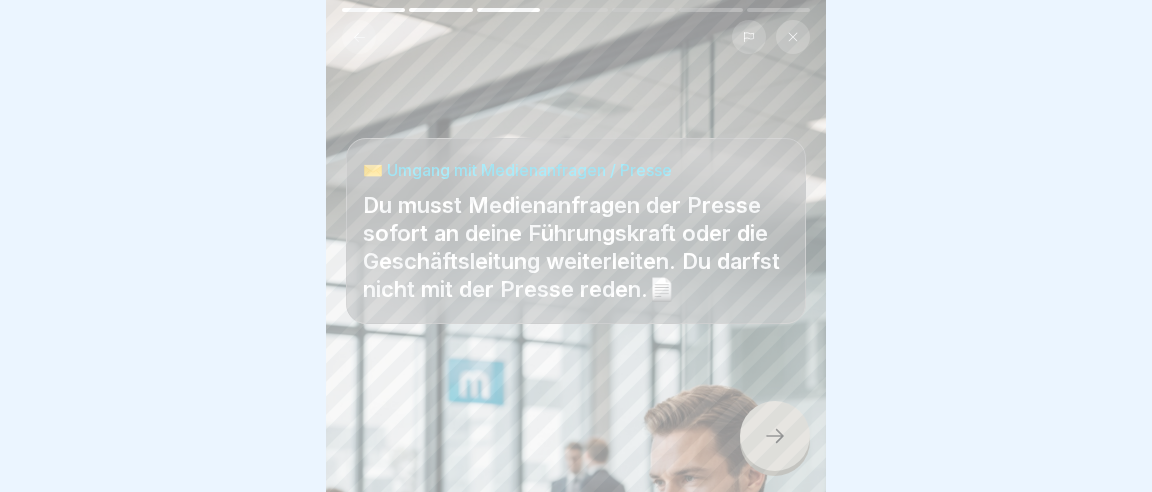 click 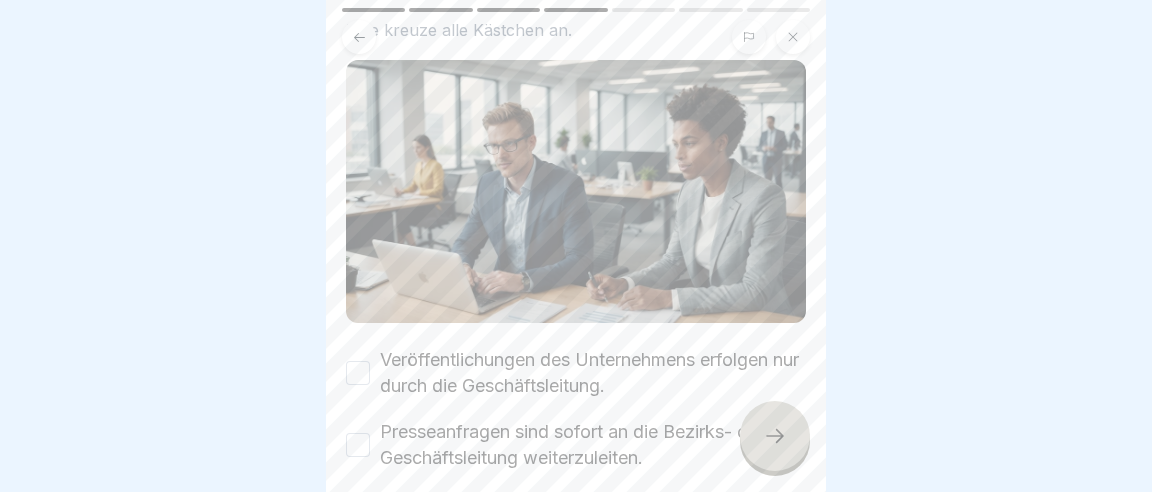 scroll, scrollTop: 214, scrollLeft: 0, axis: vertical 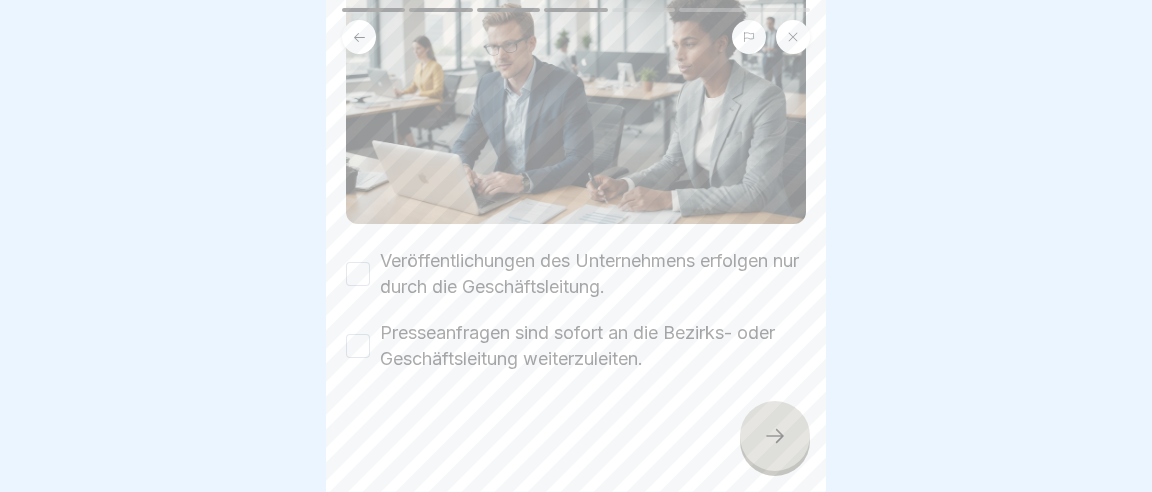 click on "Veröffentlichungen des Unternehmens erfolgen nur durch die Geschäftsleitung." at bounding box center (358, 274) 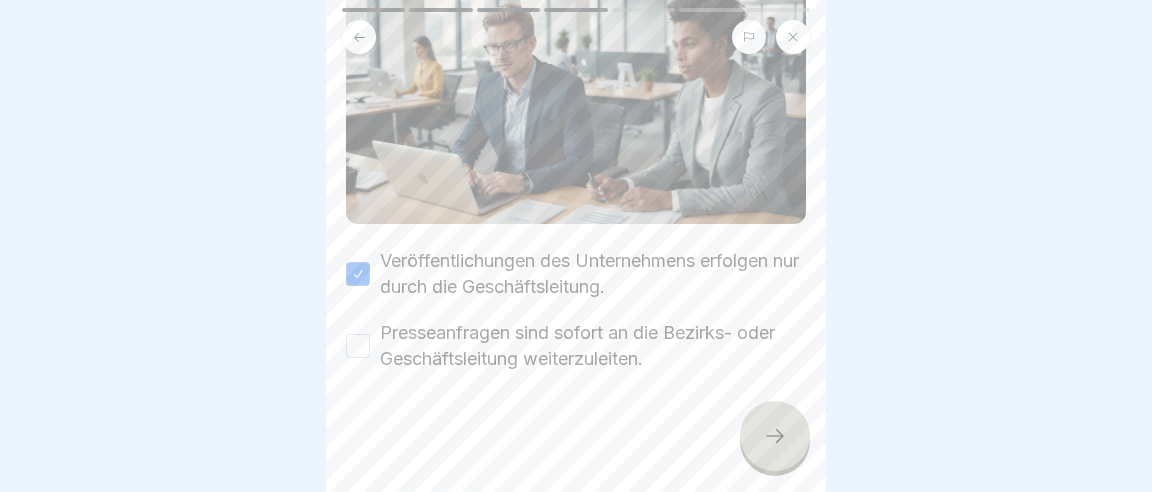 click on "Presseanfragen sind sofort an die Bezirks- oder Geschäftsleitung weiterzuleiten." at bounding box center (358, 346) 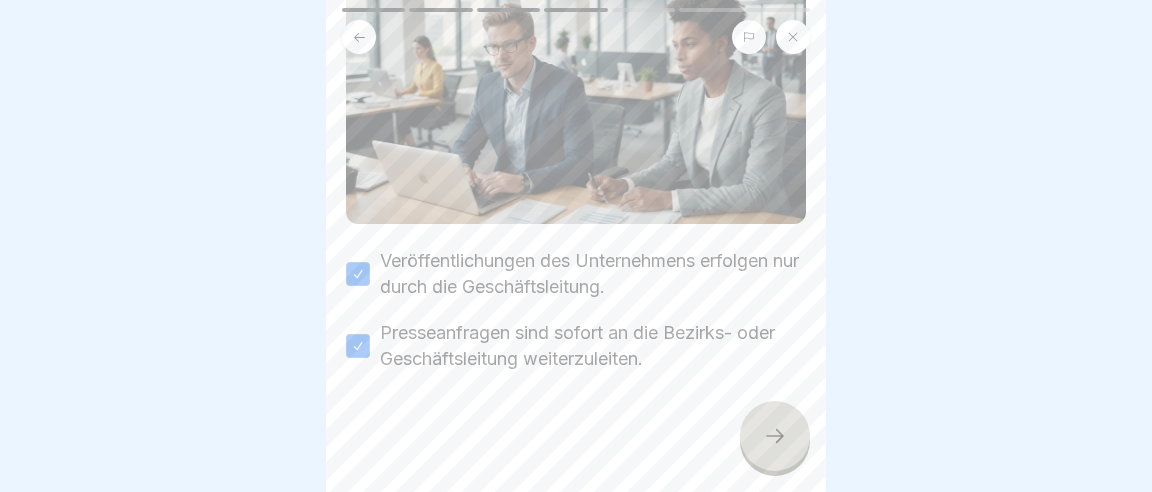 click 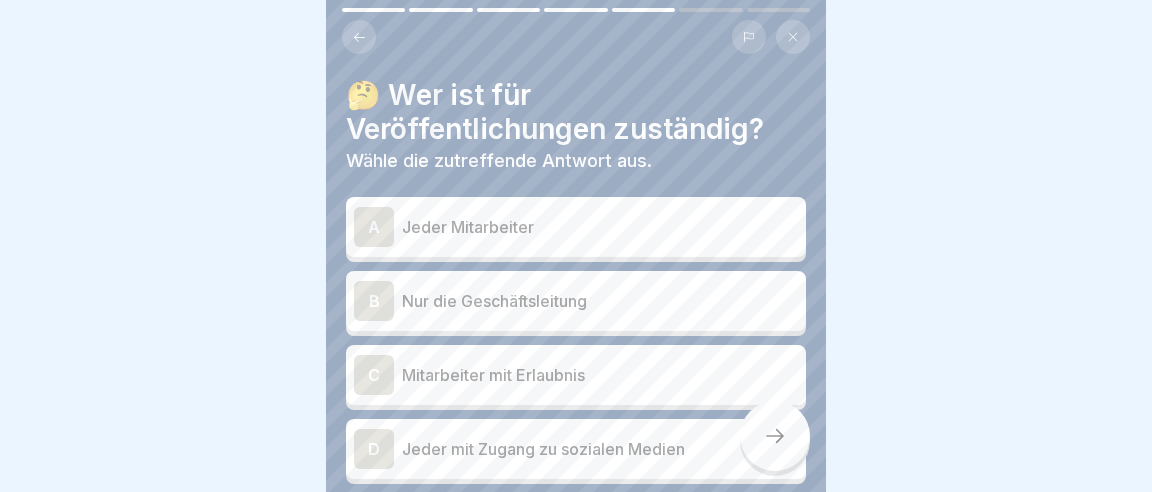 click on "B" at bounding box center [374, 301] 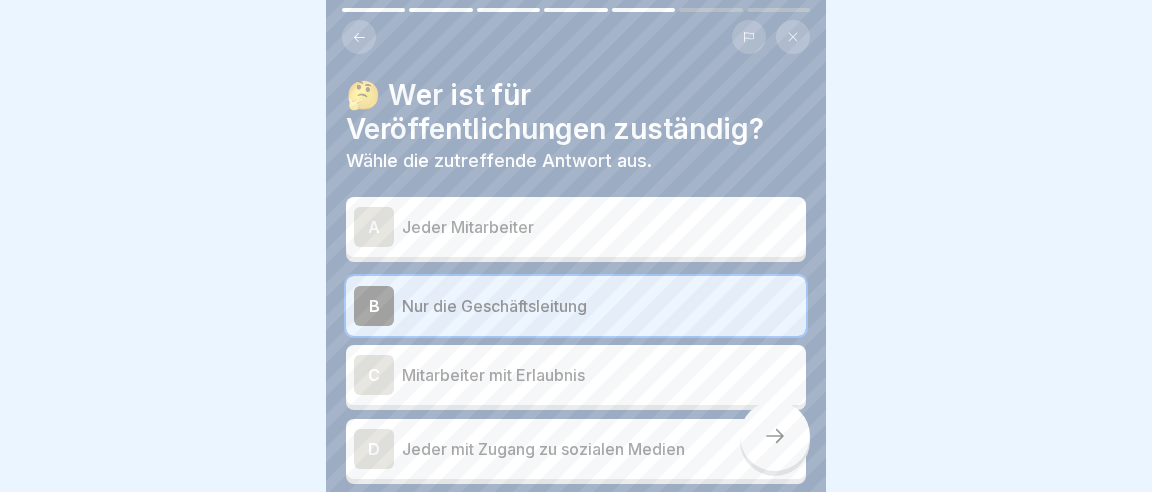 click at bounding box center [775, 436] 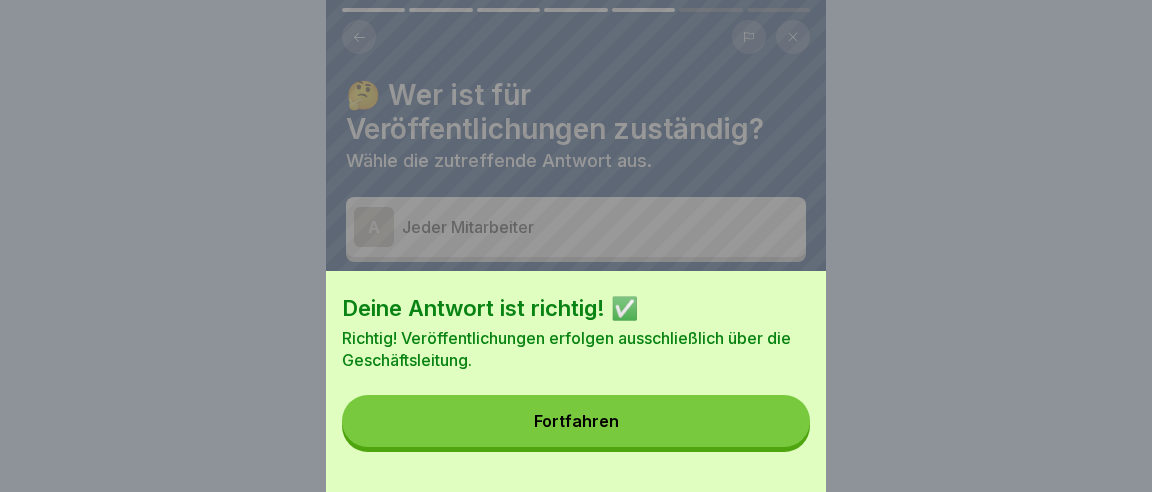 click on "Fortfahren" at bounding box center (576, 421) 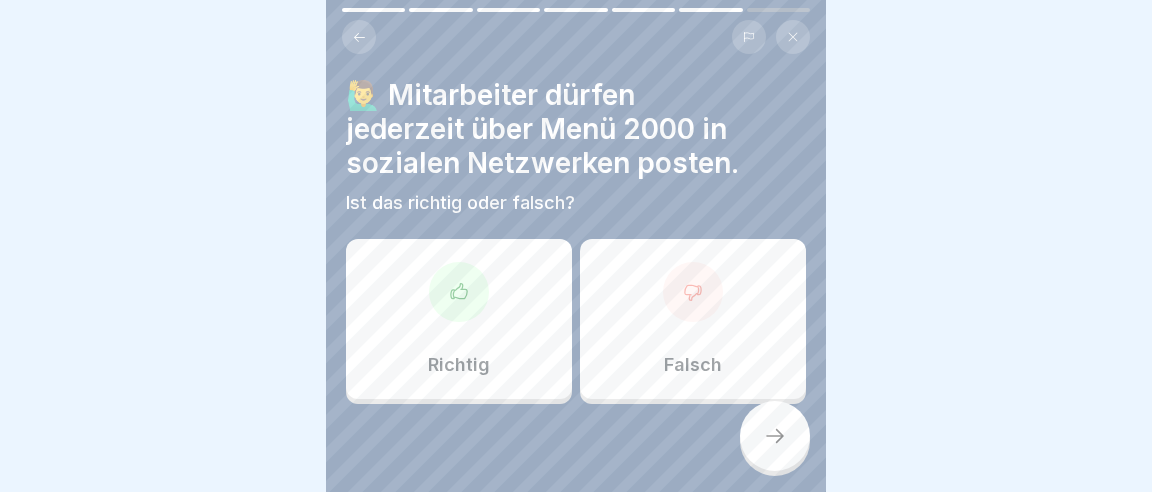 click on "Falsch" at bounding box center [693, 319] 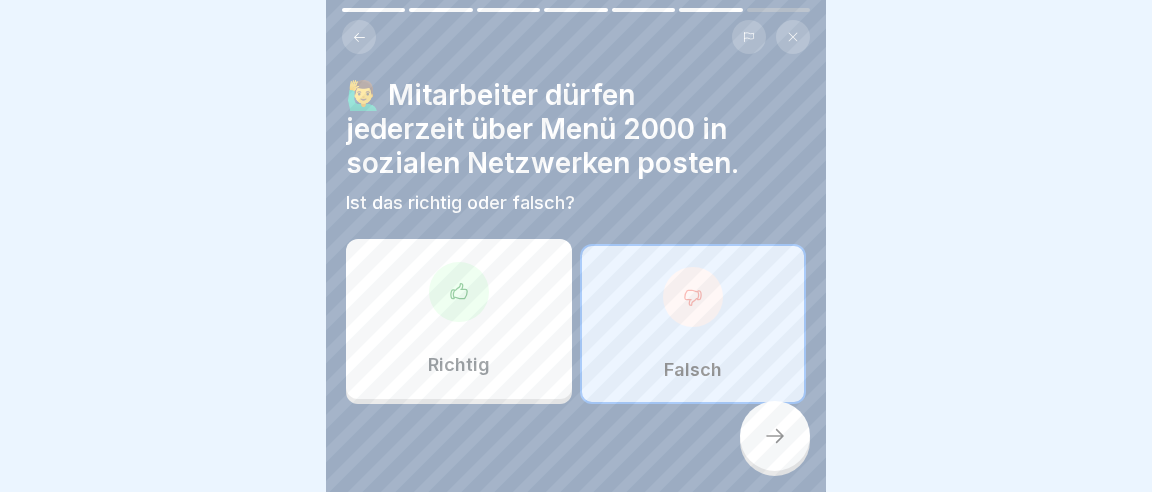 click at bounding box center [775, 436] 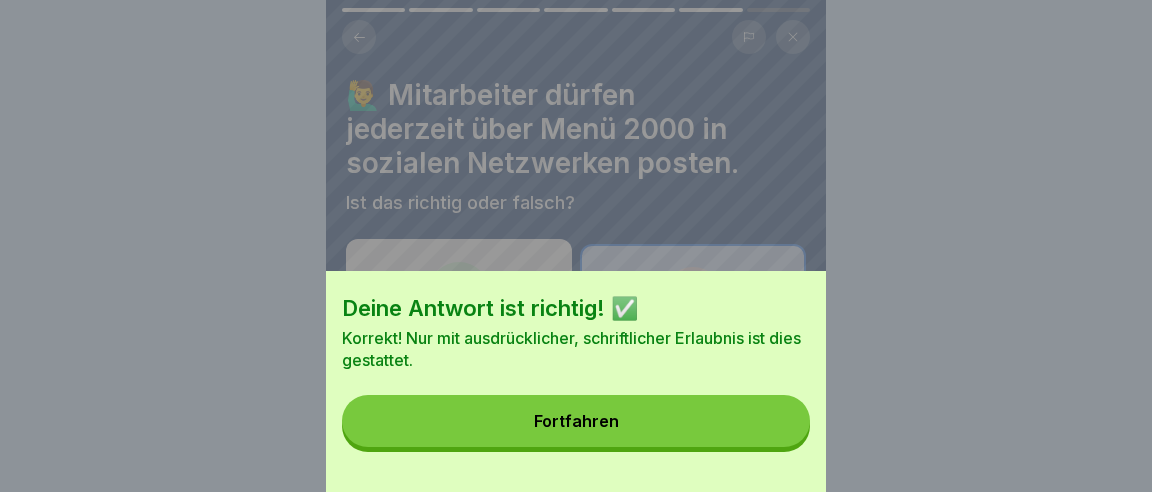click on "Fortfahren" at bounding box center (576, 421) 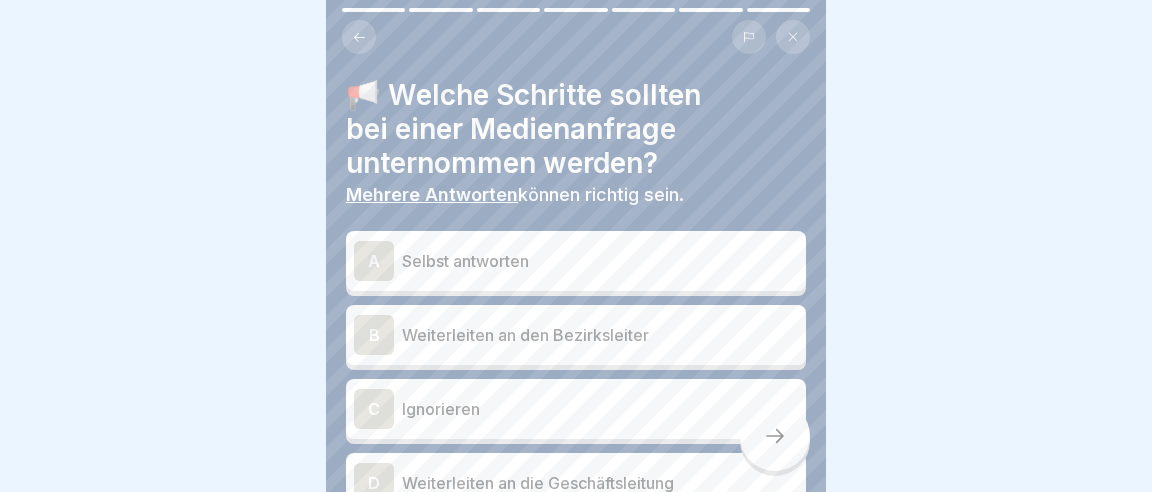 click on "B" at bounding box center [374, 335] 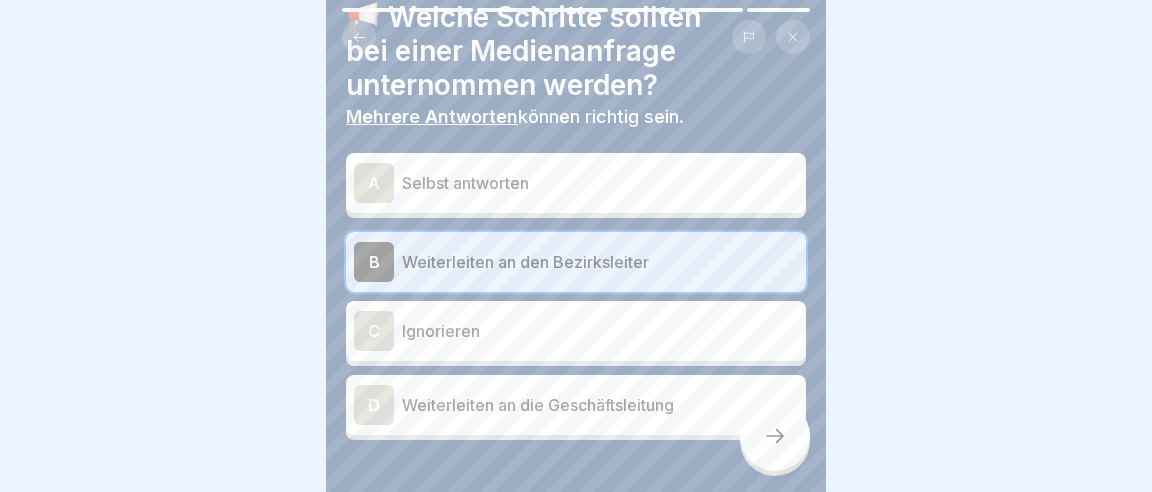 scroll, scrollTop: 115, scrollLeft: 0, axis: vertical 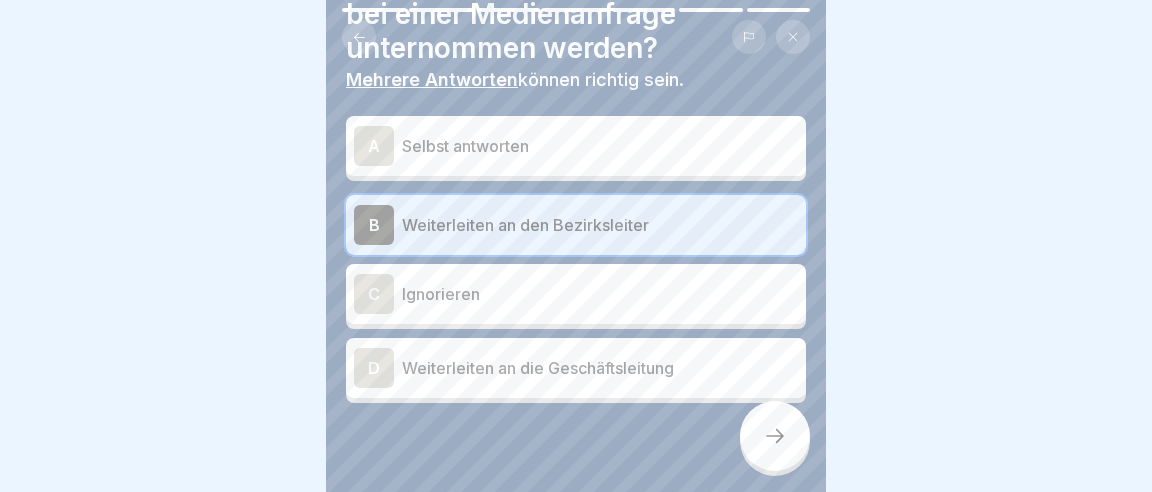 click on "D" at bounding box center [374, 368] 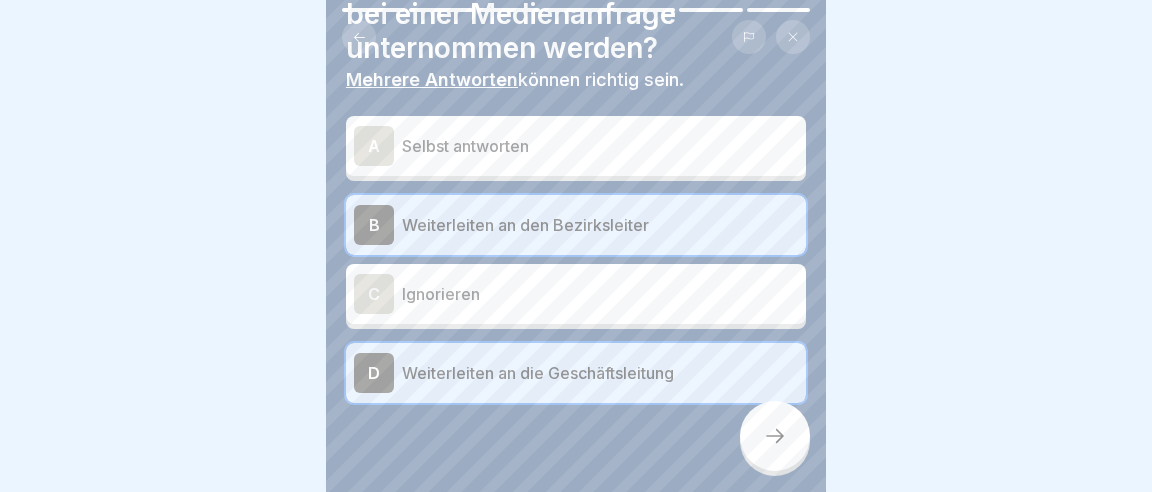 click 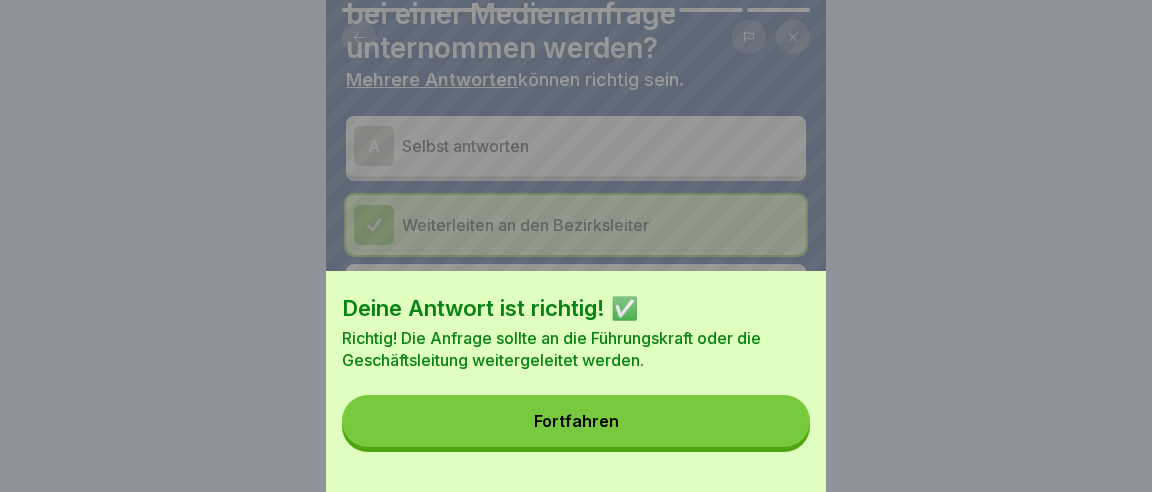 click on "Fortfahren" at bounding box center [576, 421] 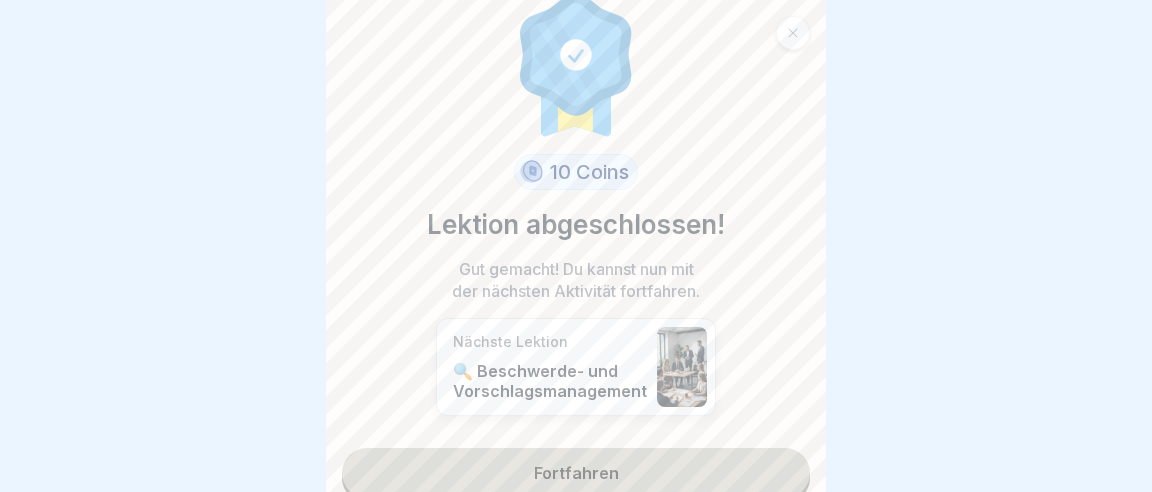 scroll, scrollTop: 53, scrollLeft: 0, axis: vertical 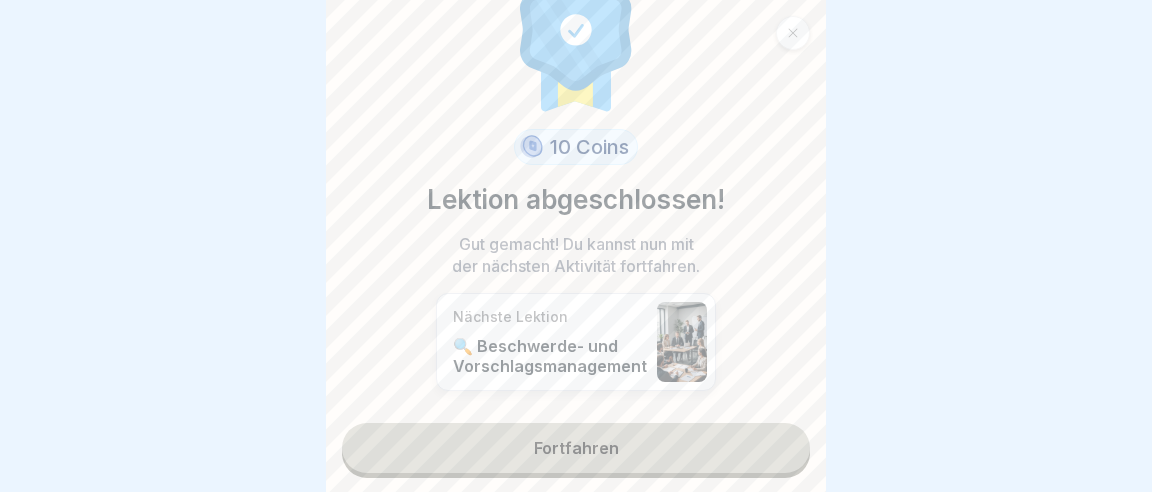 click on "Fortfahren" at bounding box center [576, 448] 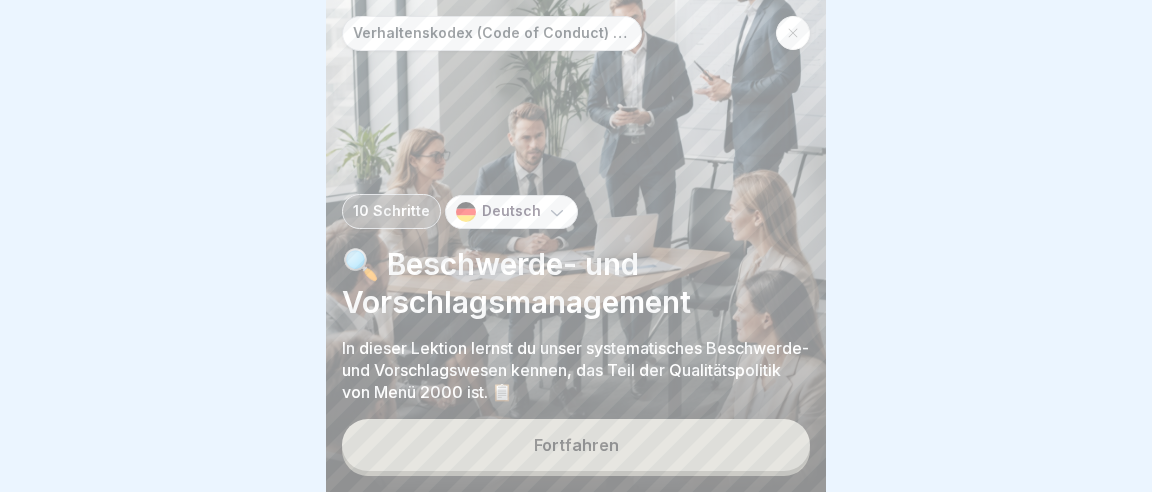 click on "Fortfahren" at bounding box center (576, 445) 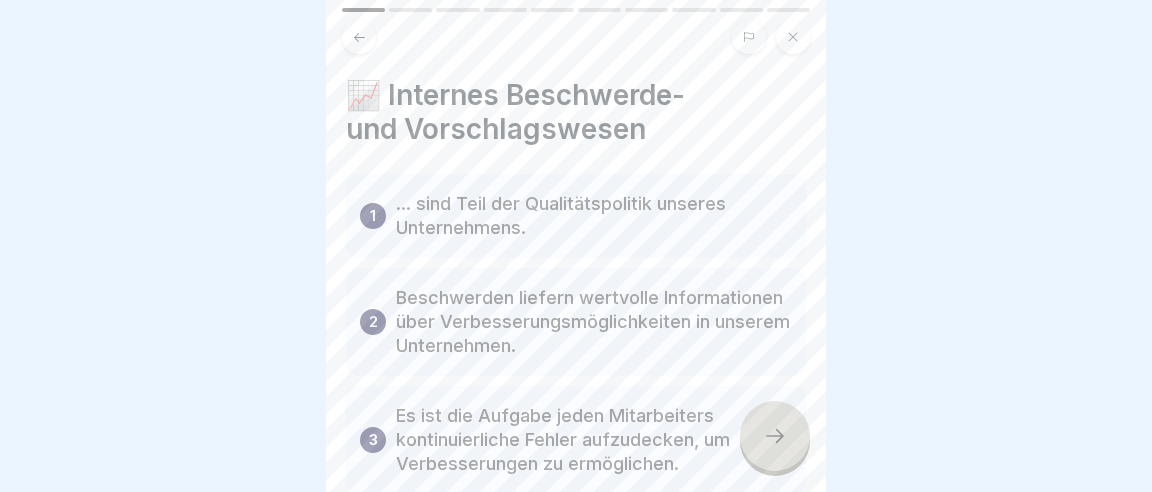scroll, scrollTop: 115, scrollLeft: 0, axis: vertical 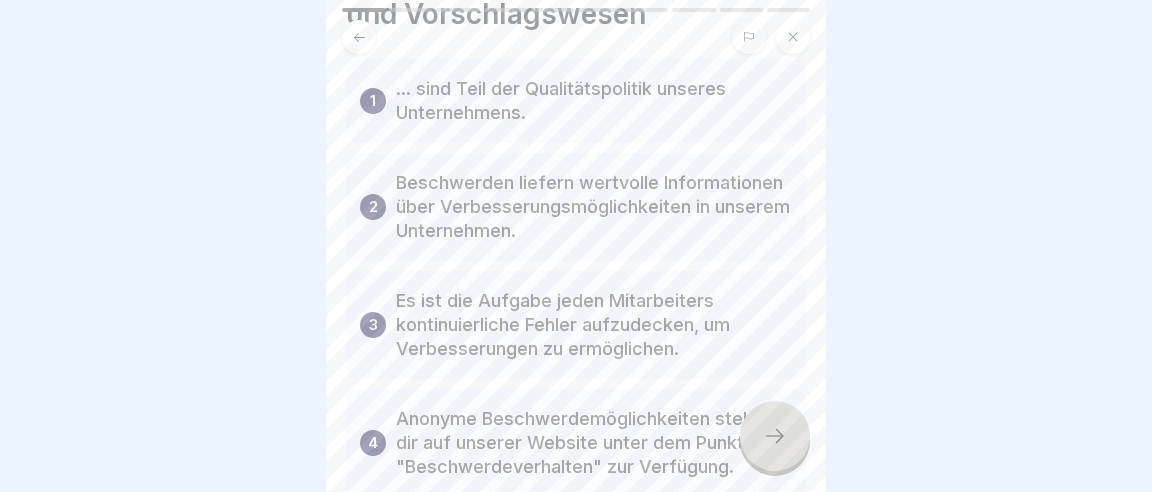 click 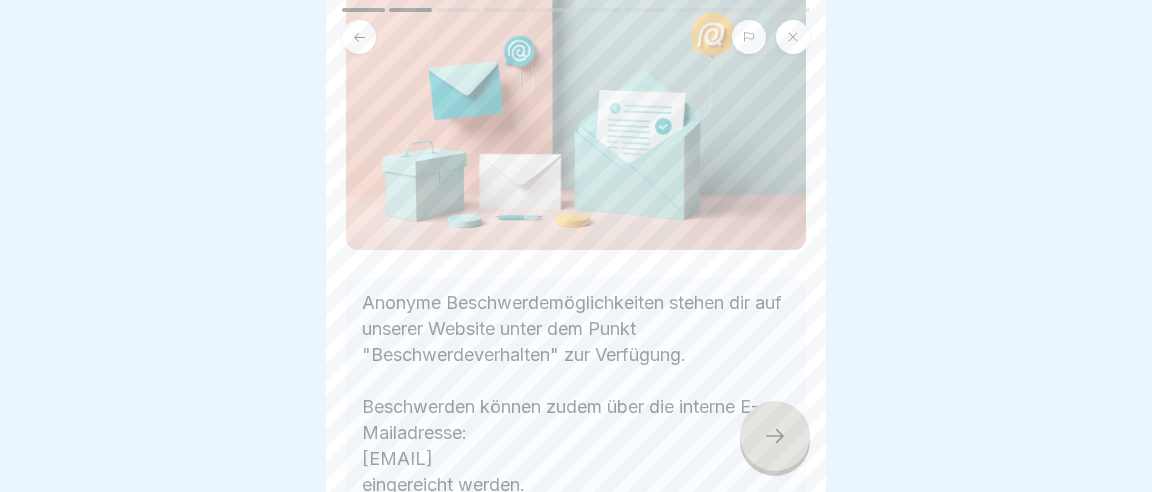 scroll, scrollTop: 230, scrollLeft: 0, axis: vertical 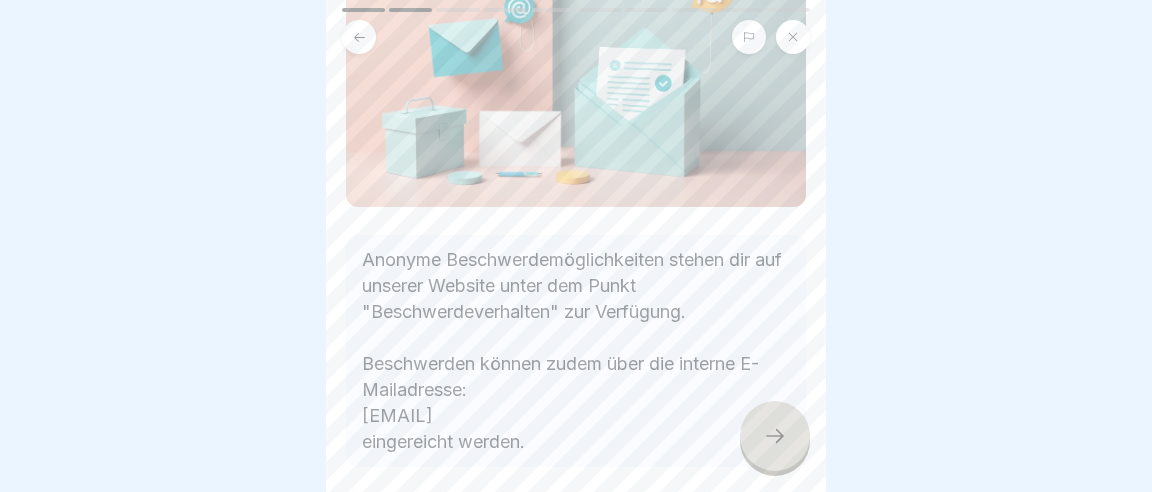 click 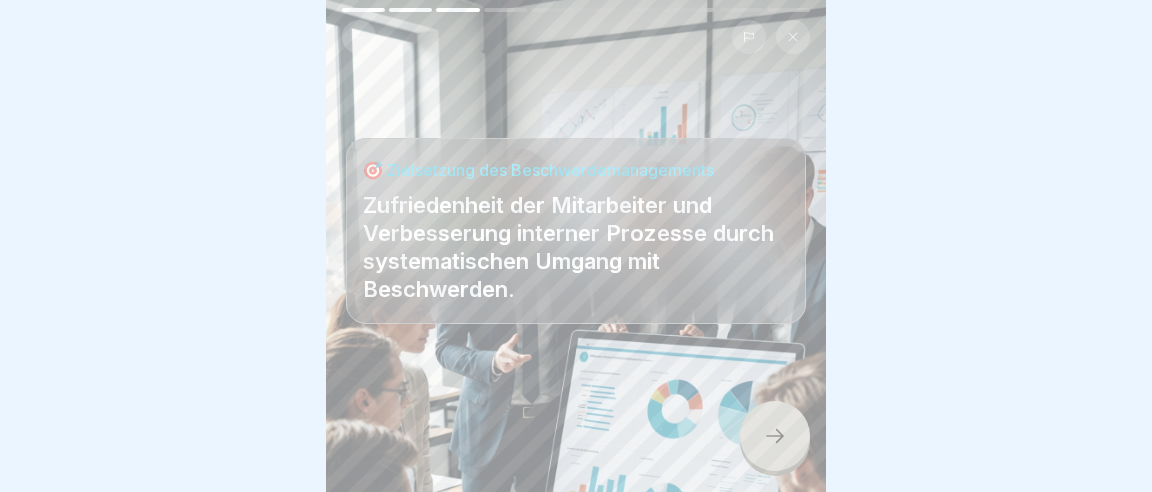 click 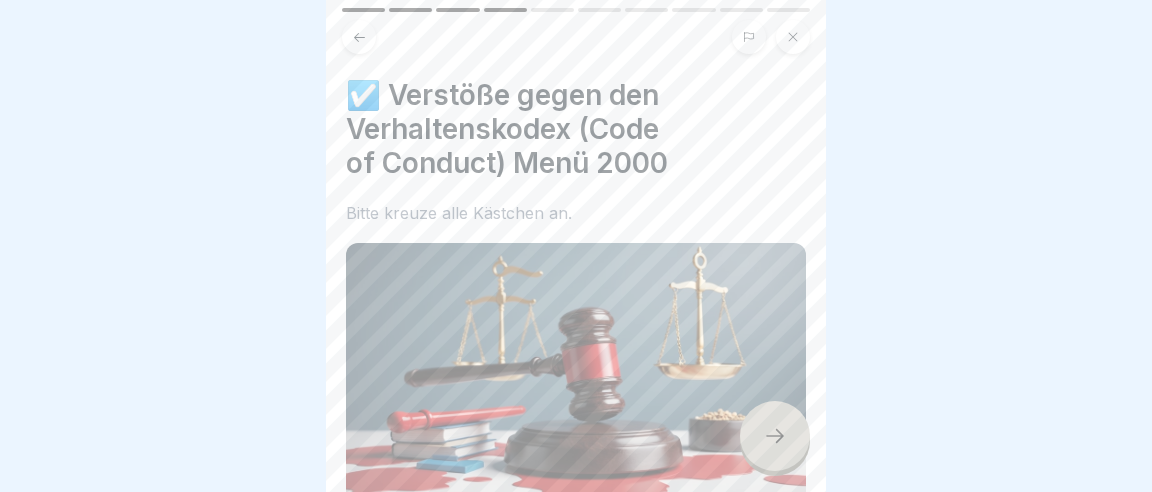 click 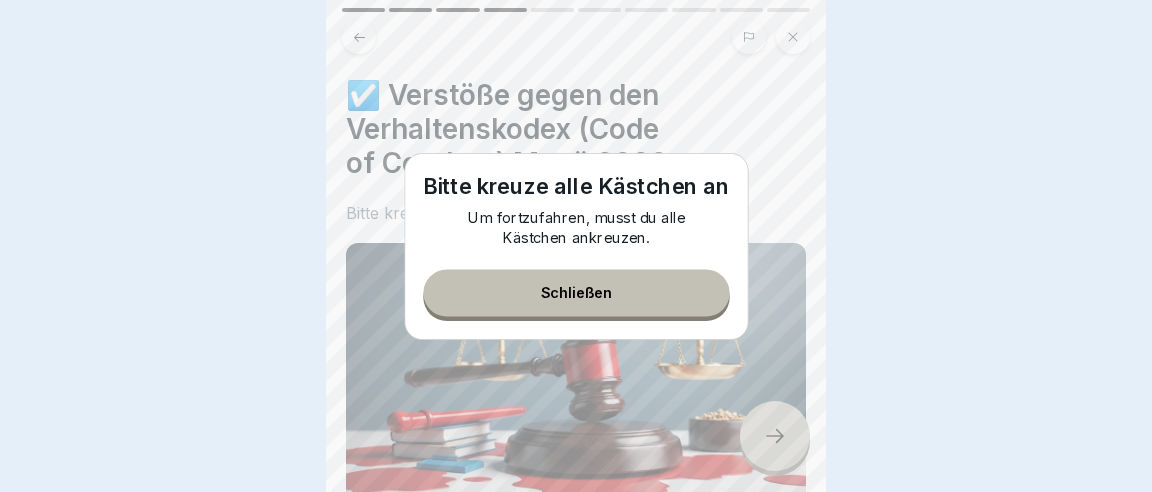 scroll, scrollTop: 115, scrollLeft: 0, axis: vertical 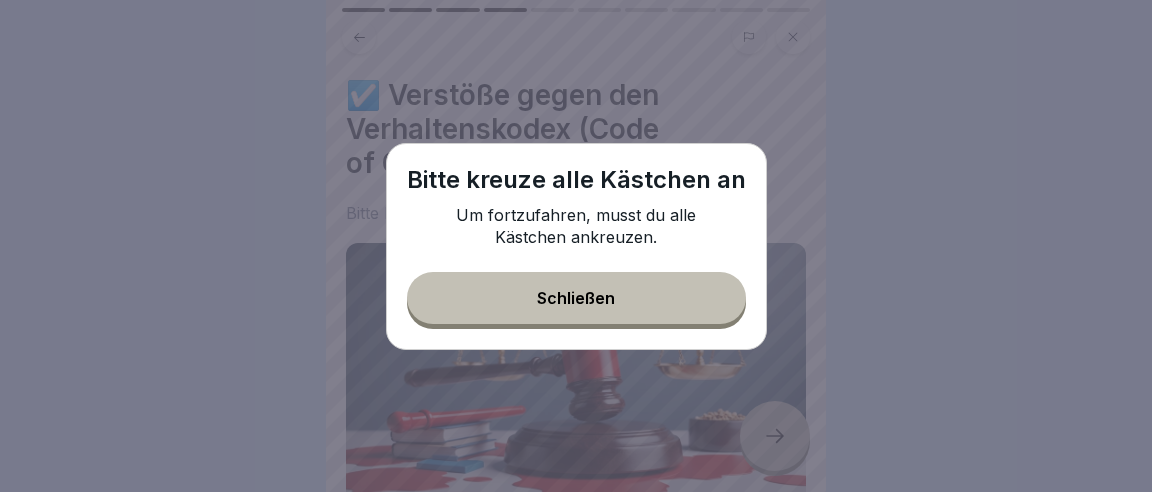 click on "Schließen" at bounding box center [576, 298] 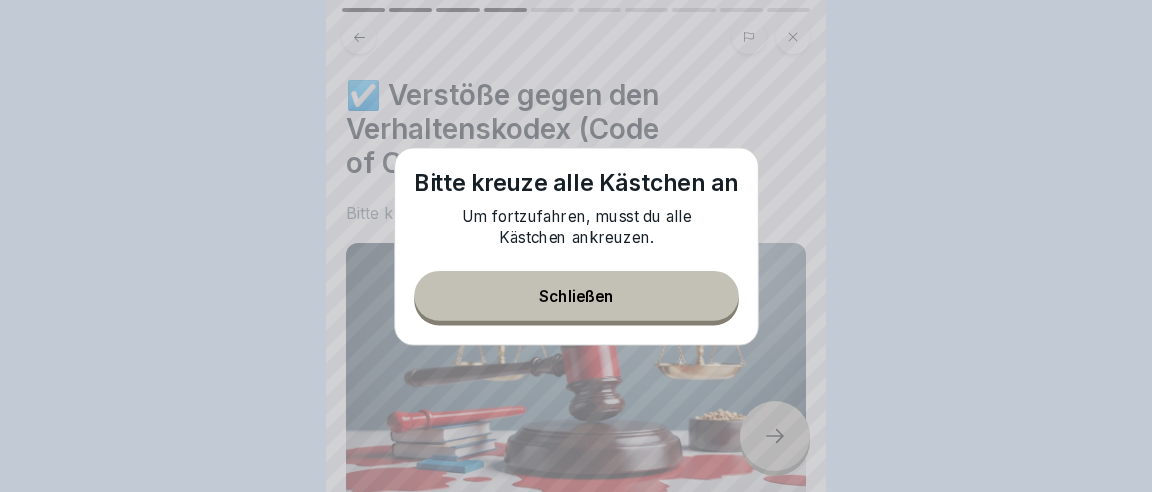 scroll, scrollTop: 115, scrollLeft: 0, axis: vertical 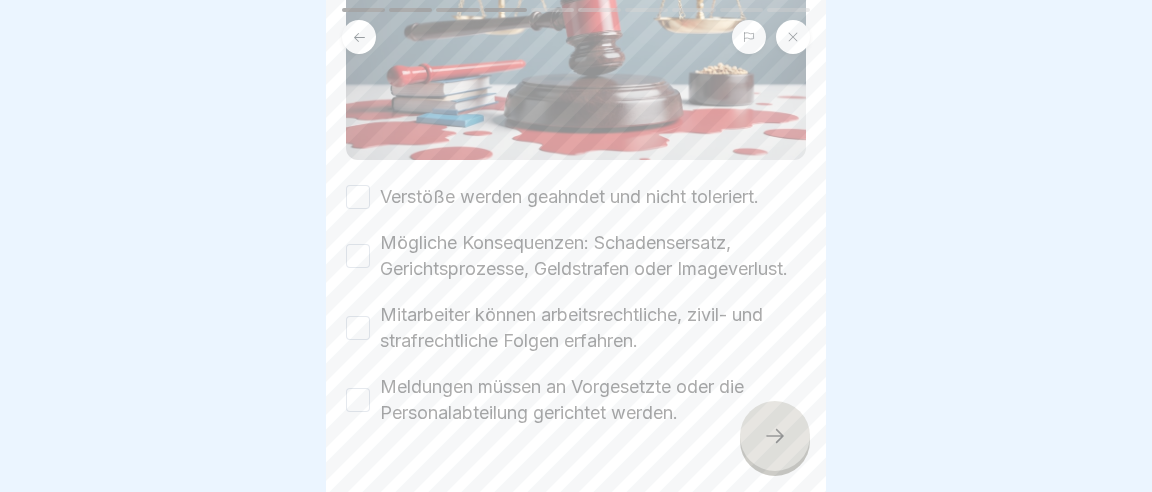 click on "Verstöße werden geahndet und nicht toleriert." at bounding box center (358, 197) 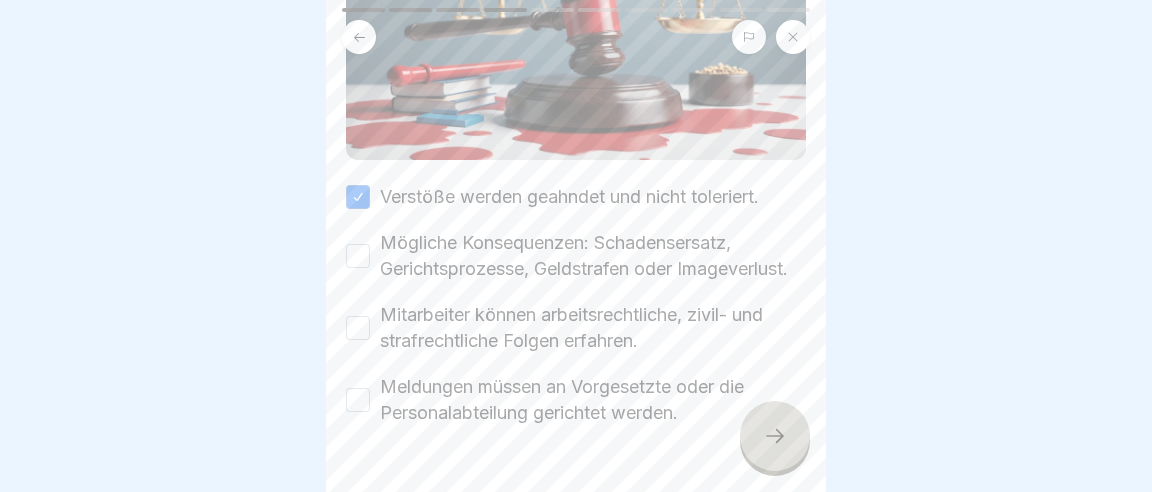 click on "Mögliche Konsequenzen: Schadensersatz, Gerichtsprozesse, Geldstrafen oder Imageverlust." at bounding box center [358, 256] 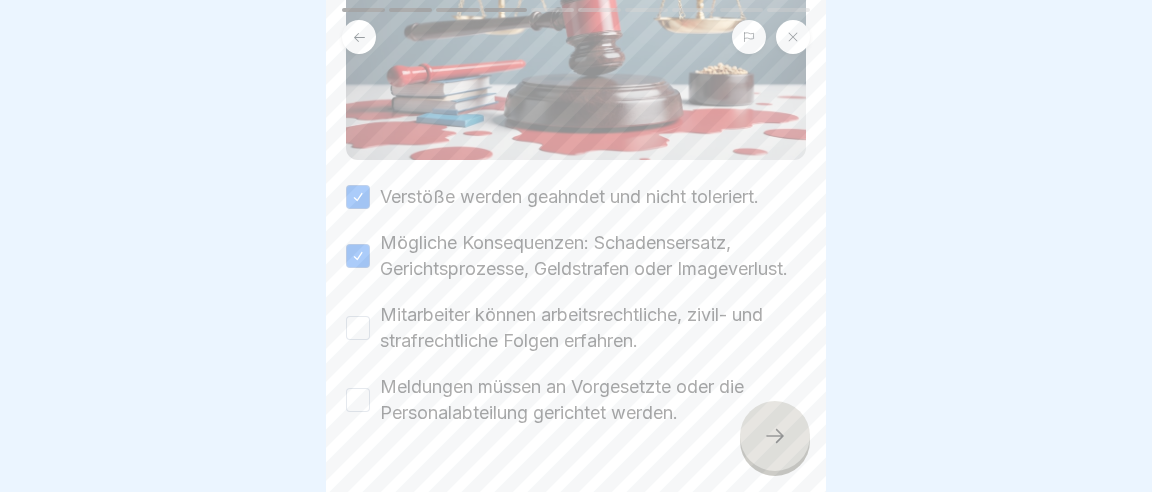click on "Mitarbeiter können arbeitsrechtliche, zivil- und strafrechtliche Folgen erfahren." at bounding box center [358, 328] 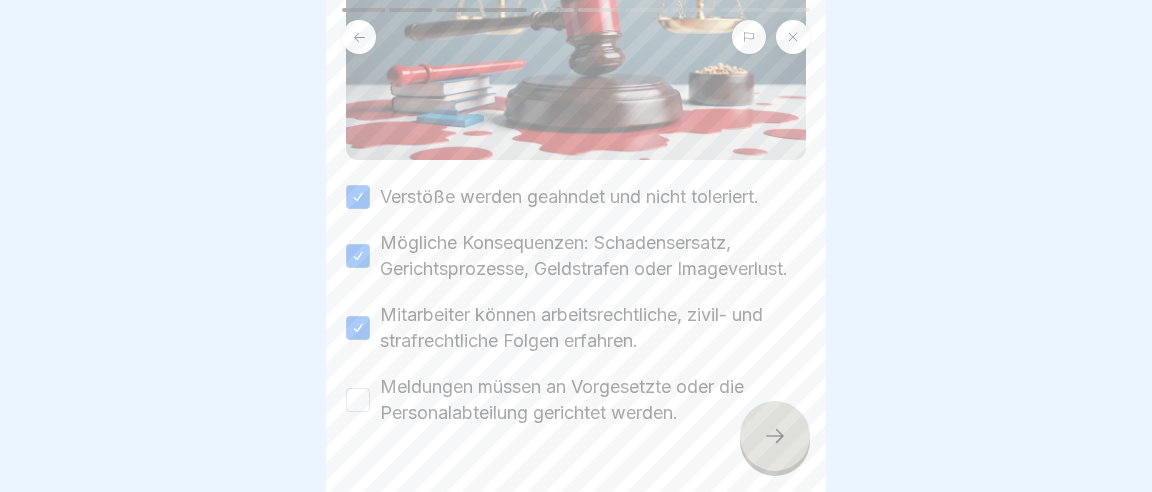 click on "Meldungen müssen an Vorgesetzte oder die Personalabteilung gerichtet werden." at bounding box center (358, 400) 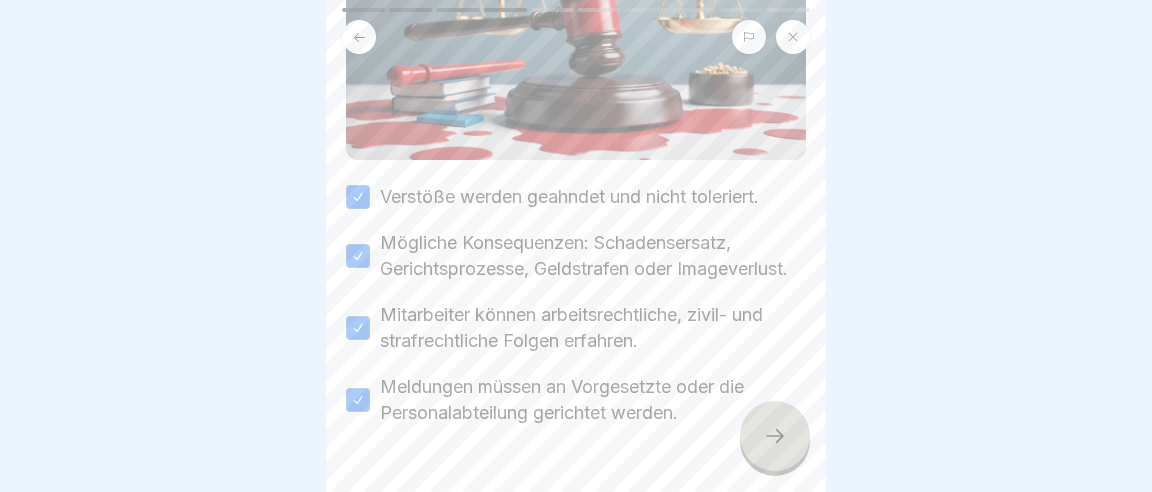 click 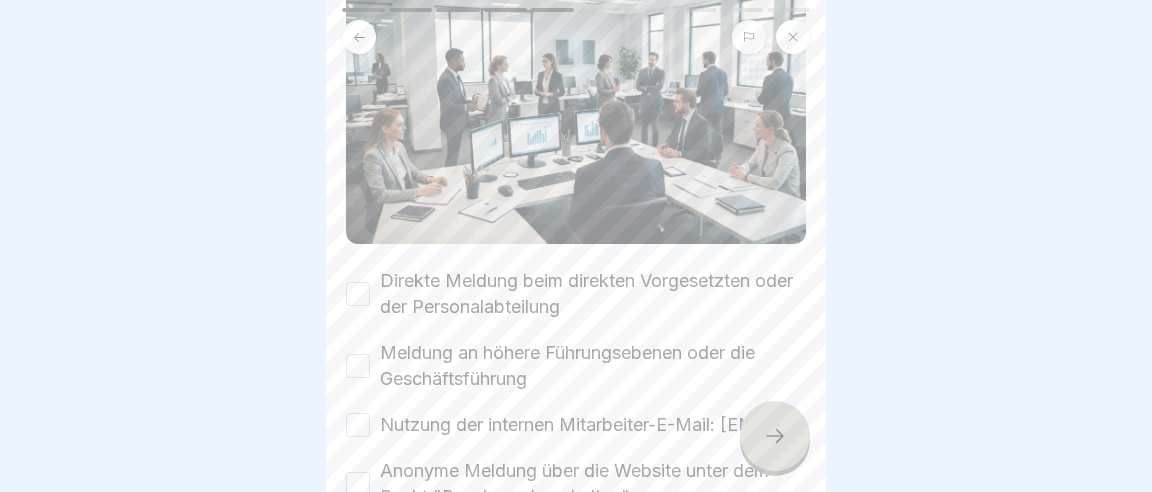 scroll, scrollTop: 230, scrollLeft: 0, axis: vertical 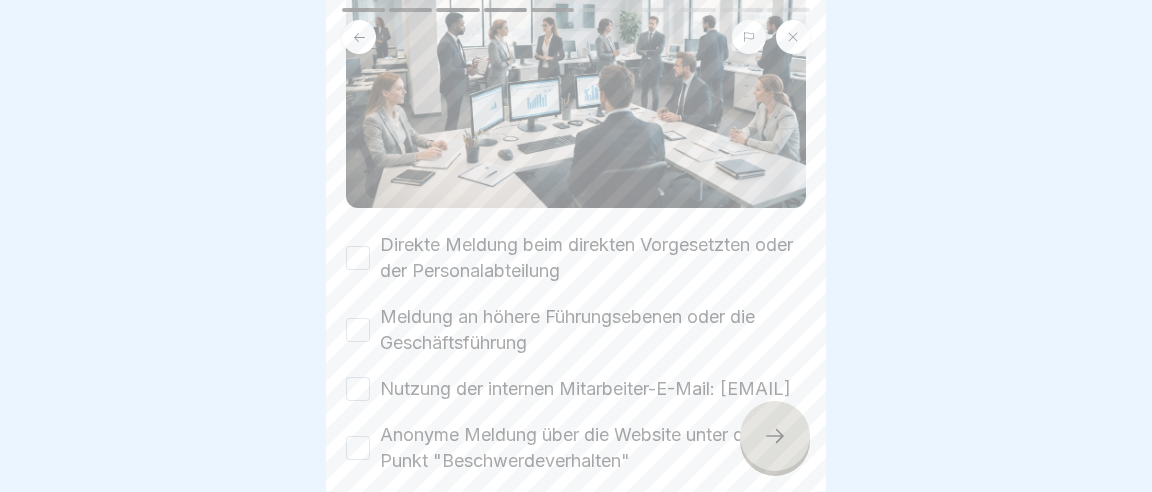 click on "Direkte Meldung beim direkten Vorgesetzten oder der Personalabteilung" at bounding box center [358, 258] 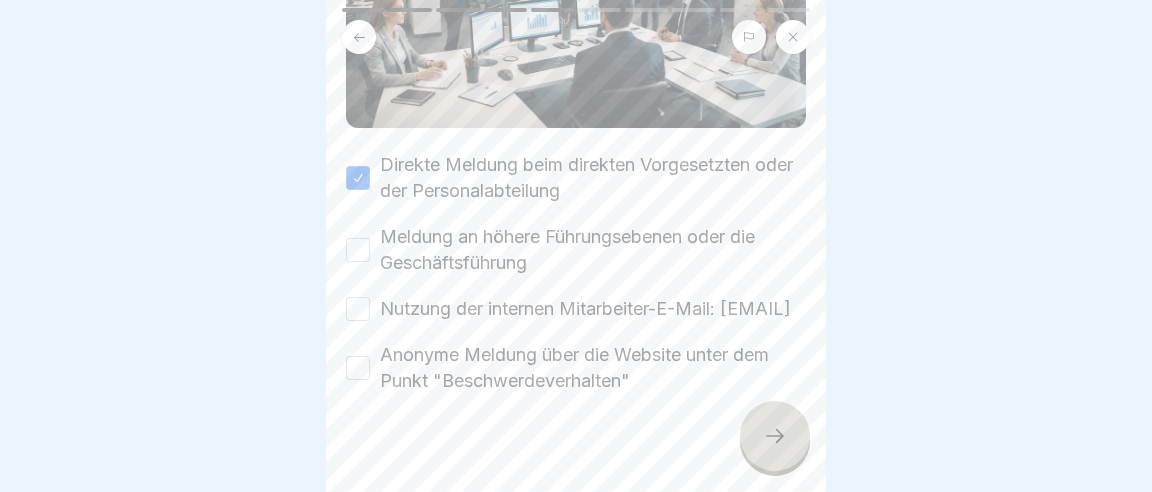 scroll, scrollTop: 346, scrollLeft: 0, axis: vertical 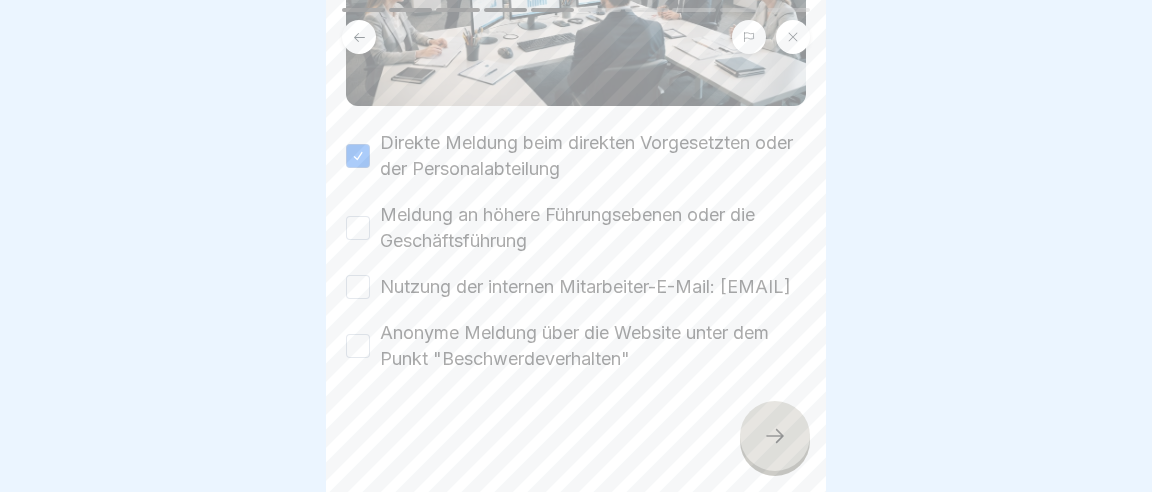 click on "Meldung an höhere Führungsebenen oder die Geschäftsführung" at bounding box center [358, 228] 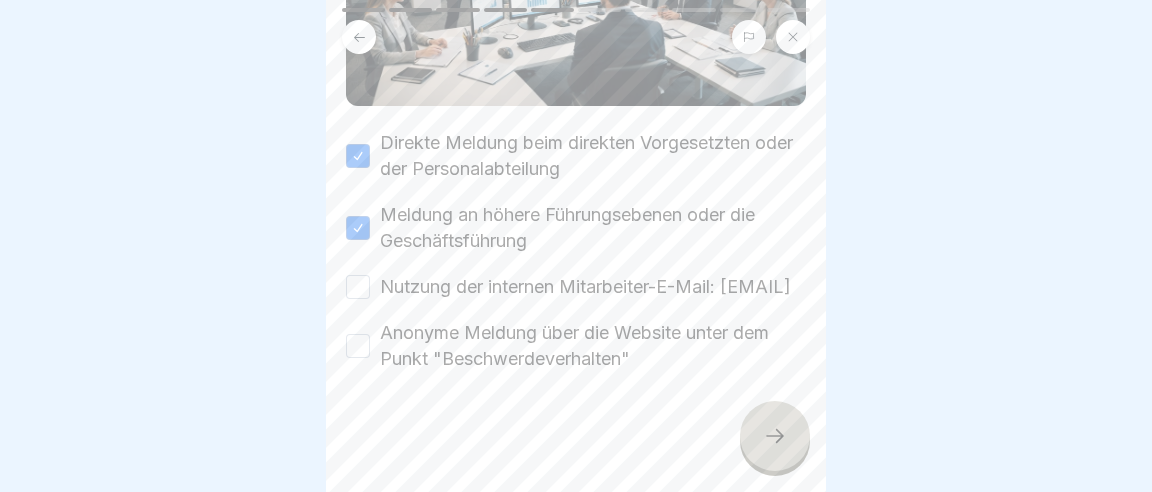 click on "Nutzung der internen Mitarbeiter-E-Mail: [EMAIL]" at bounding box center [358, 287] 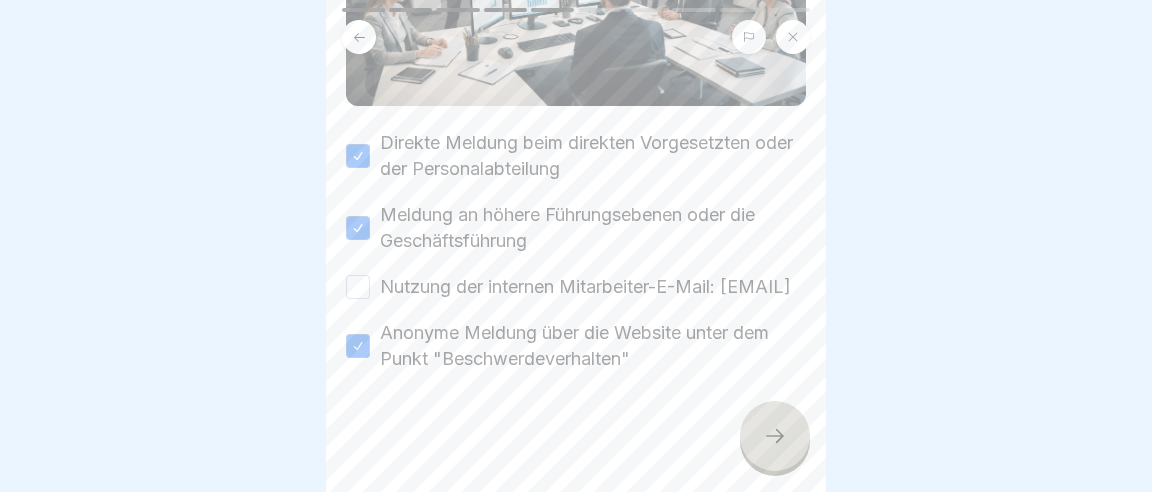 click 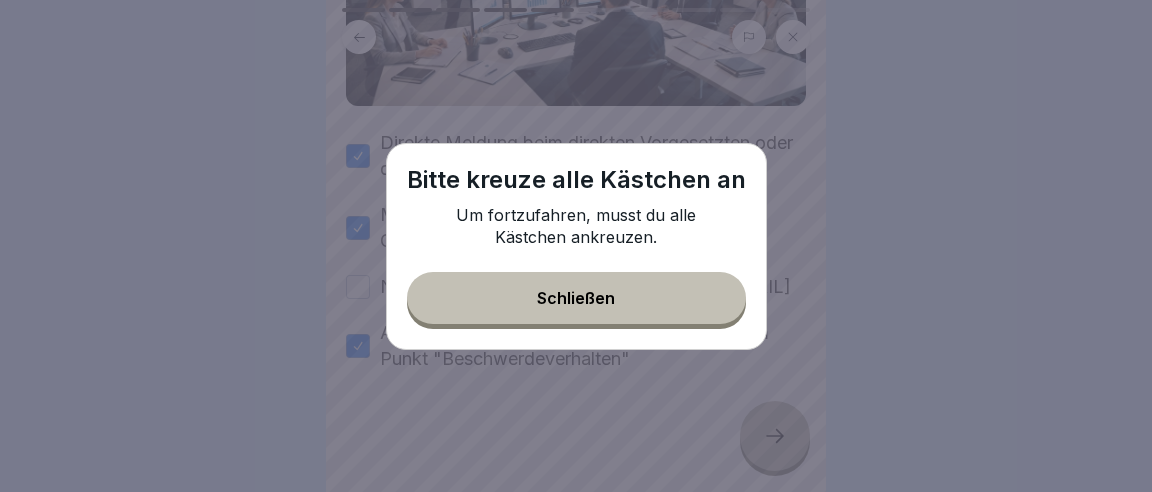click on "Schließen" at bounding box center (576, 298) 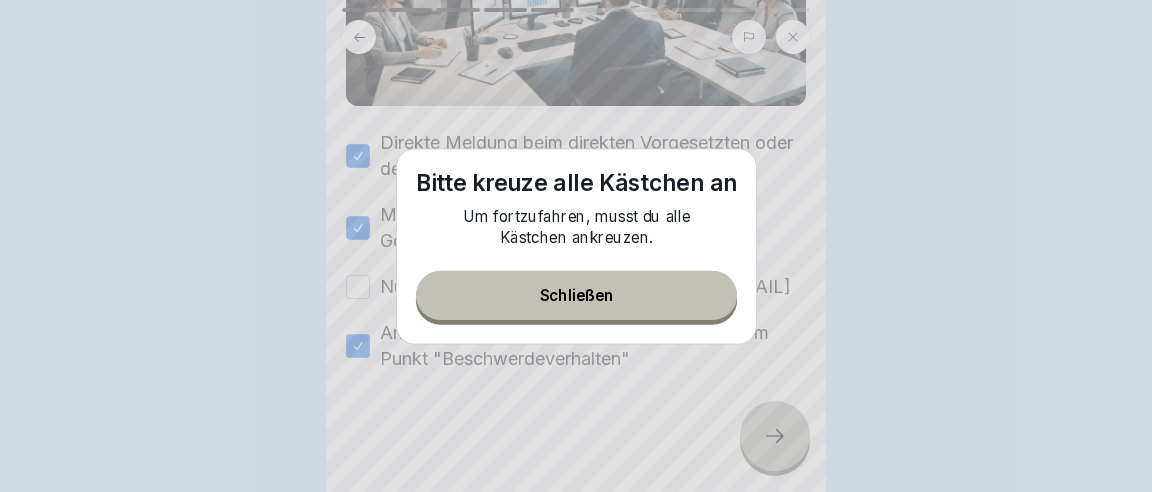 scroll, scrollTop: 115, scrollLeft: 0, axis: vertical 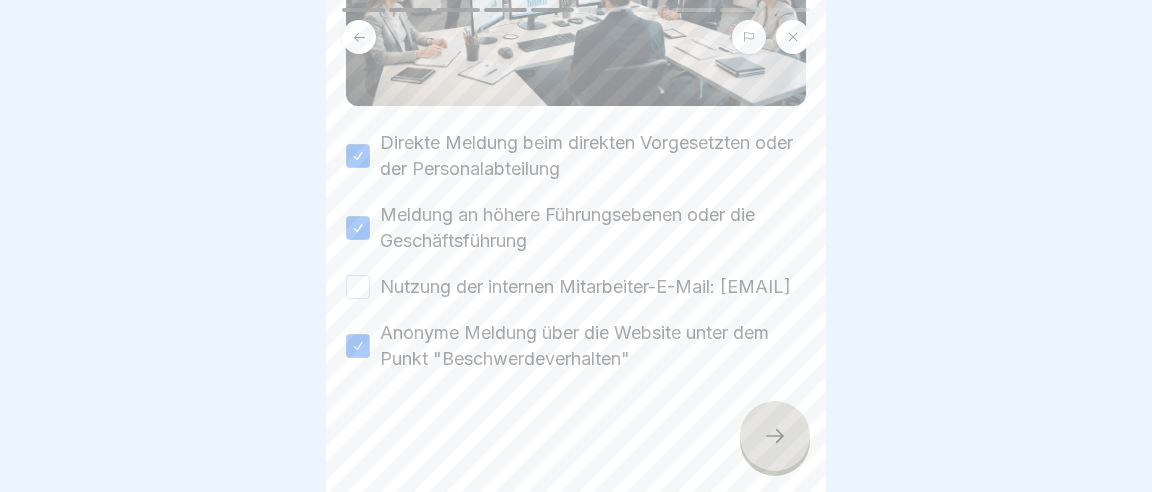 click on "Nutzung der internen Mitarbeiter-E-Mail: [EMAIL]" at bounding box center (358, 287) 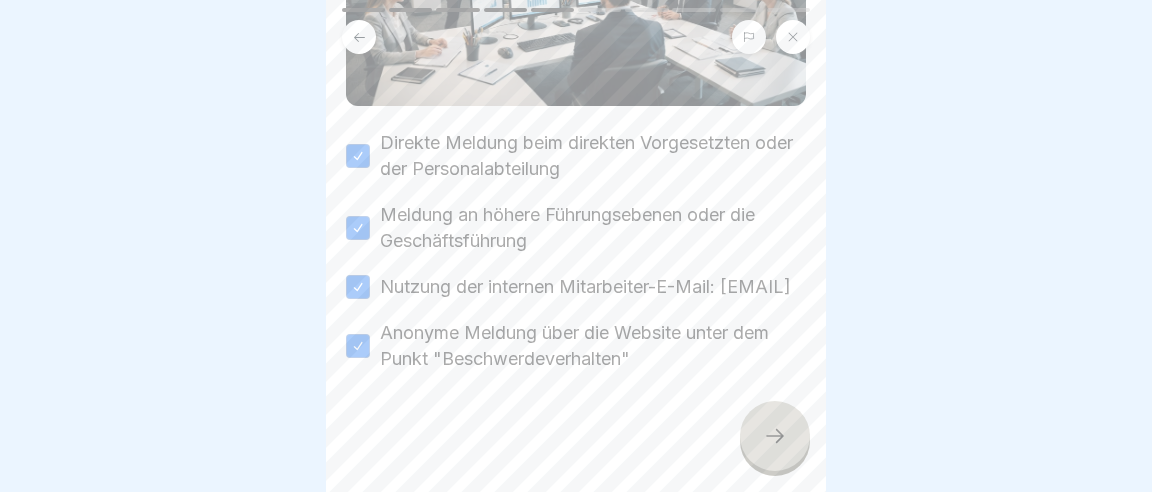click at bounding box center [775, 436] 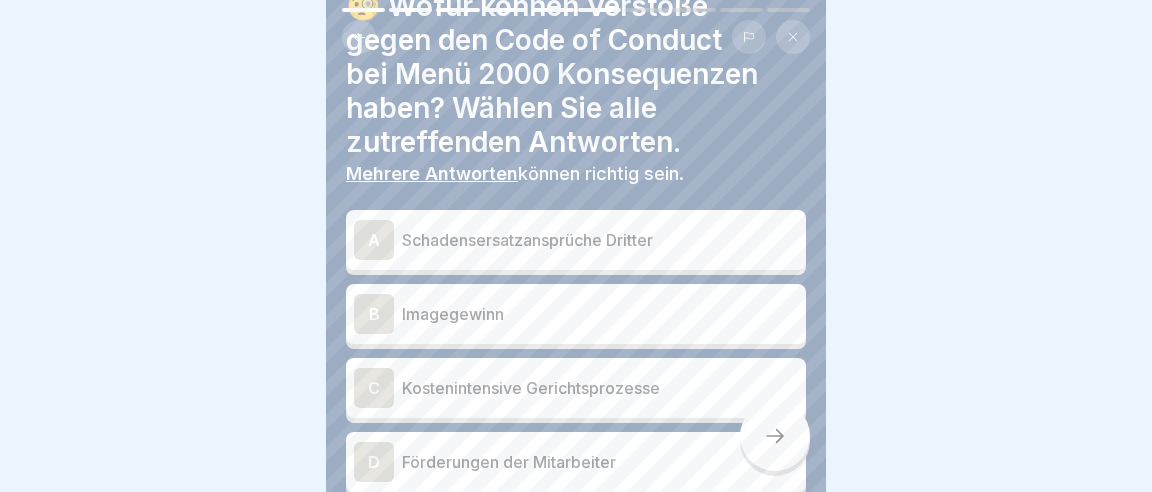 scroll, scrollTop: 115, scrollLeft: 0, axis: vertical 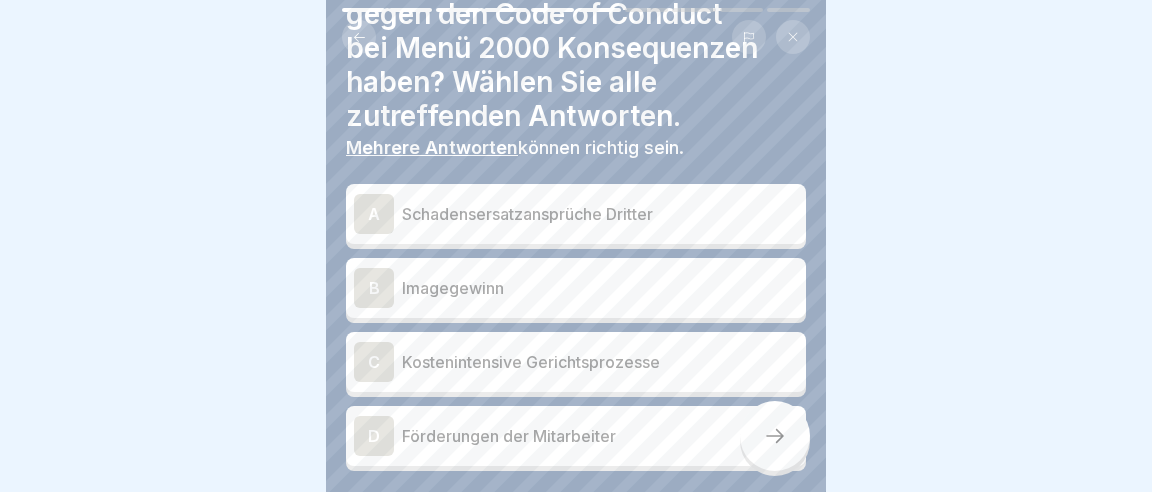 click on "A" at bounding box center (374, 214) 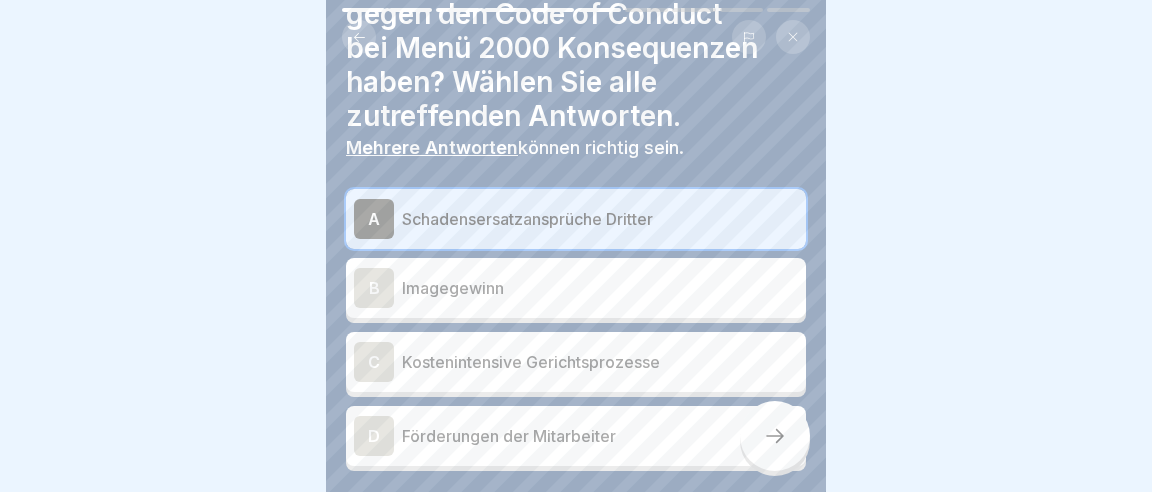 click on "C" at bounding box center [374, 362] 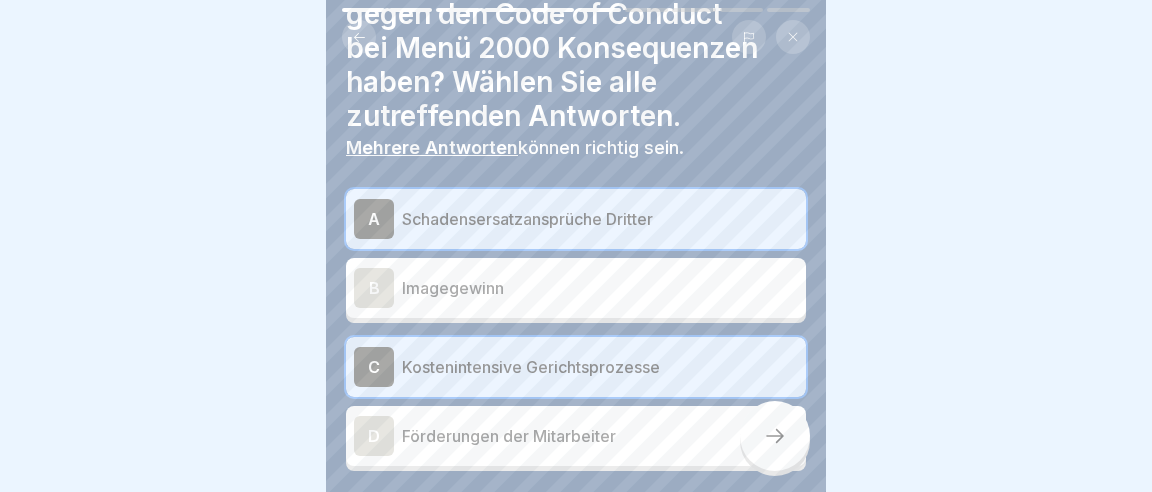 click 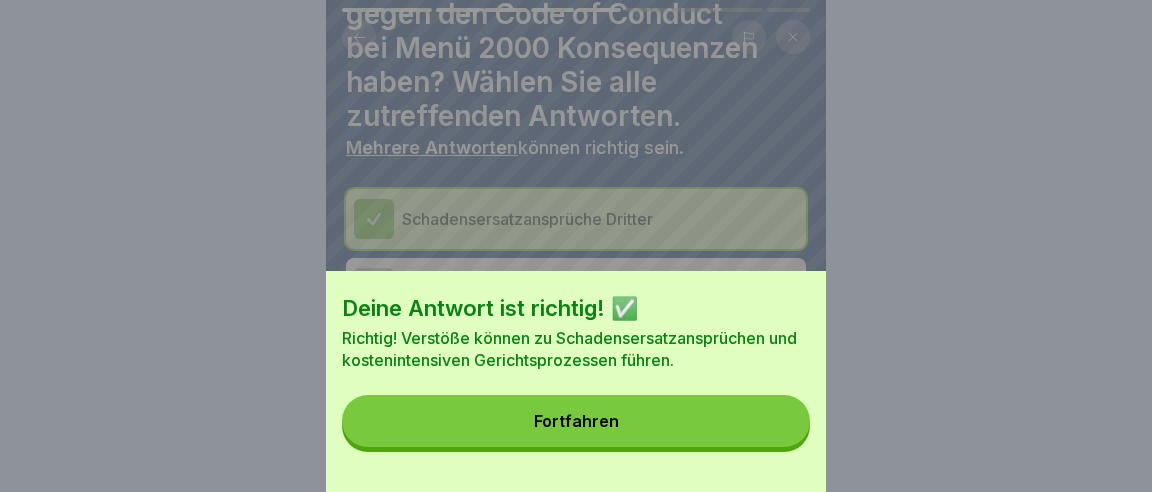 click on "Fortfahren" at bounding box center [576, 421] 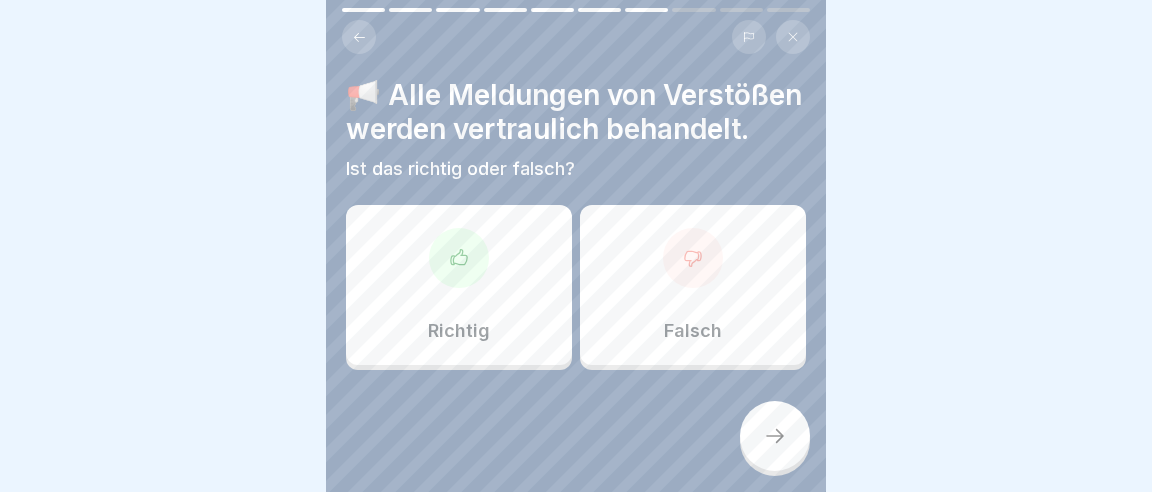 click on "Richtig" at bounding box center [459, 285] 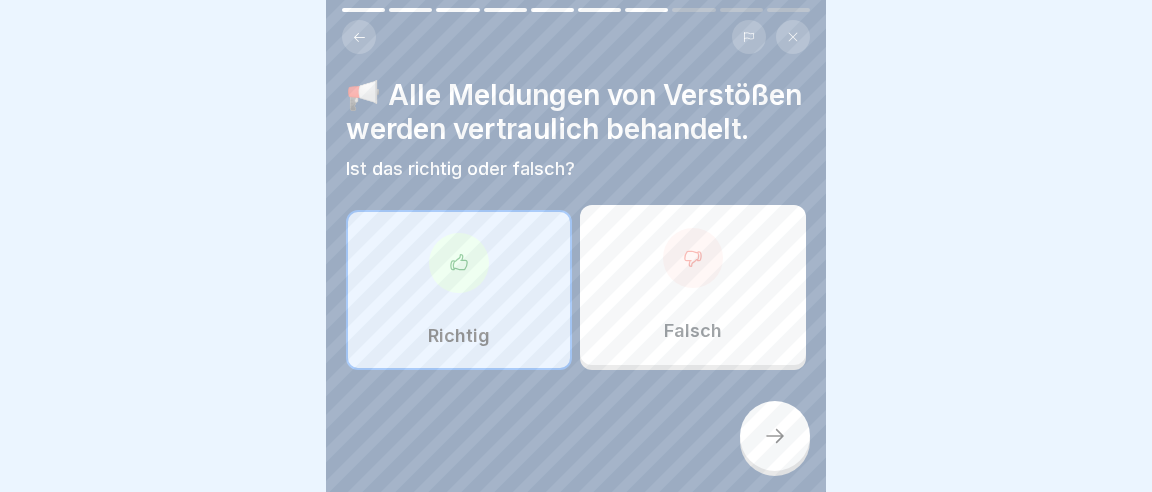 click 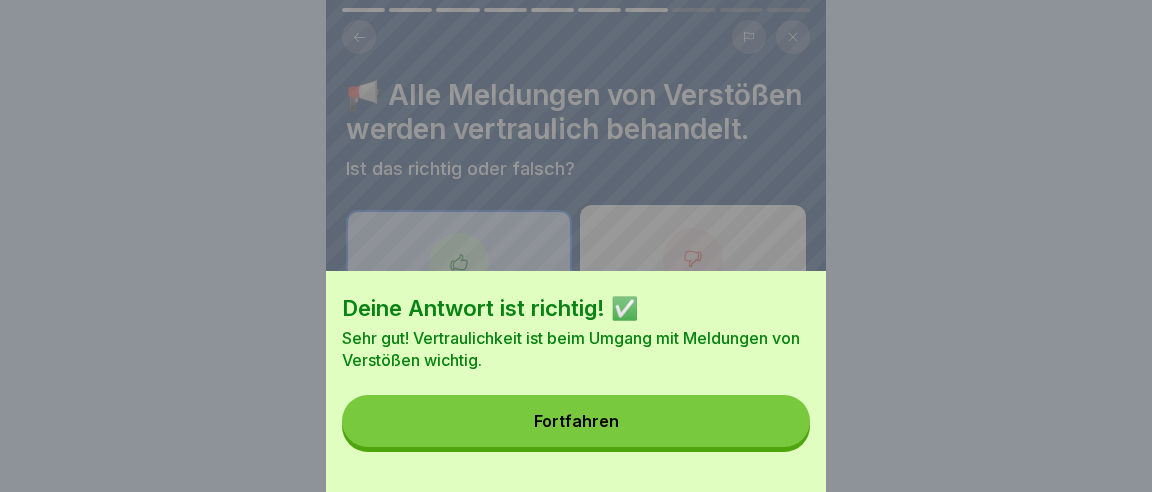 click on "Fortfahren" at bounding box center (576, 421) 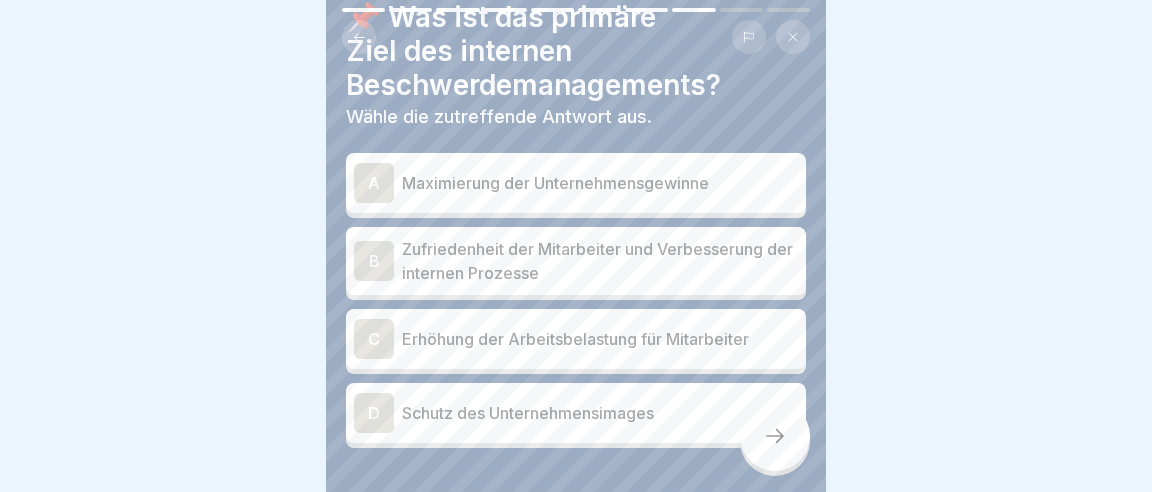 scroll, scrollTop: 115, scrollLeft: 0, axis: vertical 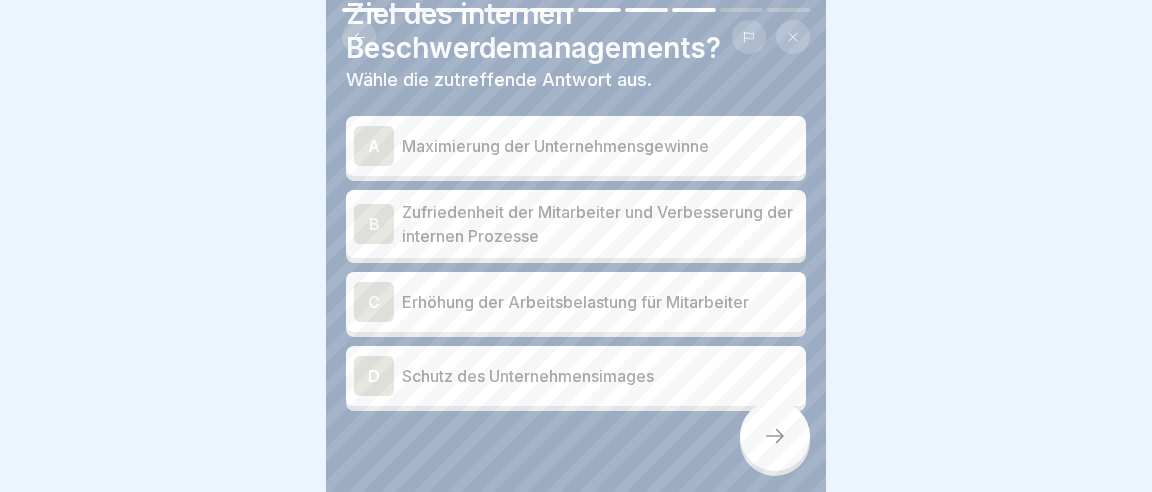 click on "B" at bounding box center [374, 224] 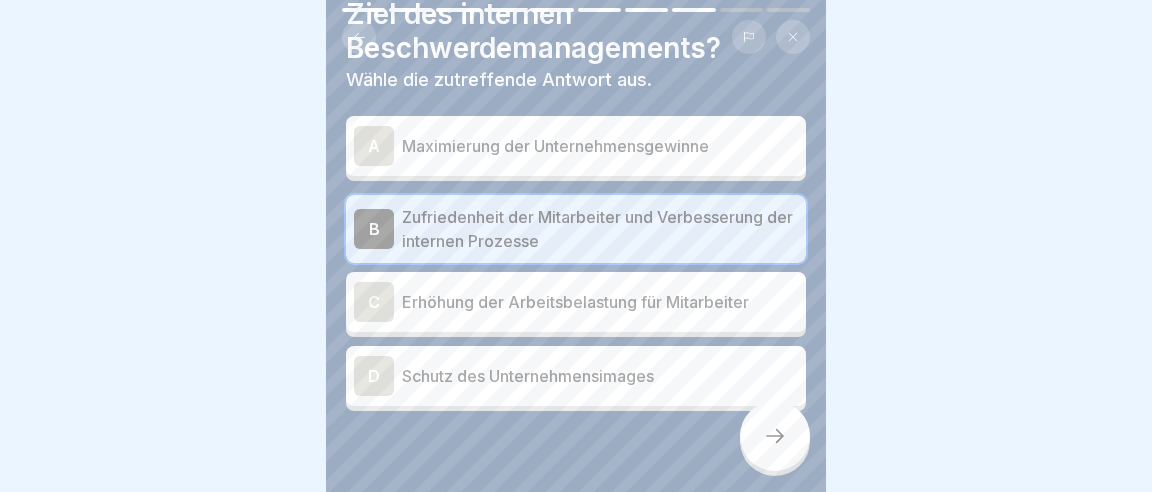 click on "D" at bounding box center (374, 376) 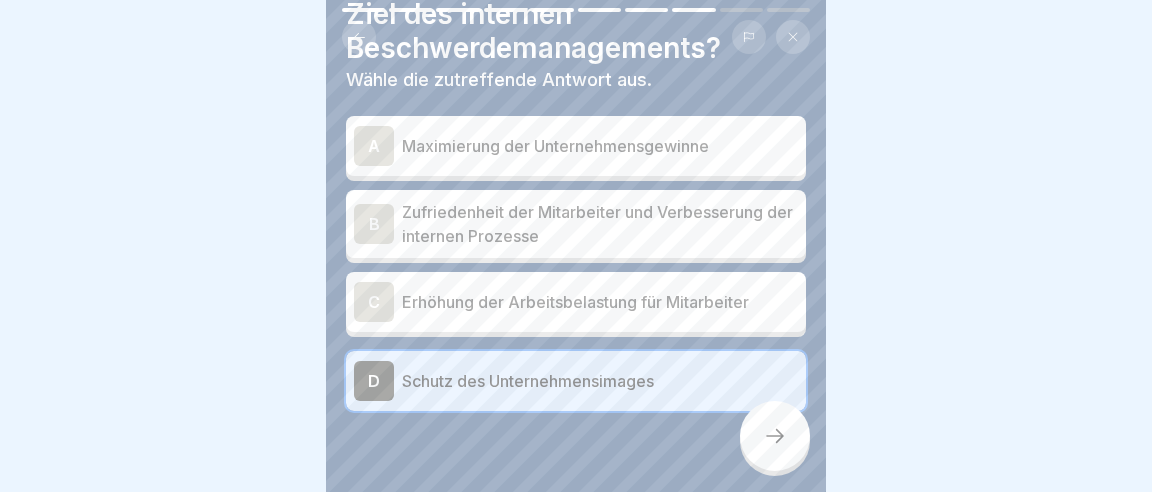 click on "B" at bounding box center (374, 224) 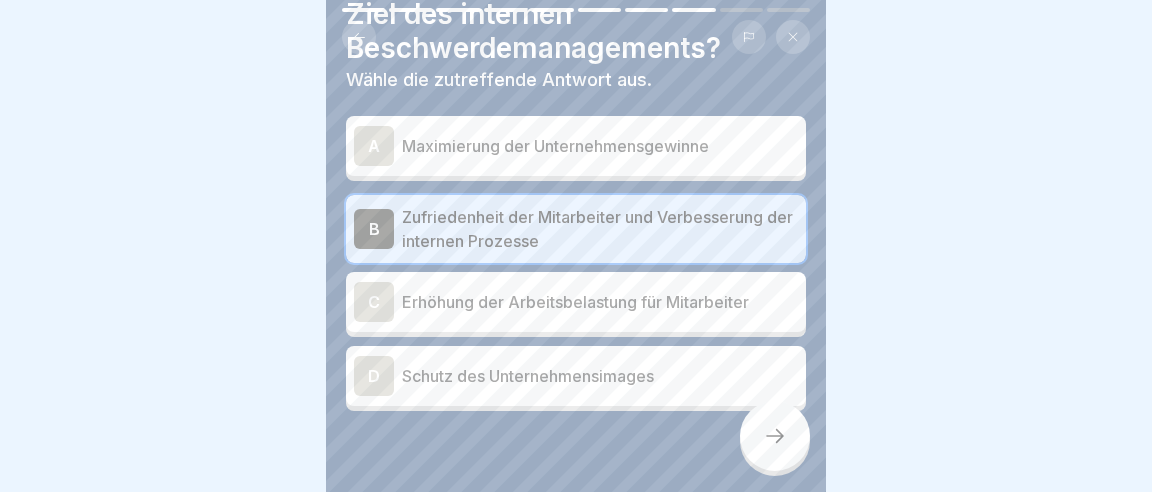 click 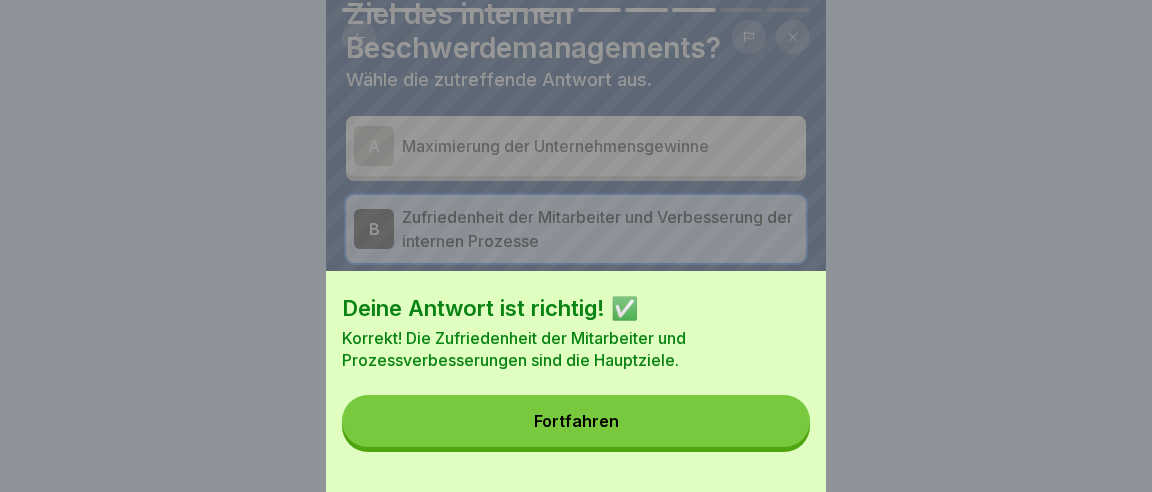 click on "Fortfahren" at bounding box center (576, 421) 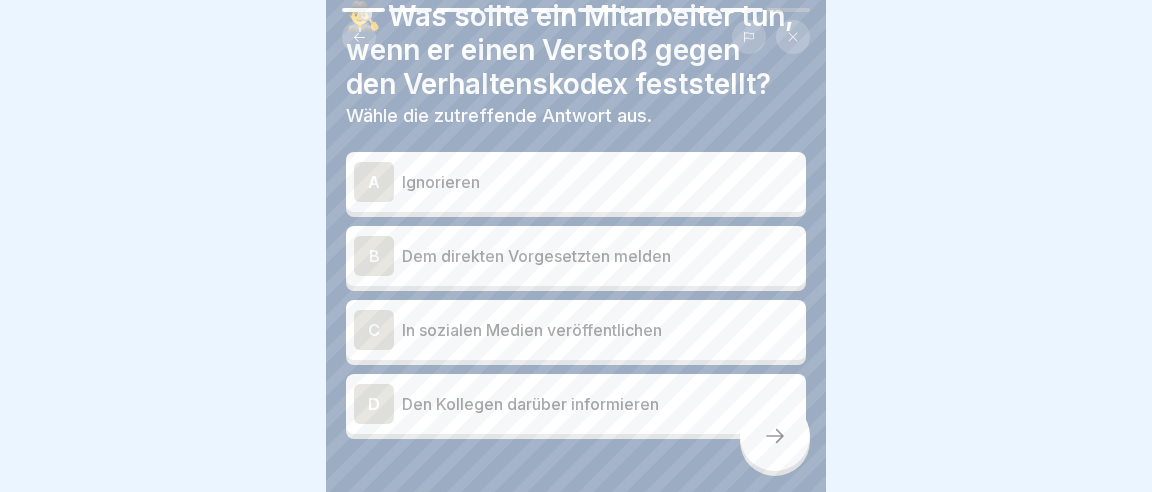 scroll, scrollTop: 115, scrollLeft: 0, axis: vertical 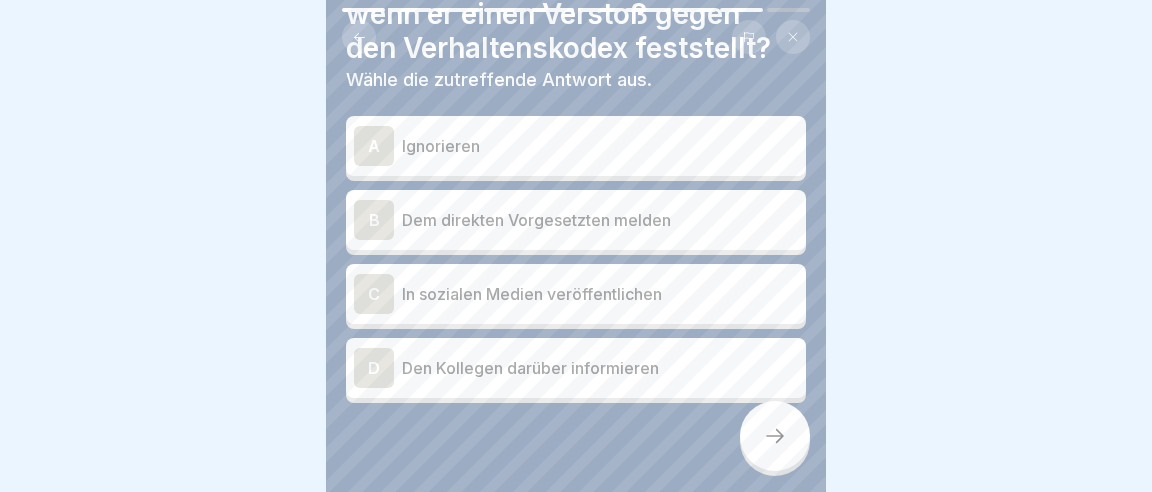click on "B" at bounding box center [374, 220] 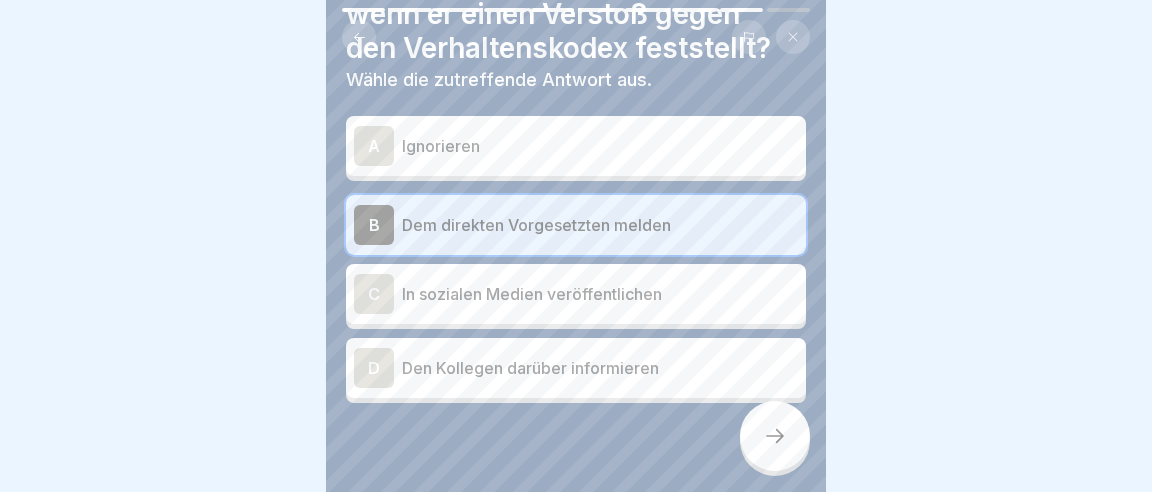 click at bounding box center [775, 436] 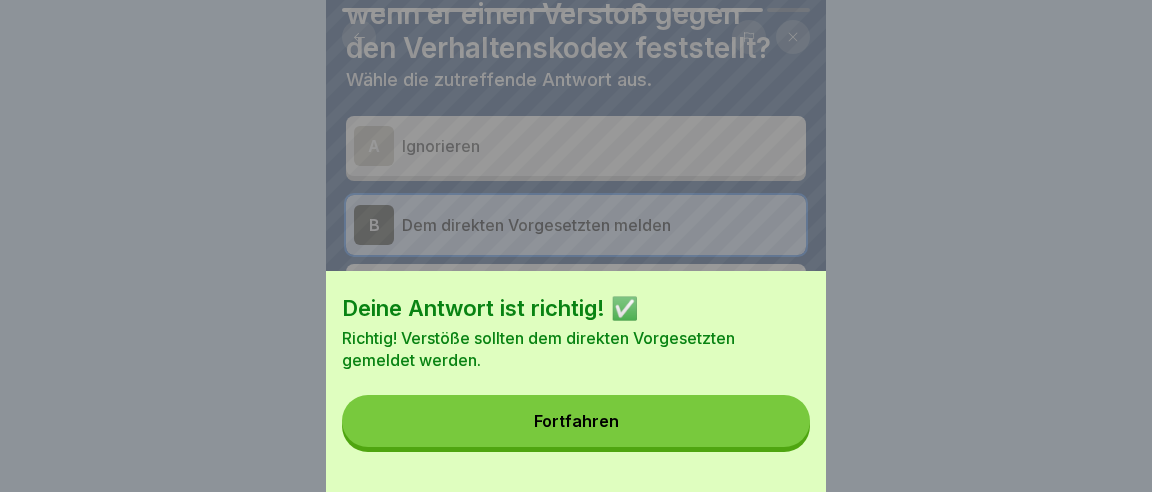 click on "Fortfahren" at bounding box center [576, 421] 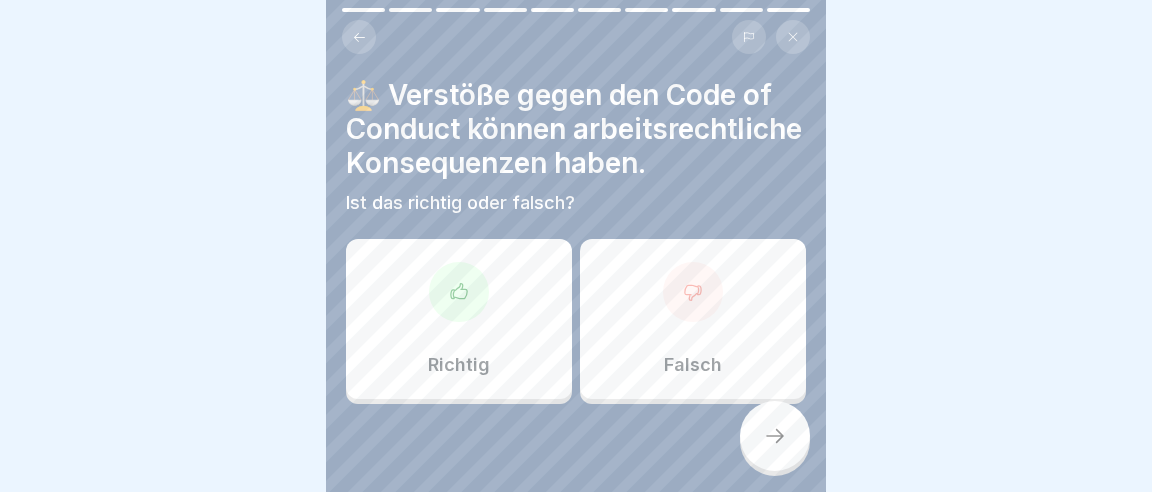click on "Richtig" at bounding box center [459, 319] 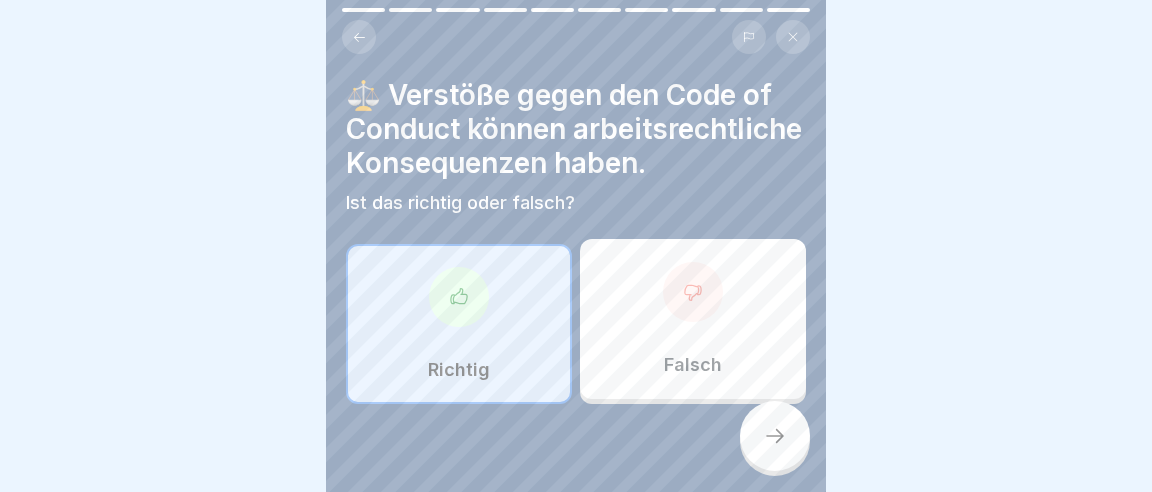 click 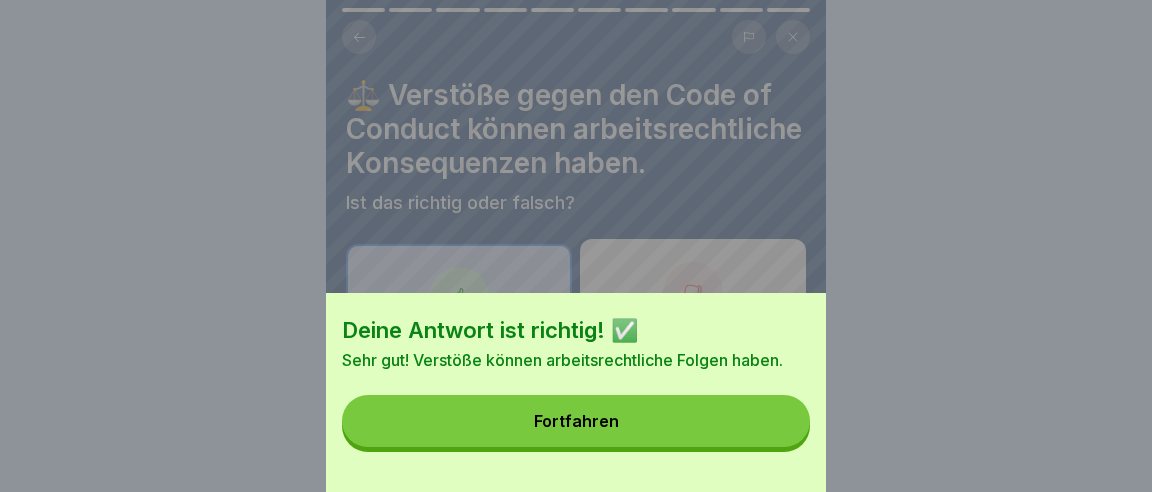 click on "Fortfahren" at bounding box center [576, 421] 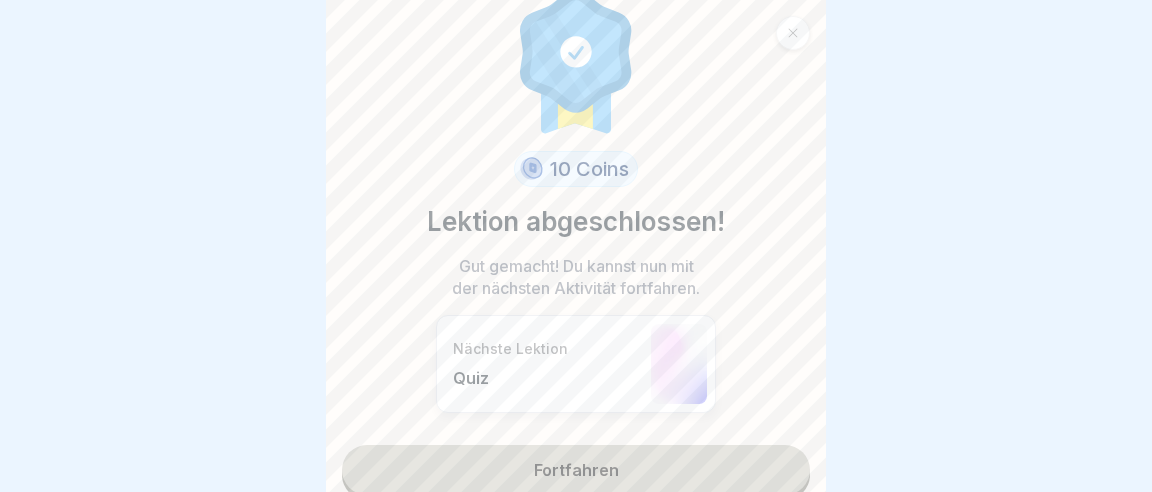 scroll, scrollTop: 53, scrollLeft: 0, axis: vertical 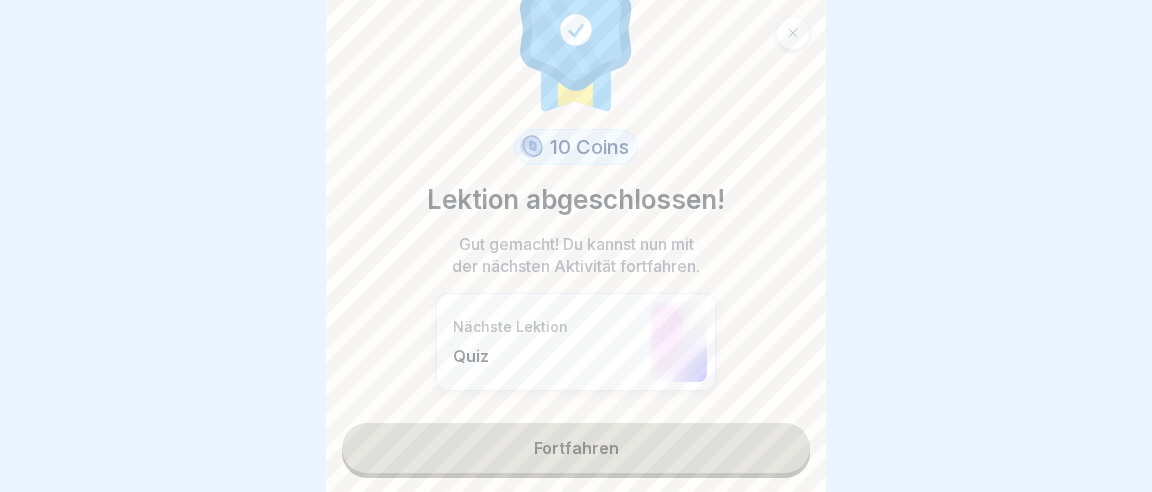 click on "Fortfahren" at bounding box center (576, 448) 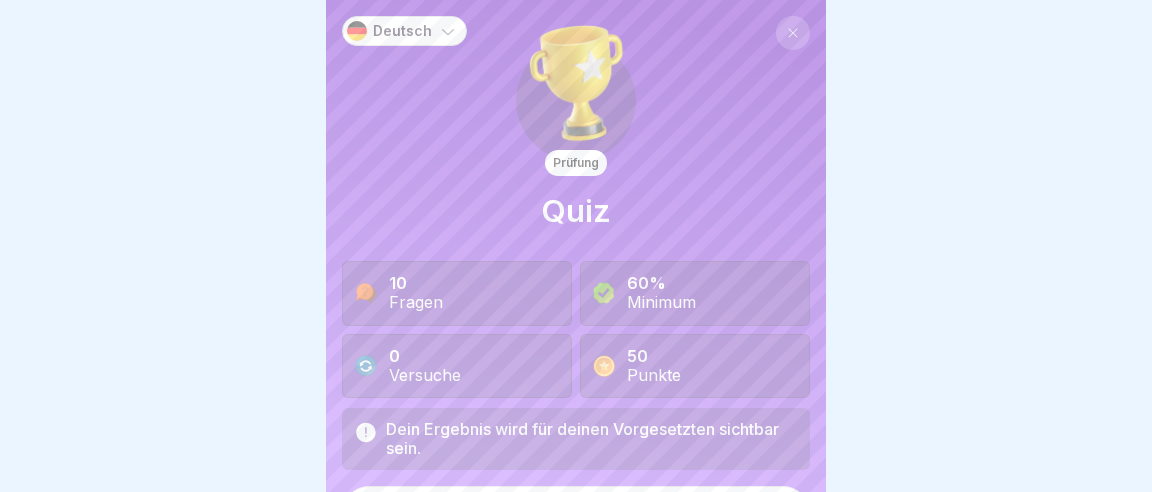 click 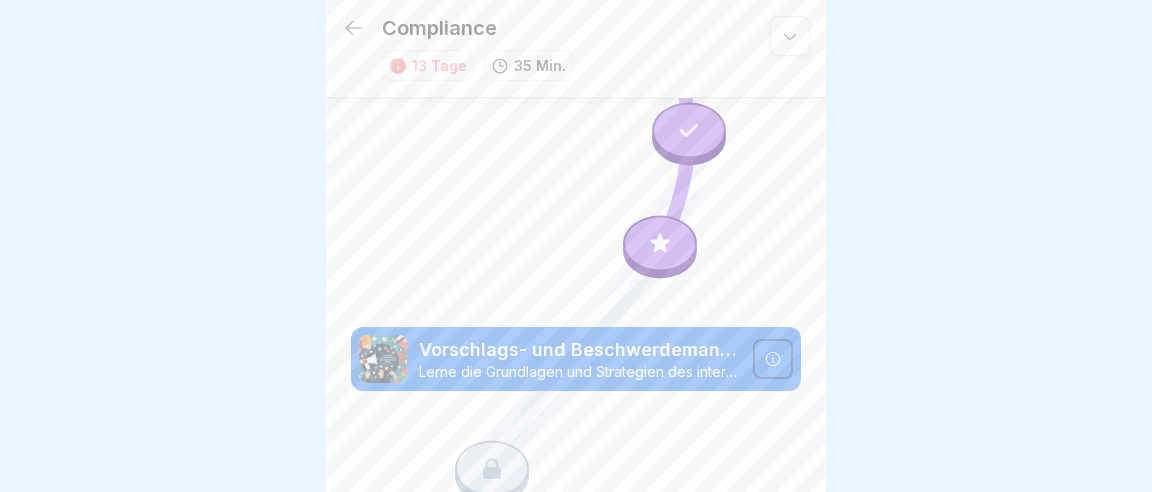 scroll, scrollTop: 1120, scrollLeft: 0, axis: vertical 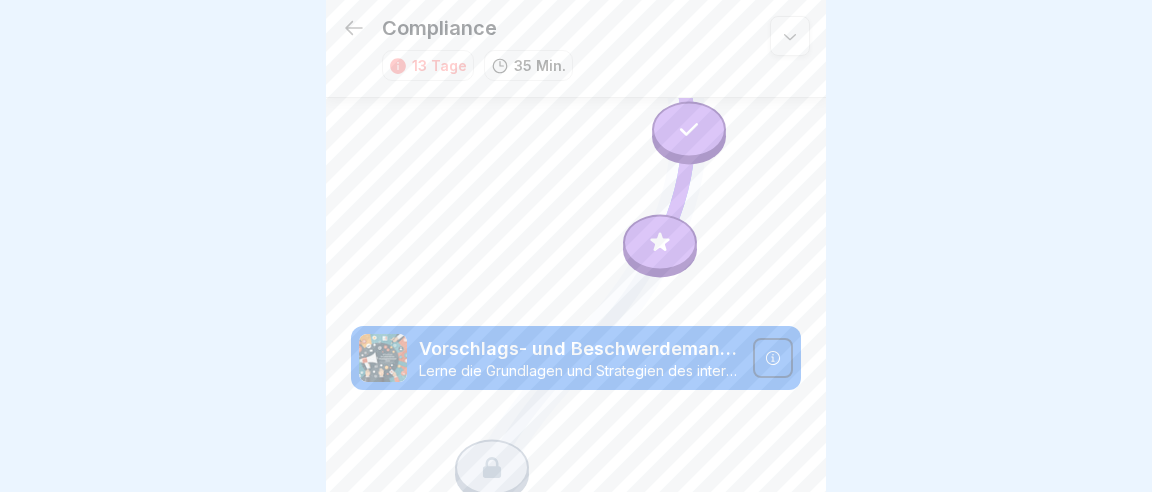 click 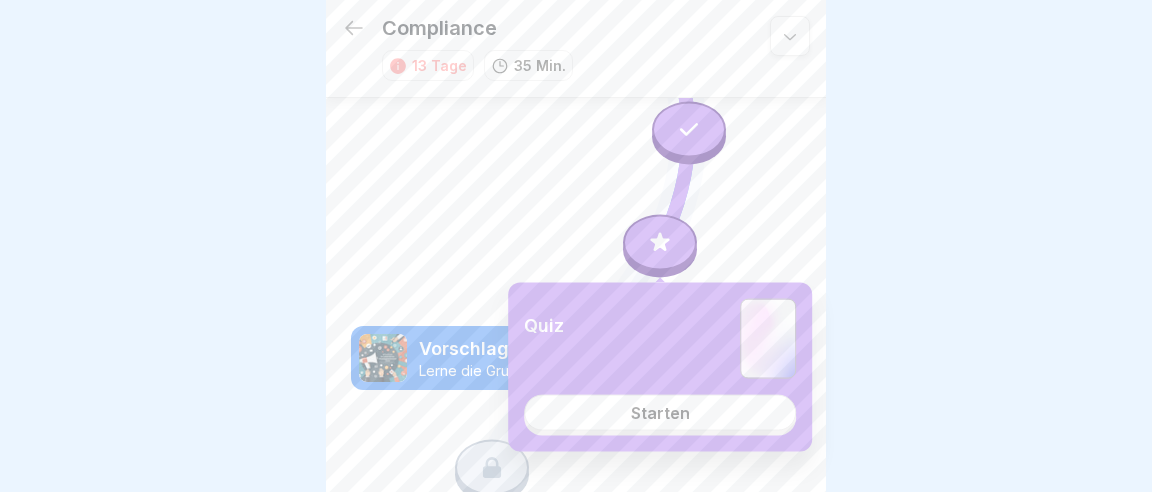 click on "Starten" at bounding box center [660, 413] 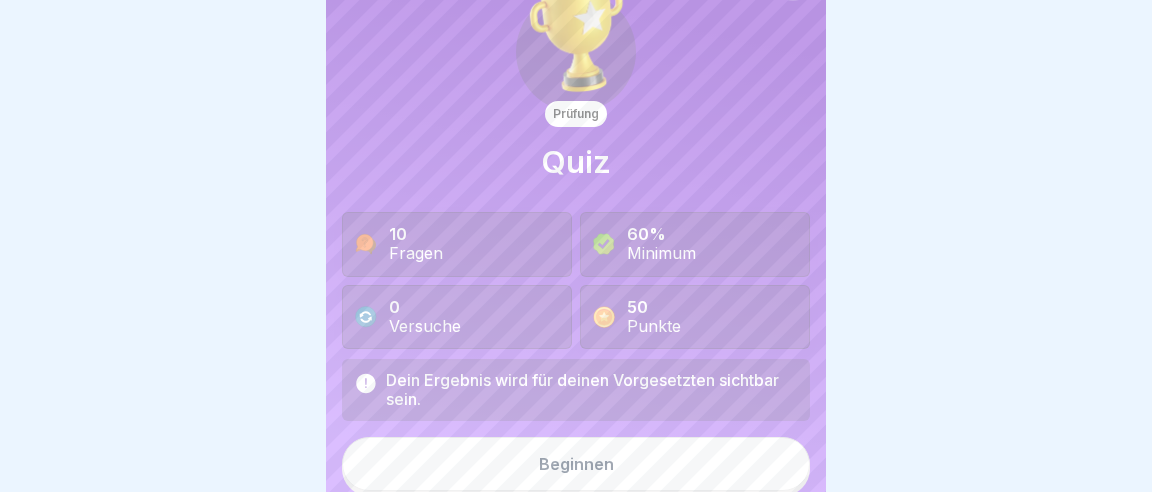 scroll, scrollTop: 67, scrollLeft: 0, axis: vertical 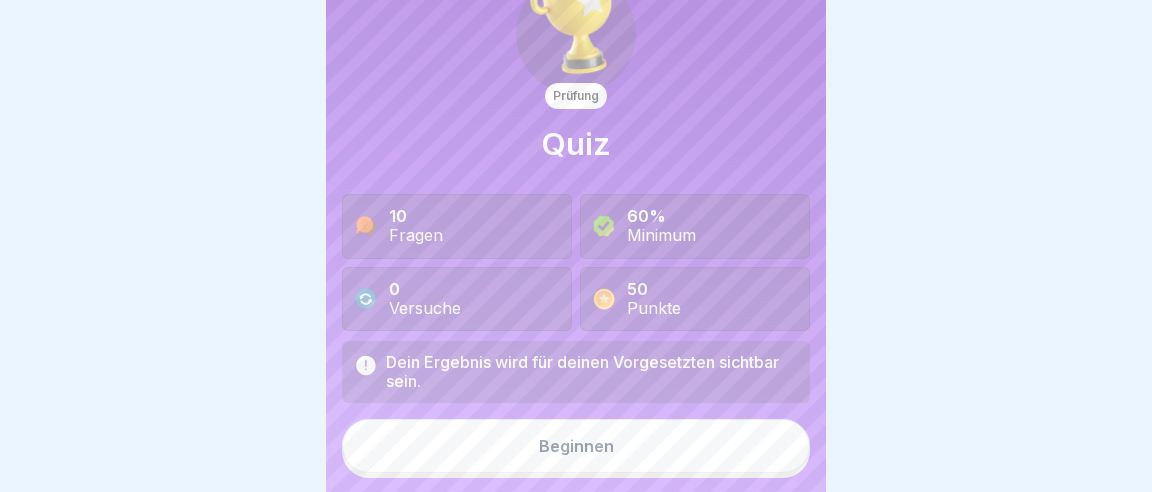 click on "Beginnen" at bounding box center [576, 446] 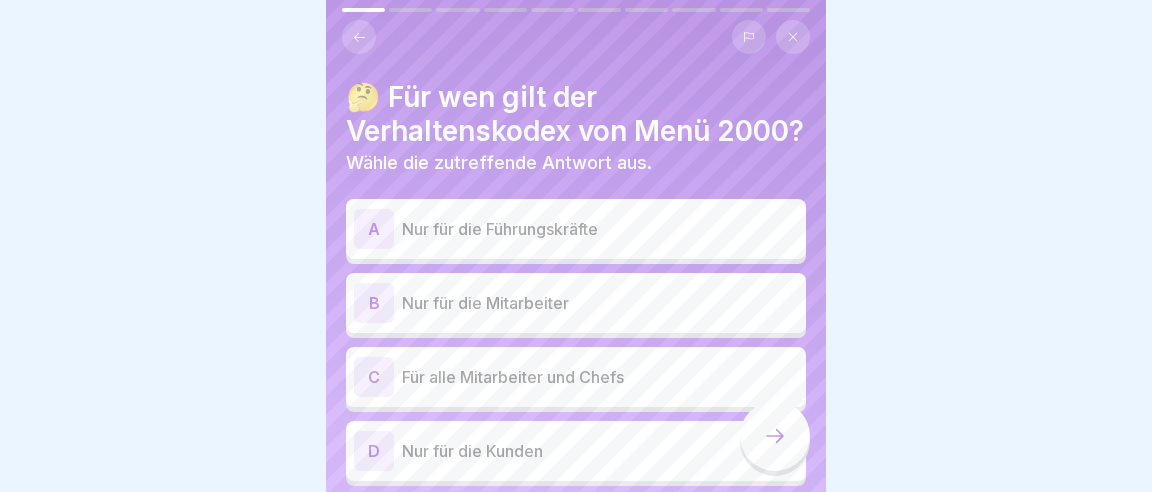 scroll, scrollTop: 107, scrollLeft: 0, axis: vertical 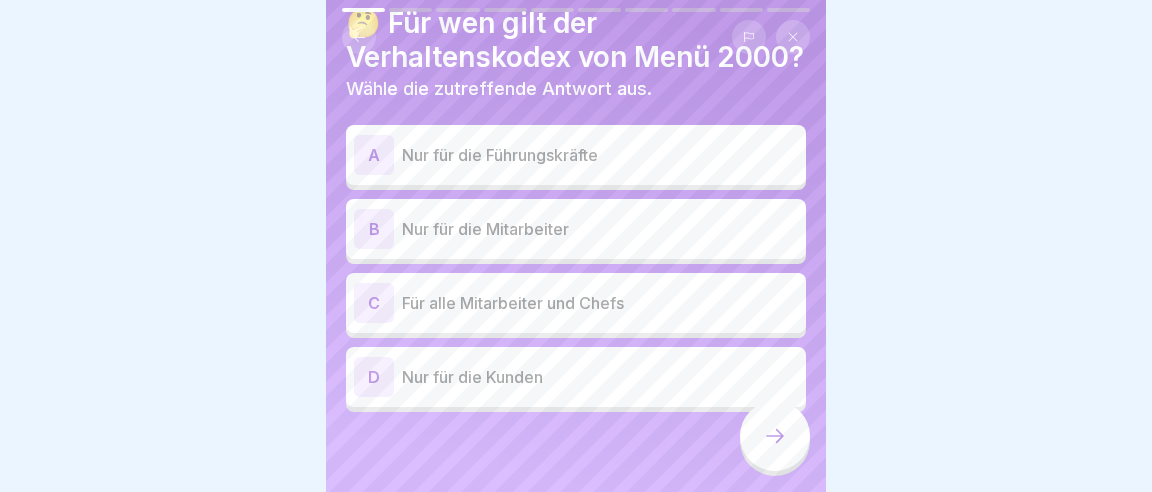click on "C" at bounding box center [374, 303] 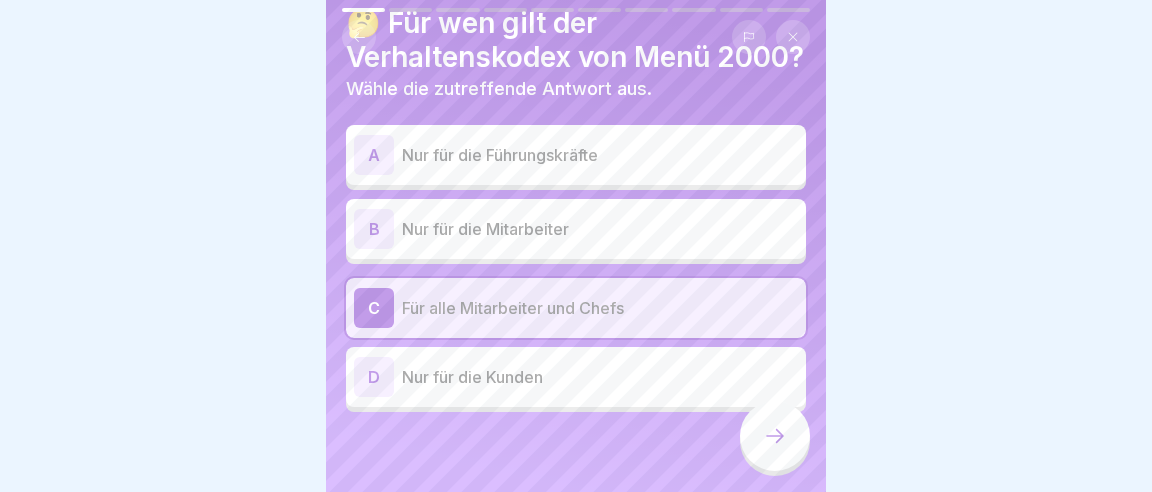 click 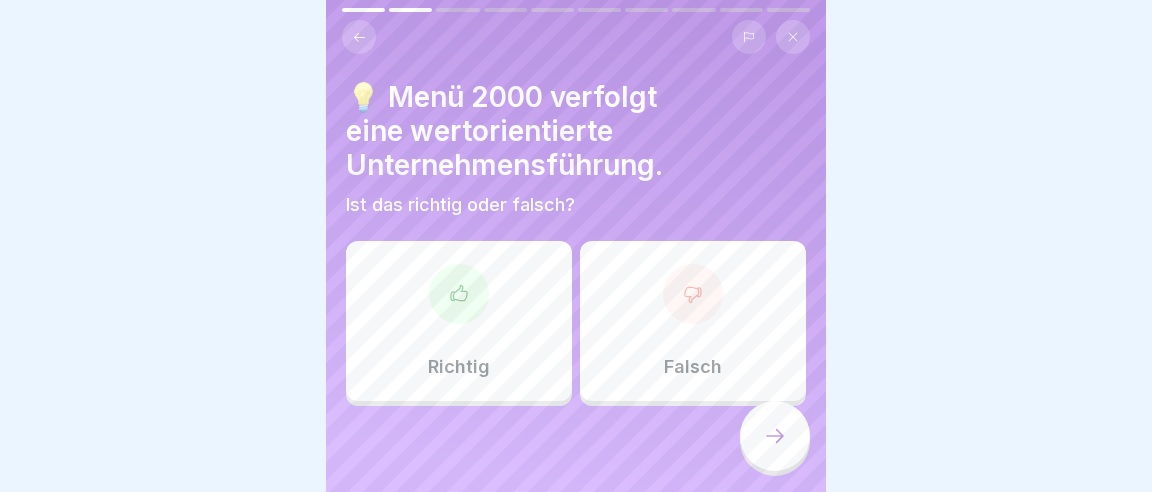 click on "Richtig" at bounding box center [459, 321] 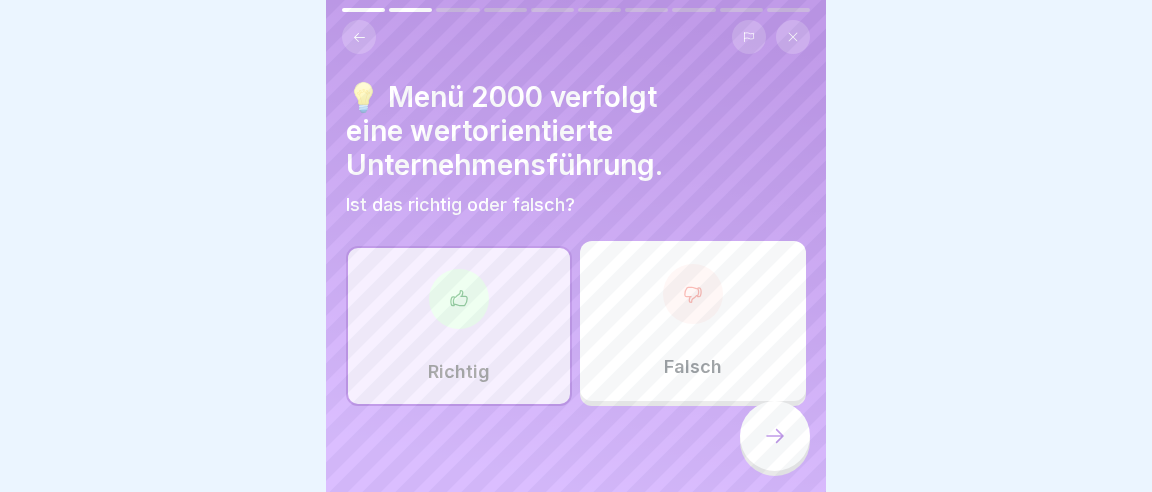 click at bounding box center [775, 436] 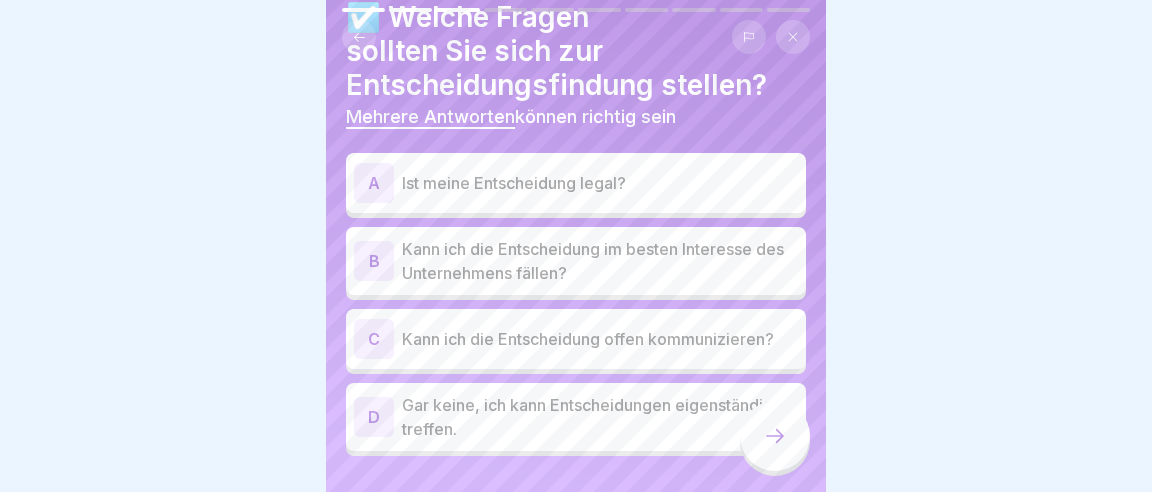 scroll, scrollTop: 115, scrollLeft: 0, axis: vertical 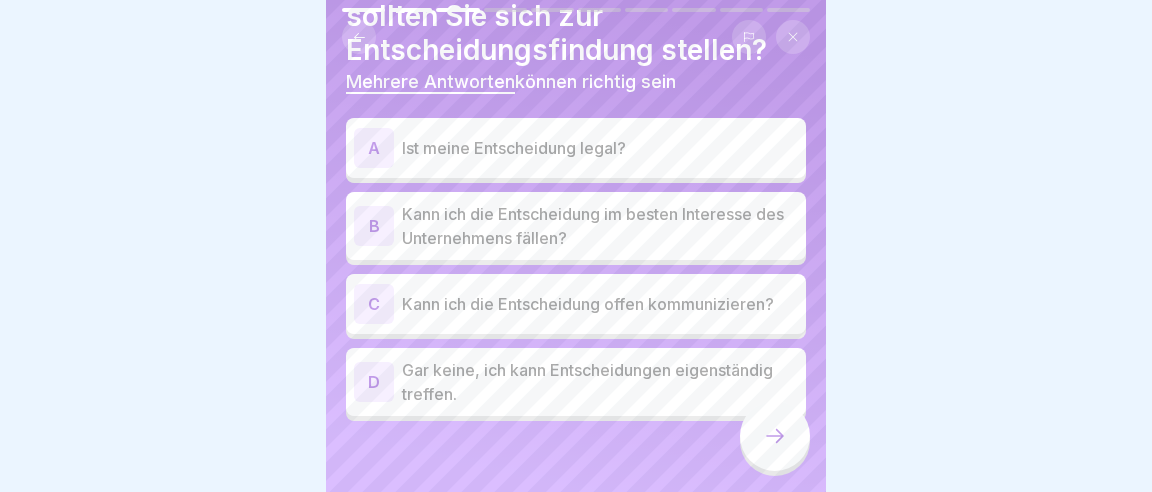 click on "B" at bounding box center (374, 226) 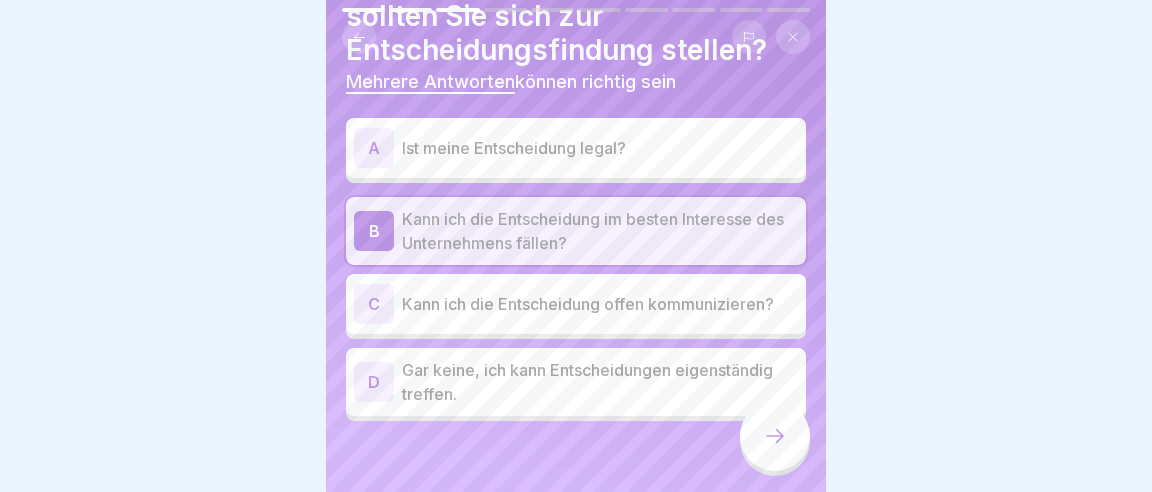 click 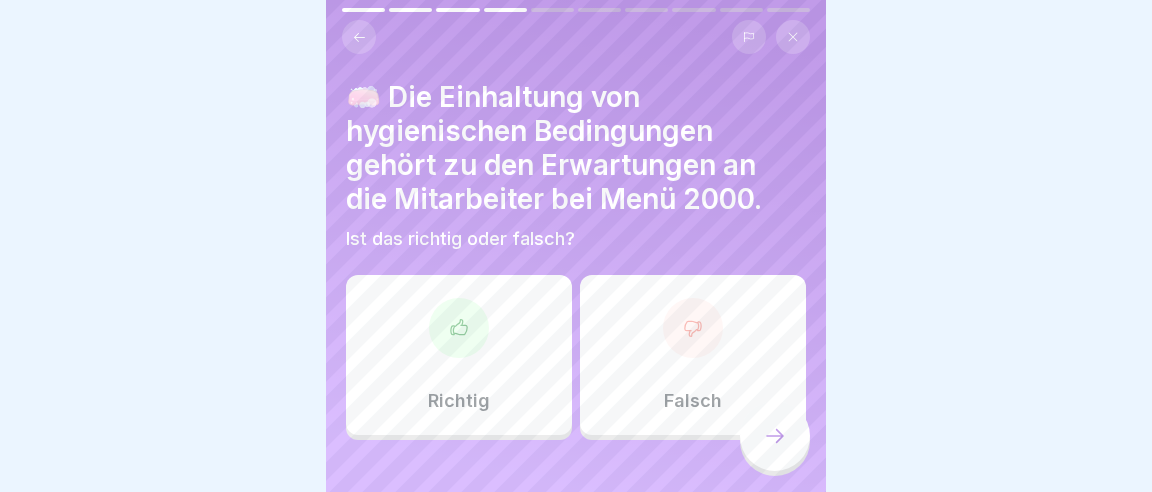click on "Richtig" at bounding box center (459, 355) 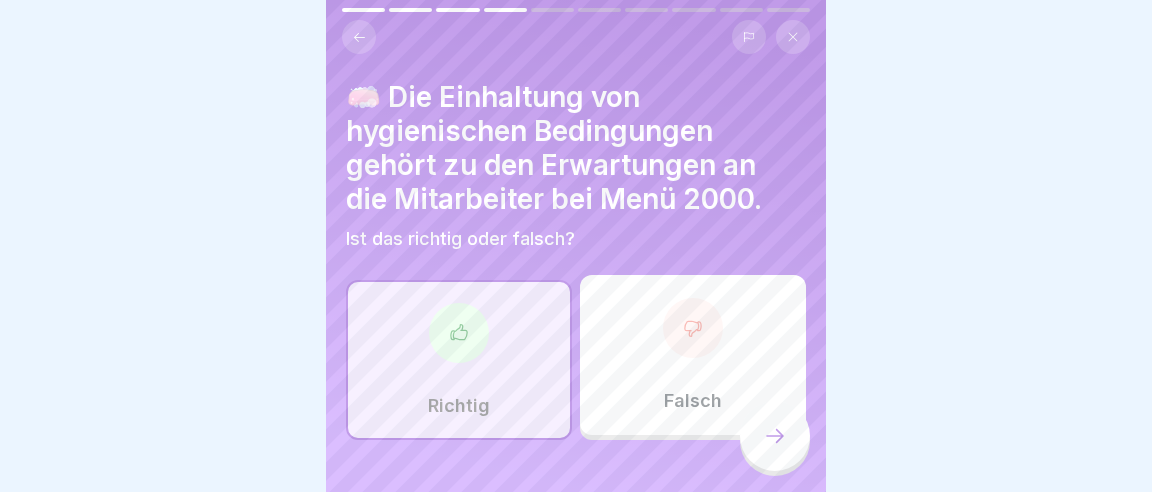 click at bounding box center (775, 436) 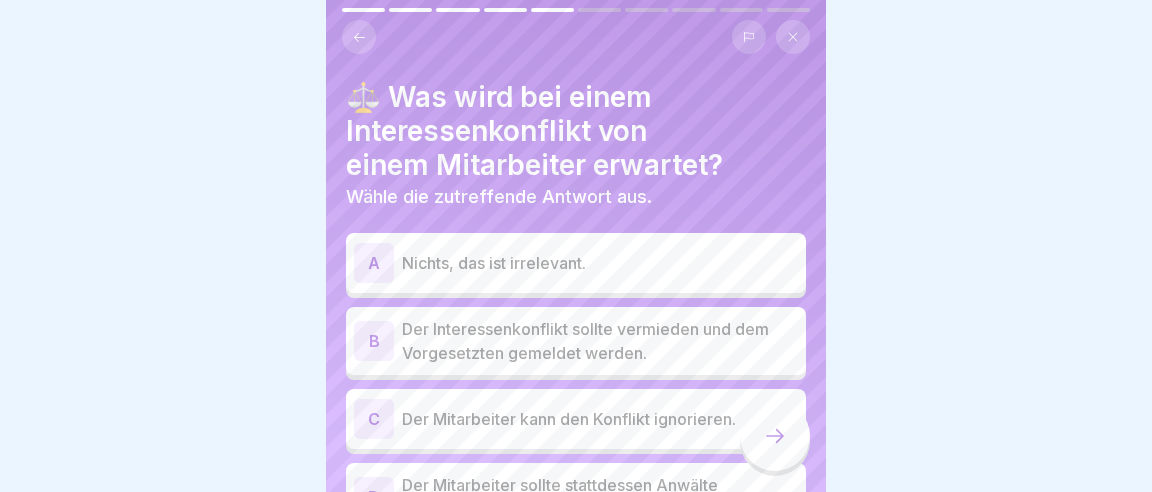 scroll, scrollTop: 115, scrollLeft: 0, axis: vertical 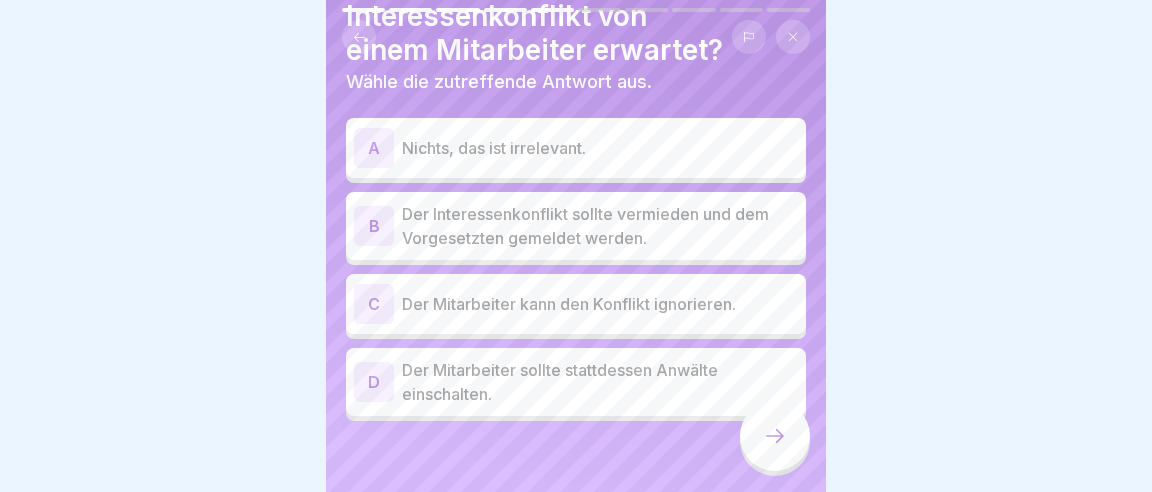 click on "B" at bounding box center (374, 226) 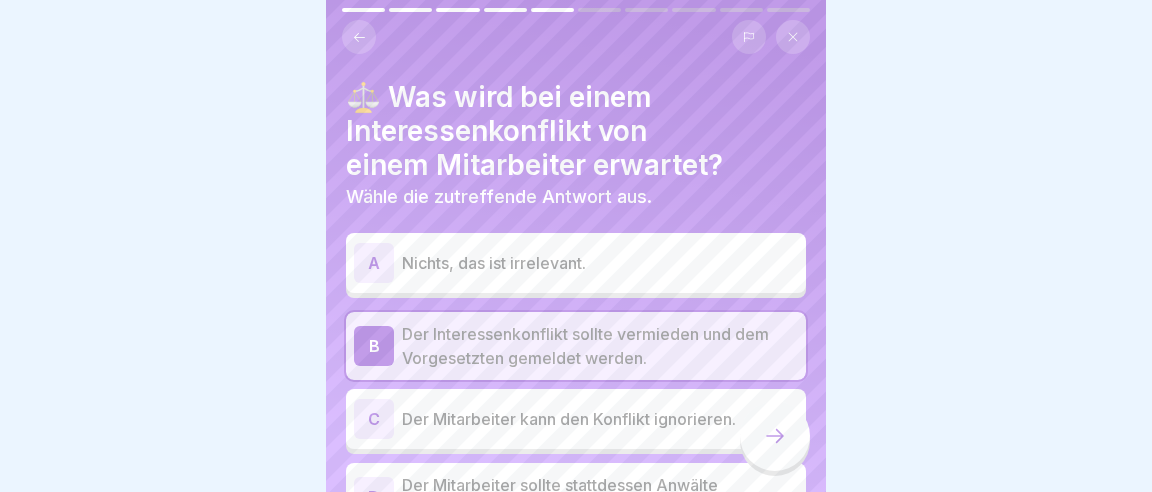 scroll, scrollTop: 115, scrollLeft: 0, axis: vertical 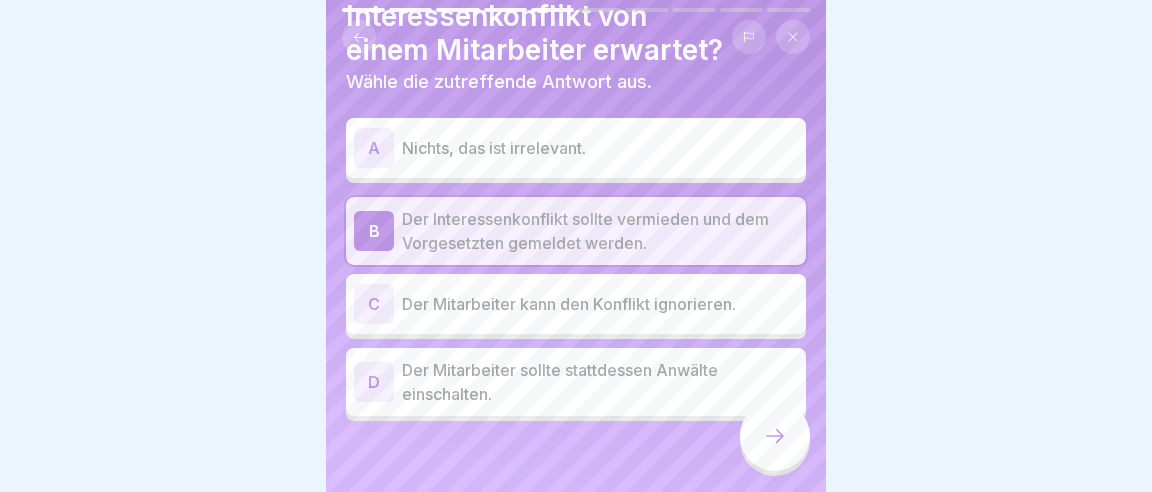 click 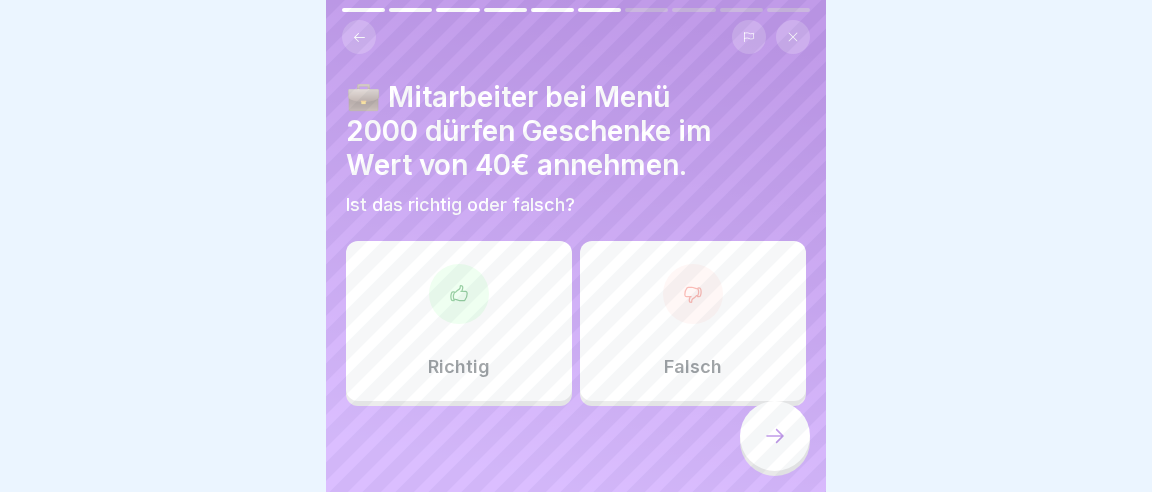 click on "Falsch" at bounding box center (693, 321) 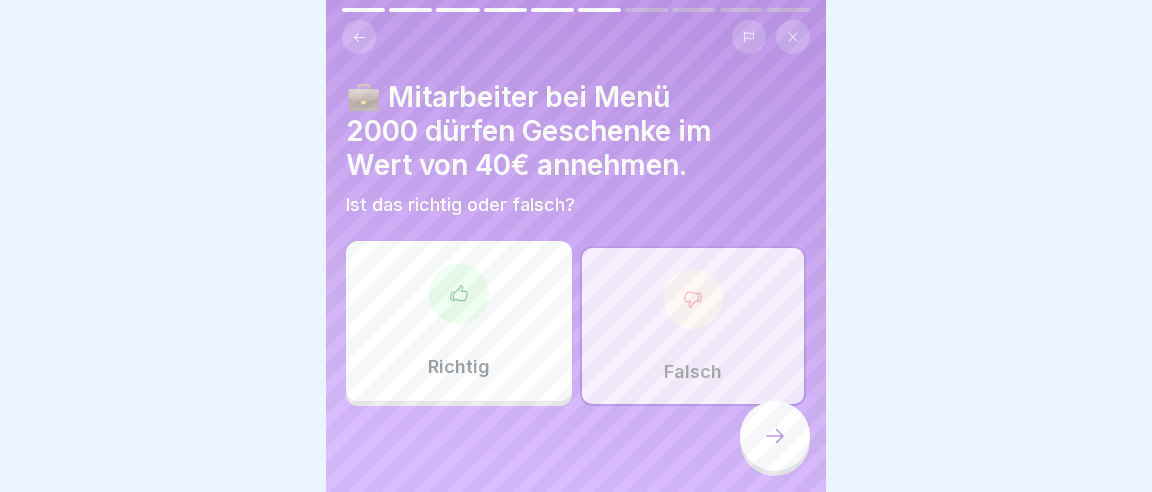 click at bounding box center (775, 436) 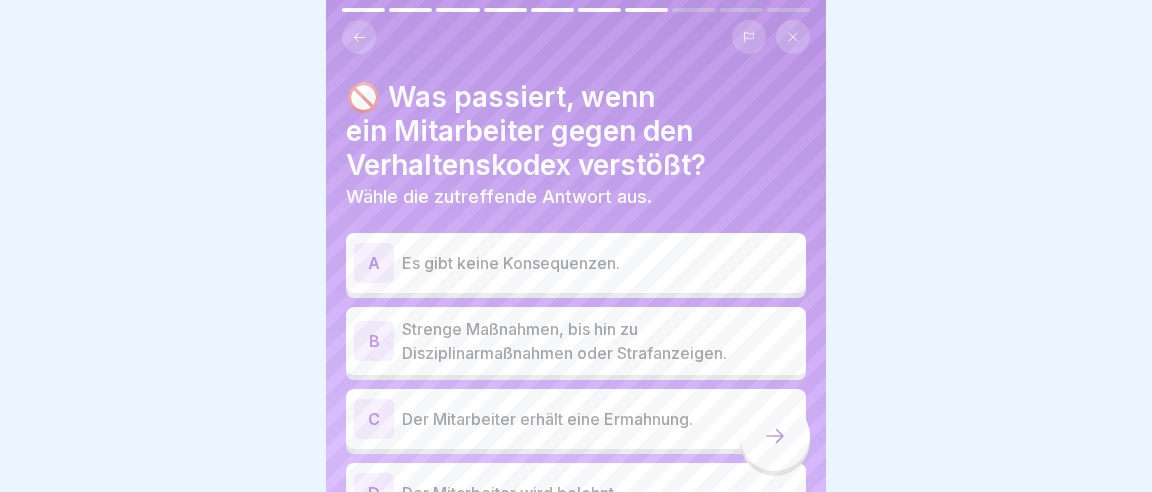 scroll, scrollTop: 115, scrollLeft: 0, axis: vertical 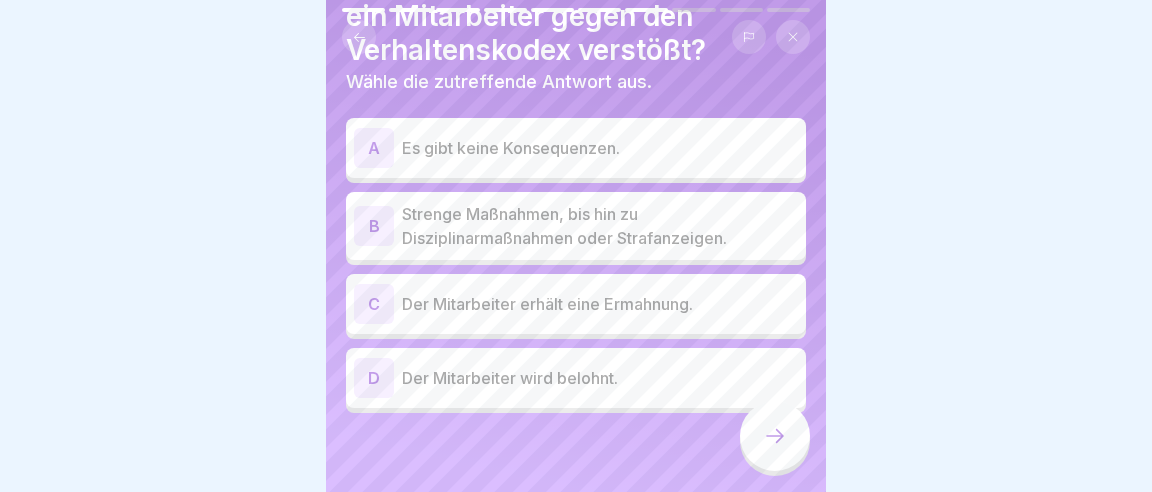 click on "B" at bounding box center [374, 226] 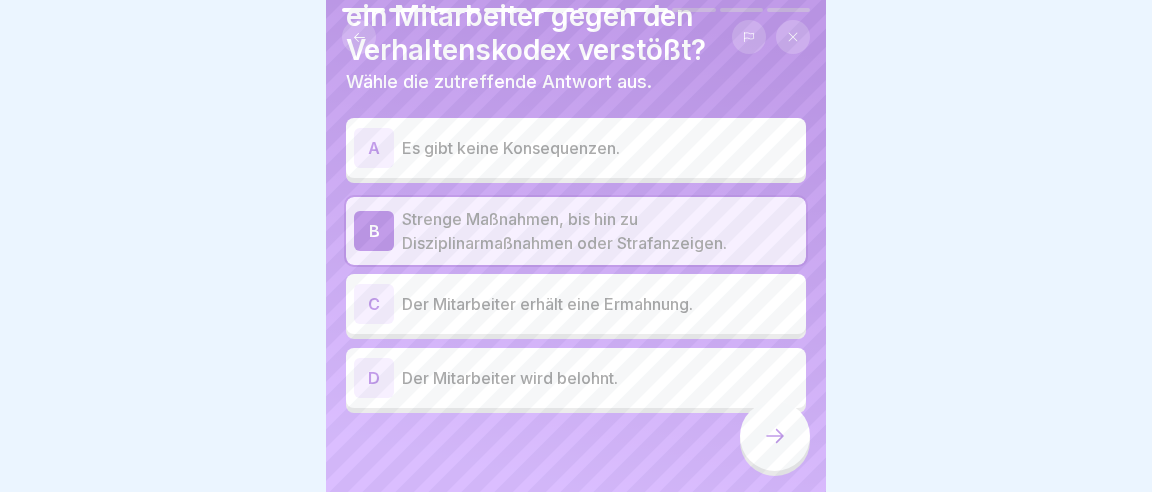 click 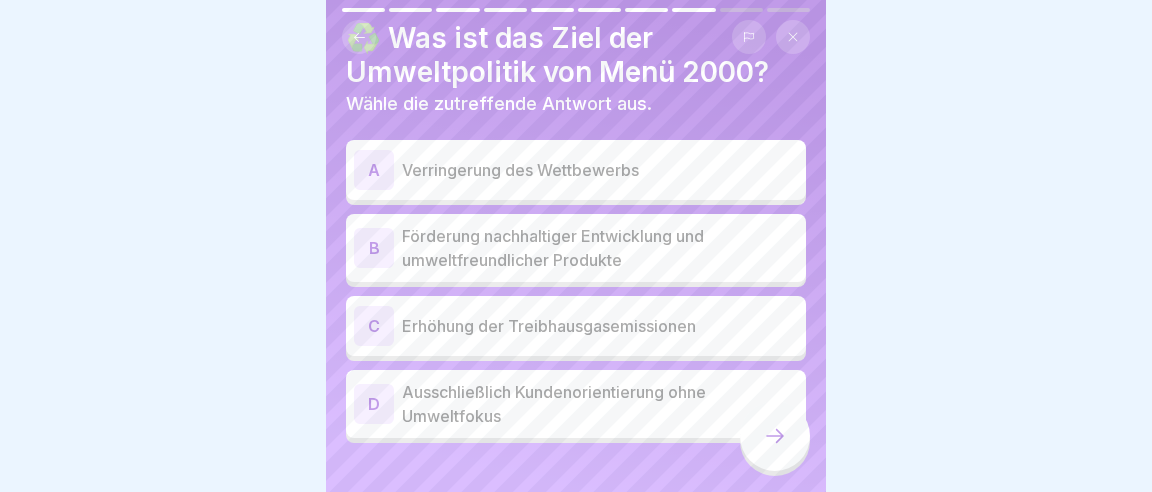 scroll, scrollTop: 89, scrollLeft: 0, axis: vertical 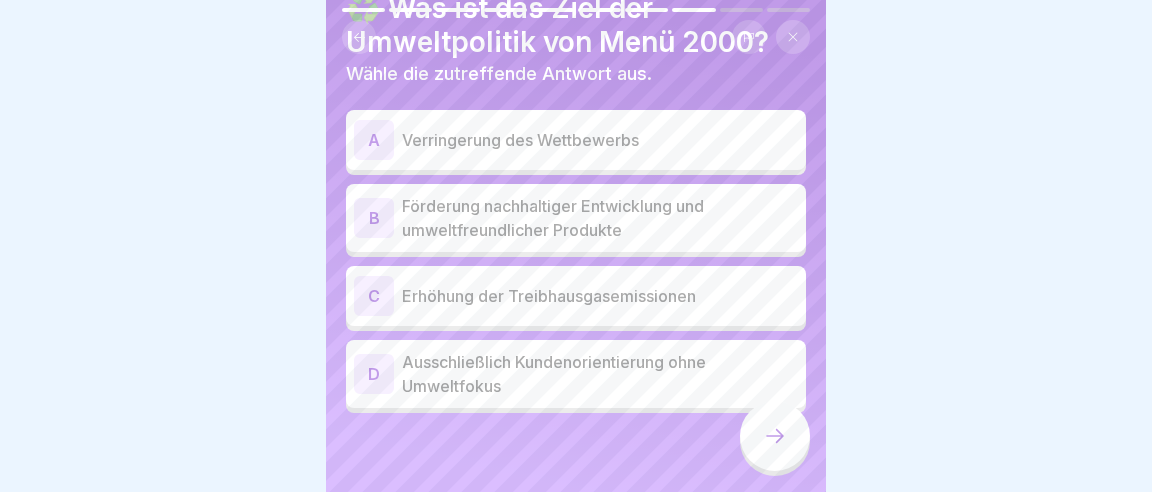 click on "B" at bounding box center [374, 218] 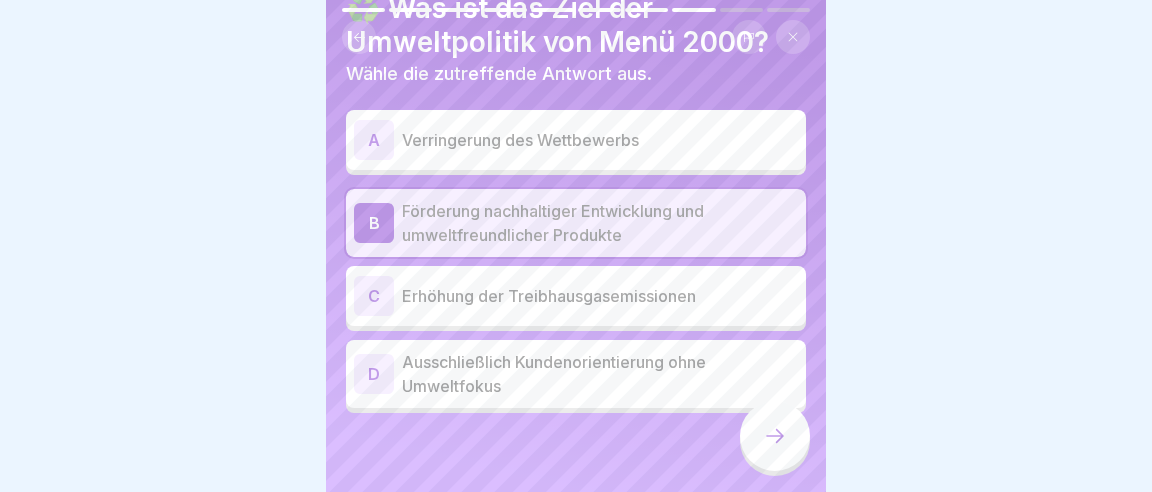 click at bounding box center [775, 436] 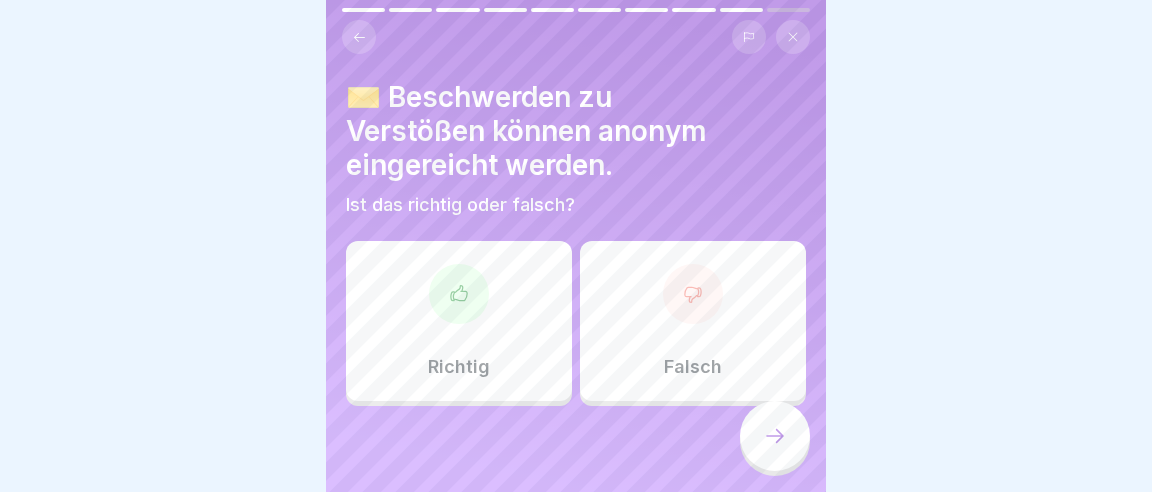 click on "Richtig" at bounding box center (459, 321) 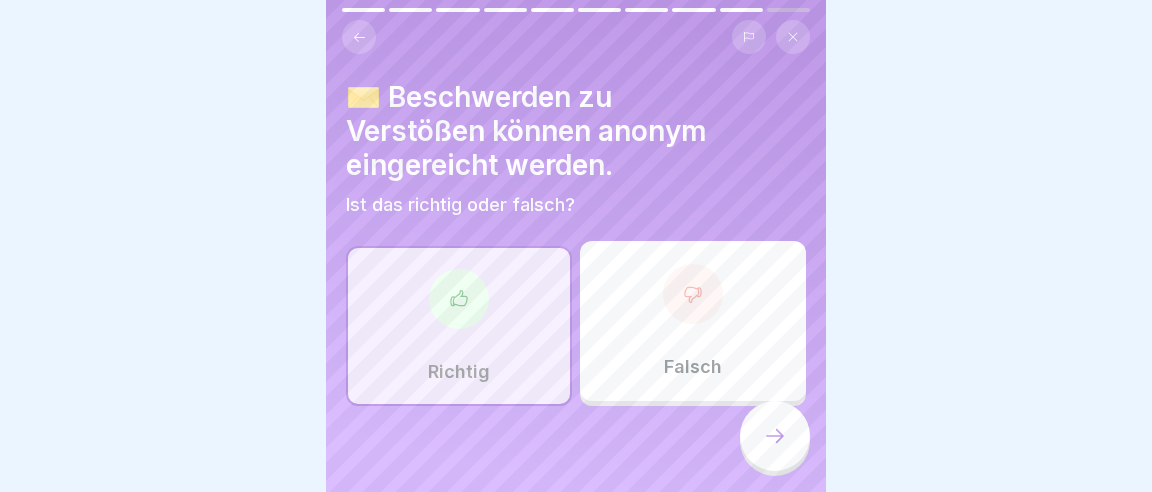 click 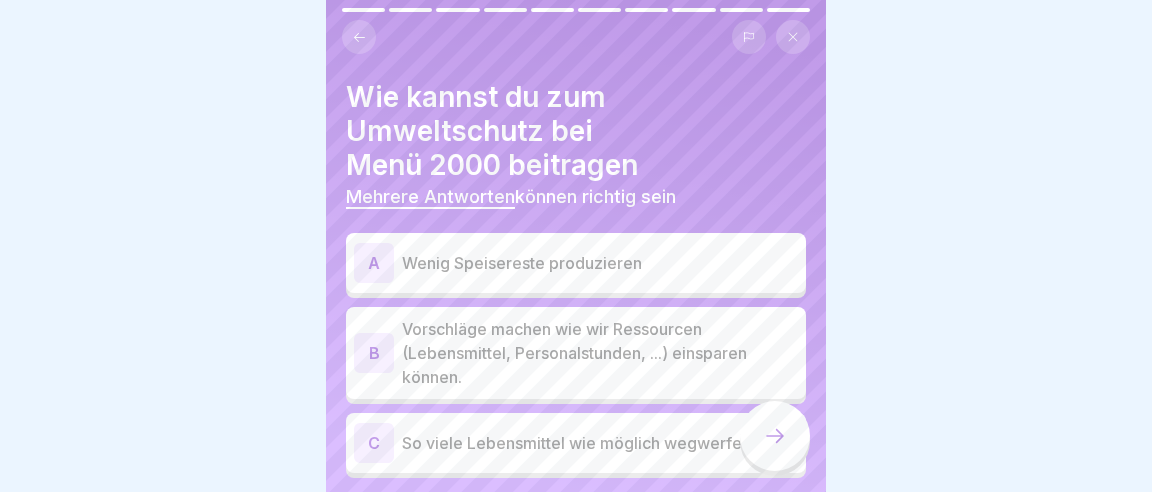 click on "A" at bounding box center [374, 263] 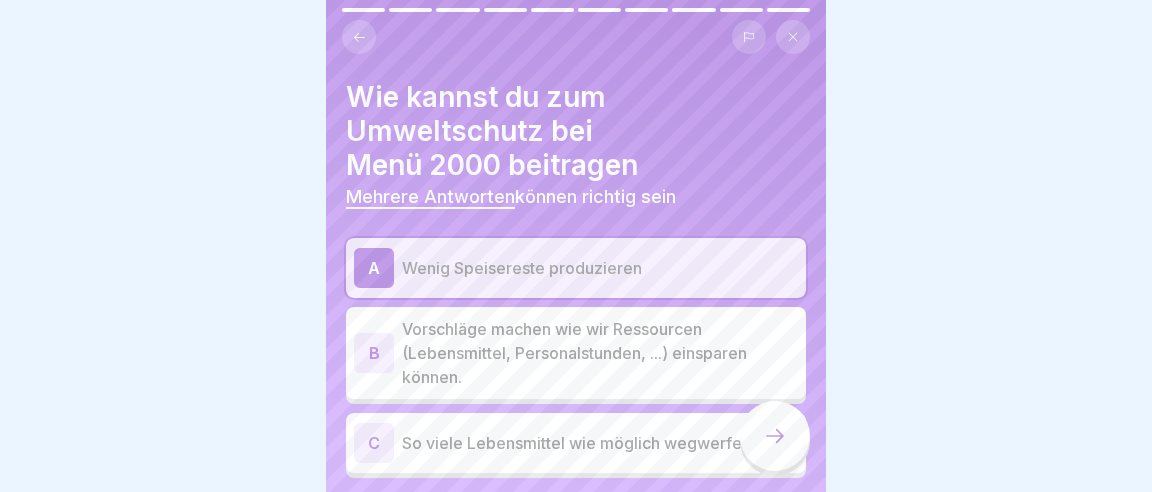 click on "B" at bounding box center [374, 353] 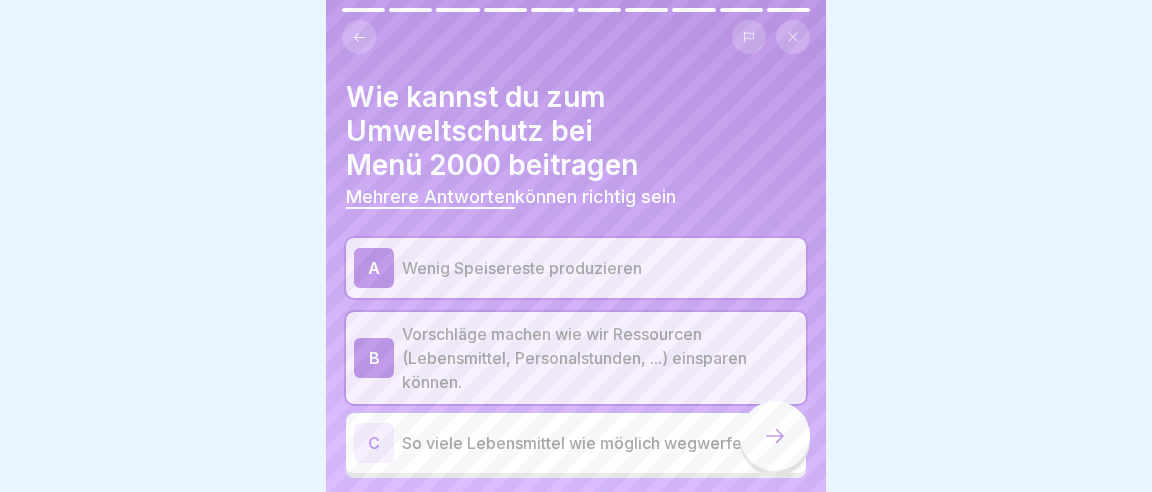 click 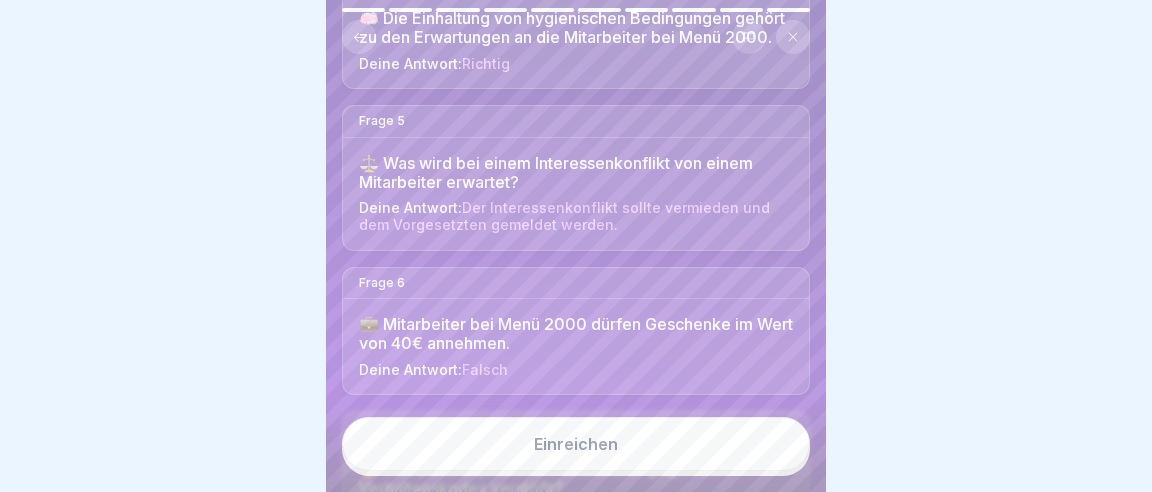 scroll, scrollTop: 691, scrollLeft: 0, axis: vertical 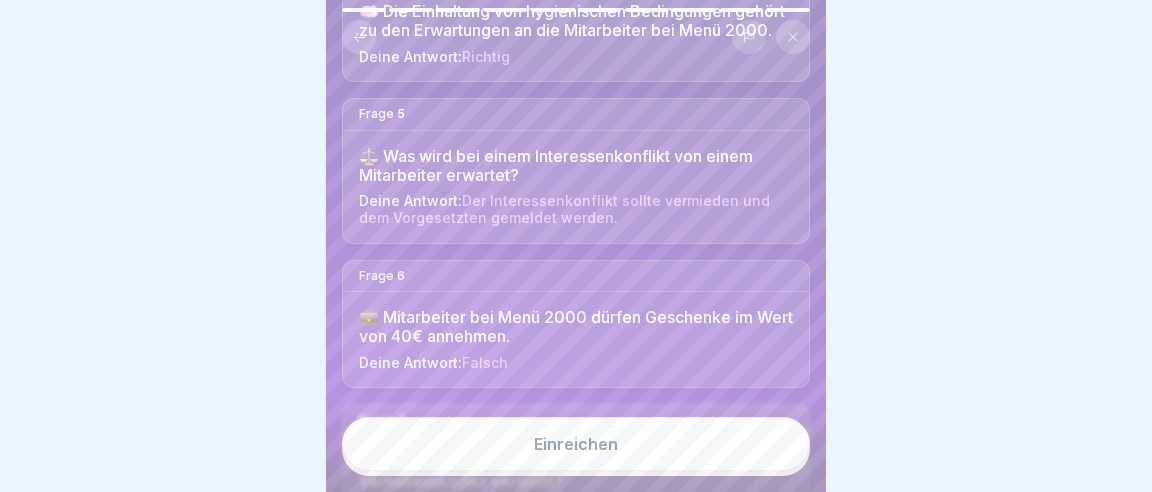 click on "💼 Mitarbeiter bei Menü 2000 dürfen Geschenke im Wert von 40€ annehmen." at bounding box center (576, 327) 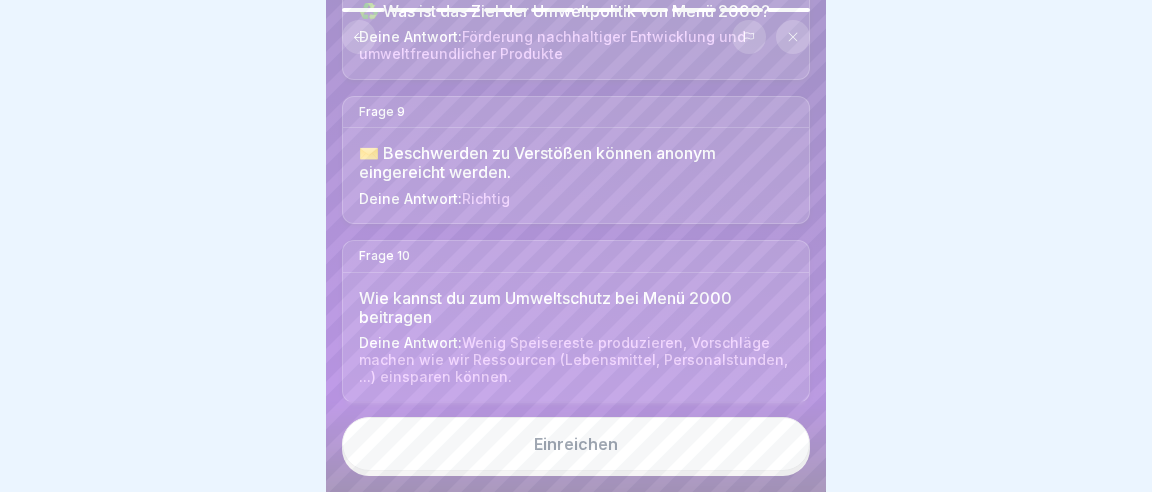 scroll, scrollTop: 1317, scrollLeft: 0, axis: vertical 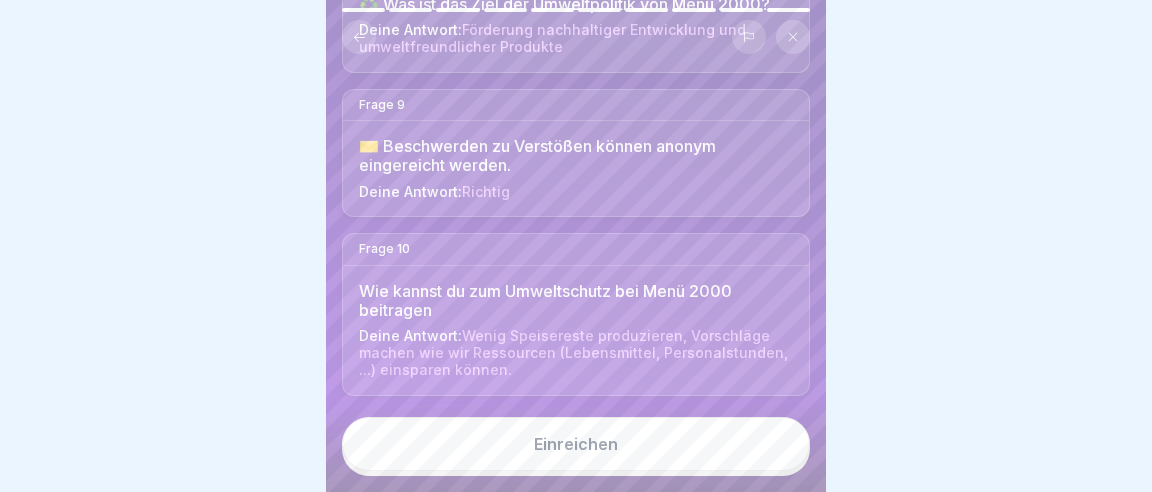click on "Einreichen" at bounding box center [576, 444] 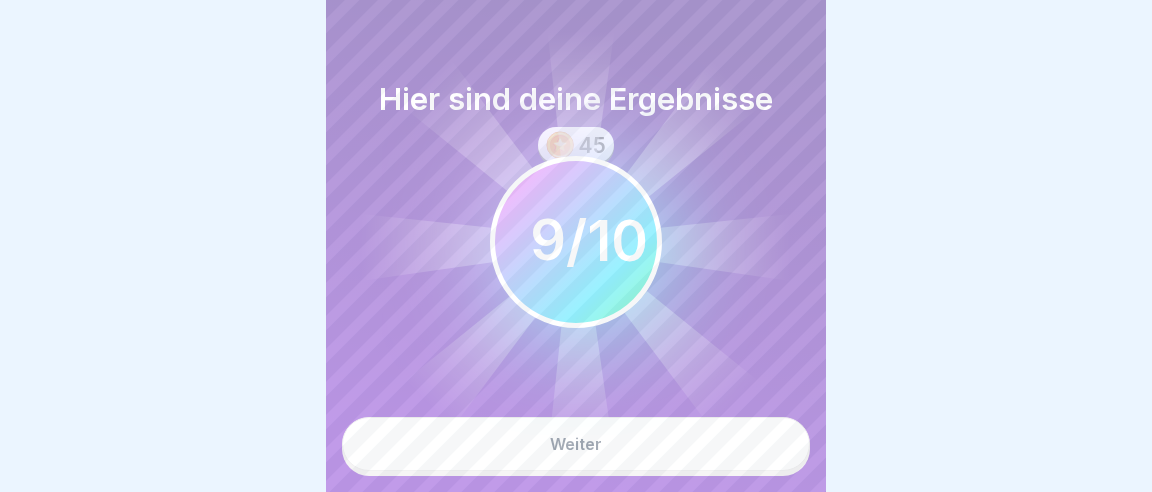 click 